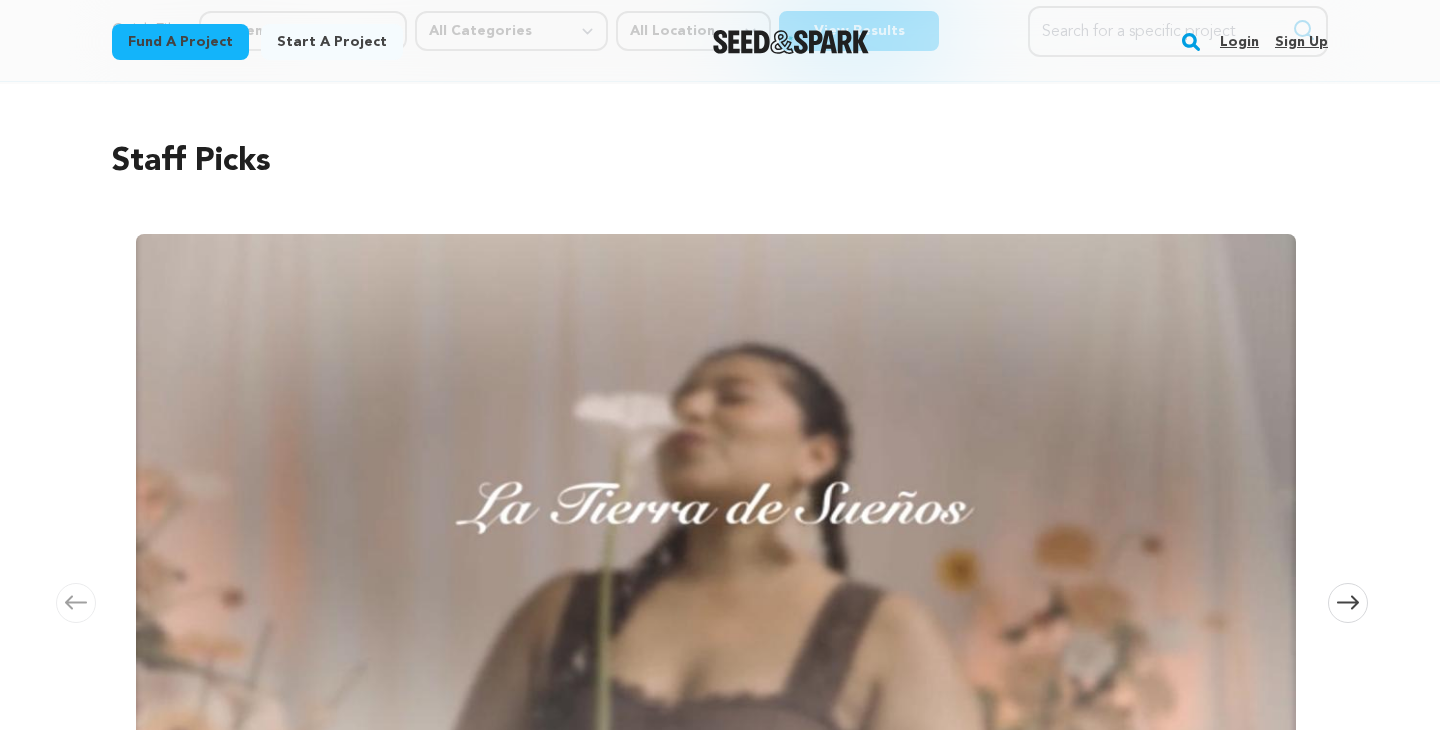 scroll, scrollTop: 0, scrollLeft: 0, axis: both 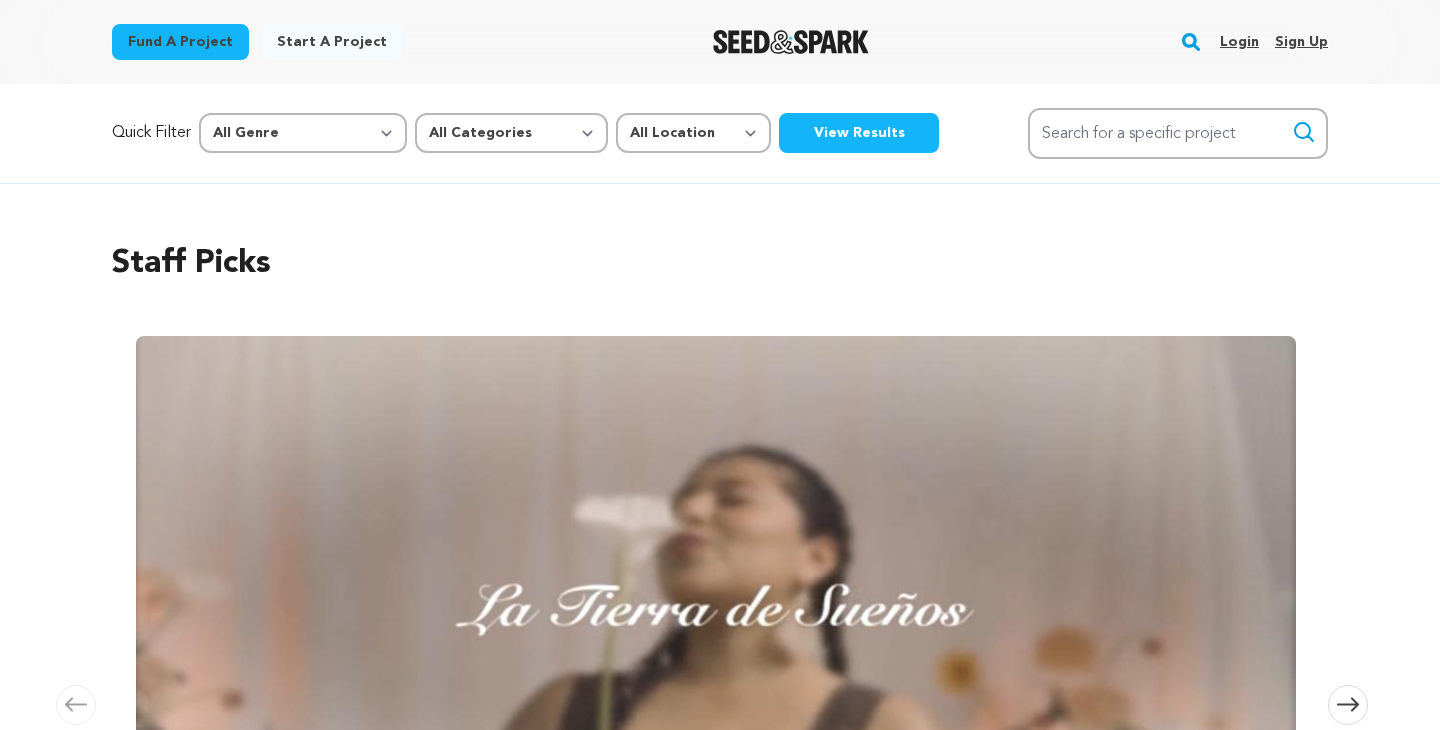 click on "Login" at bounding box center (1239, 42) 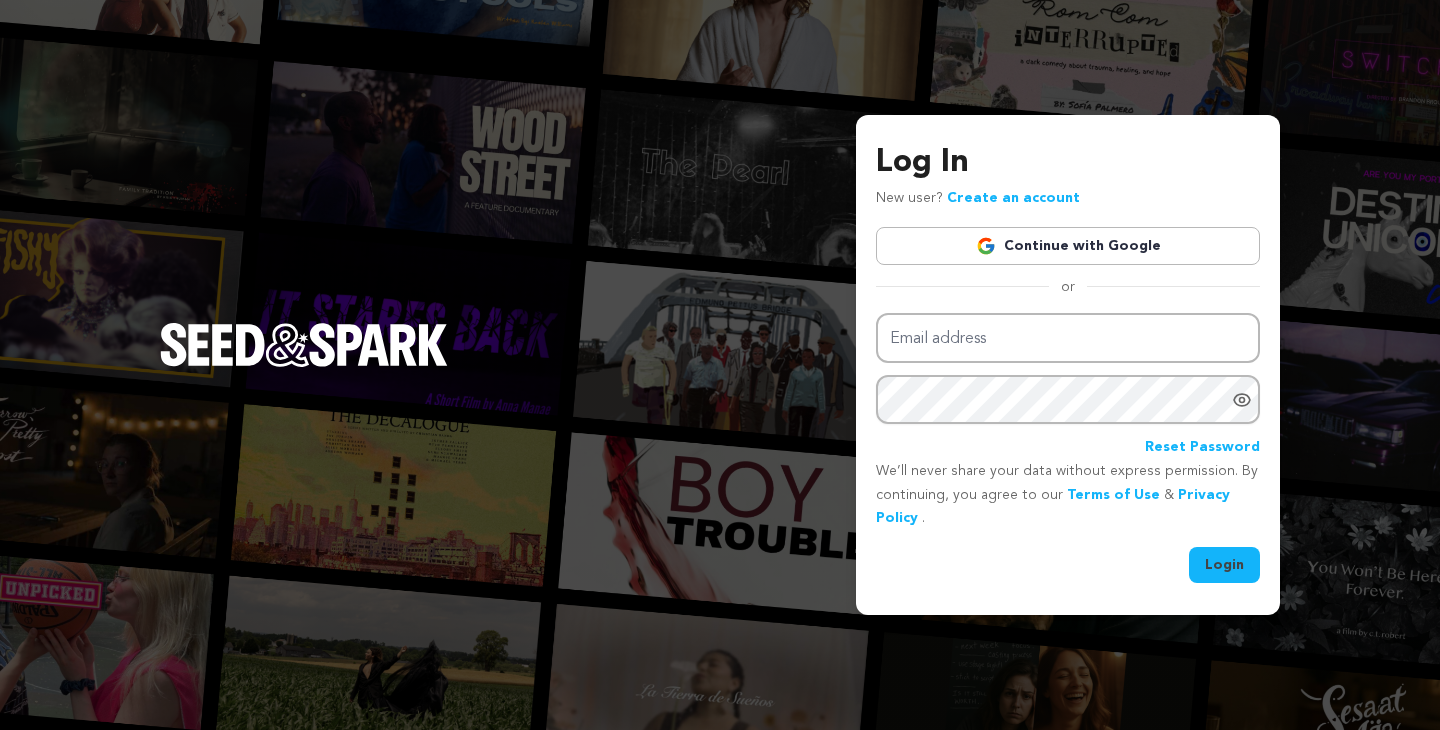 scroll, scrollTop: 0, scrollLeft: 0, axis: both 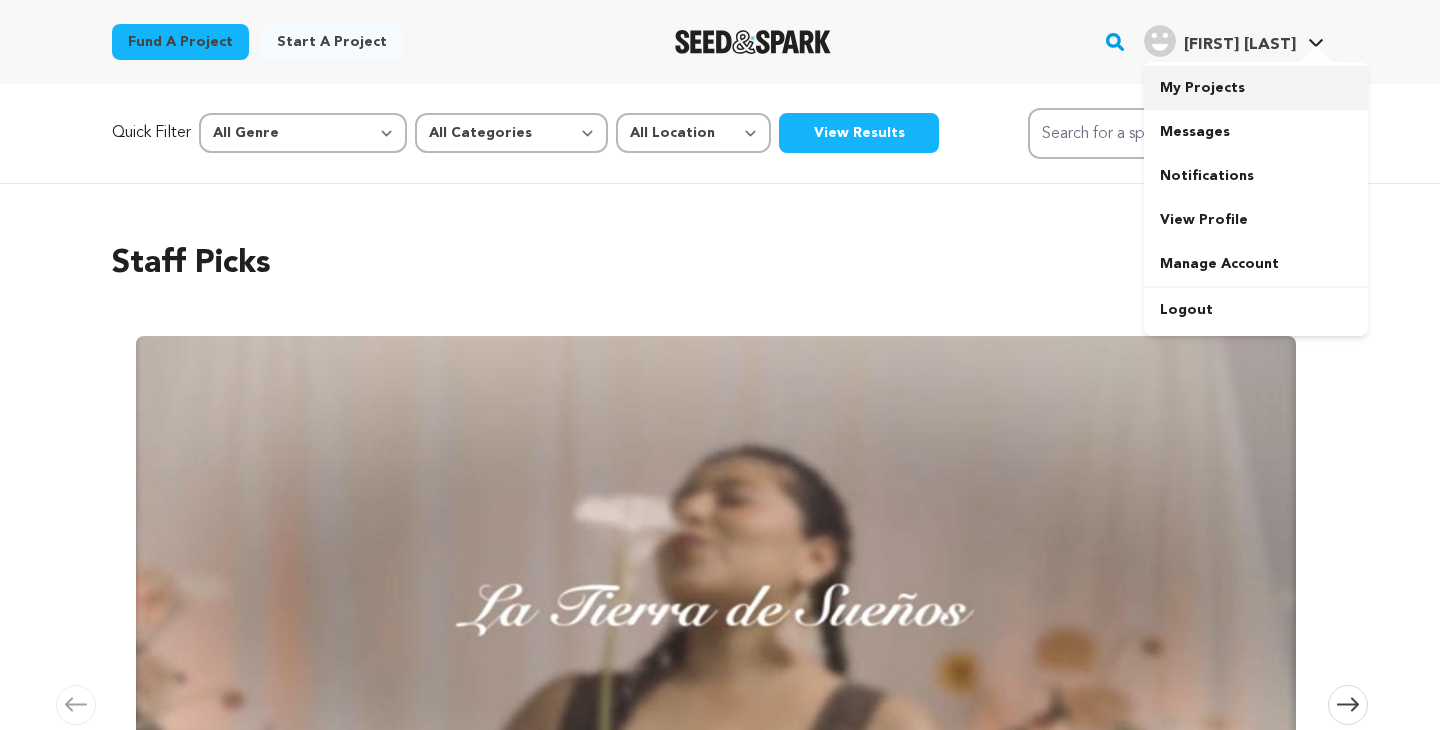 click on "My Projects" at bounding box center [1256, 88] 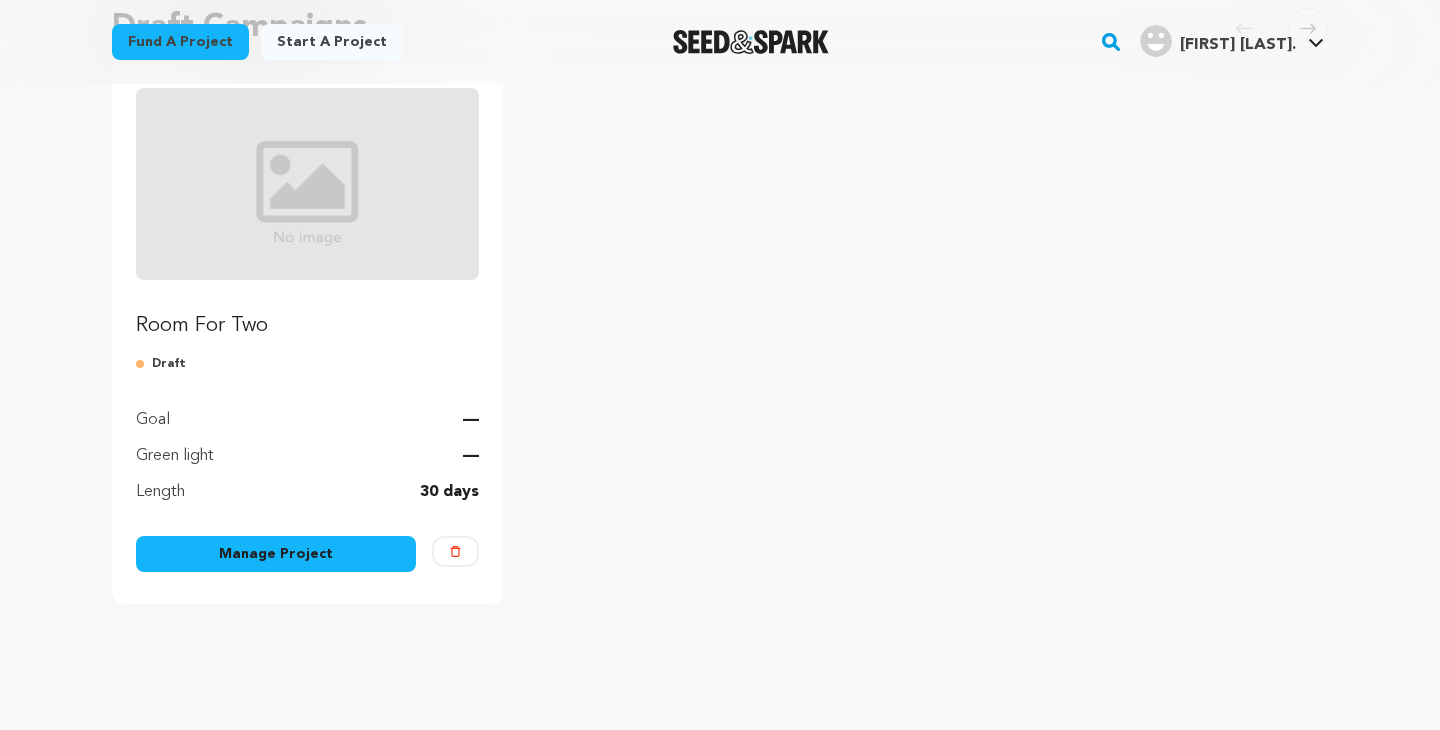 scroll, scrollTop: 233, scrollLeft: 0, axis: vertical 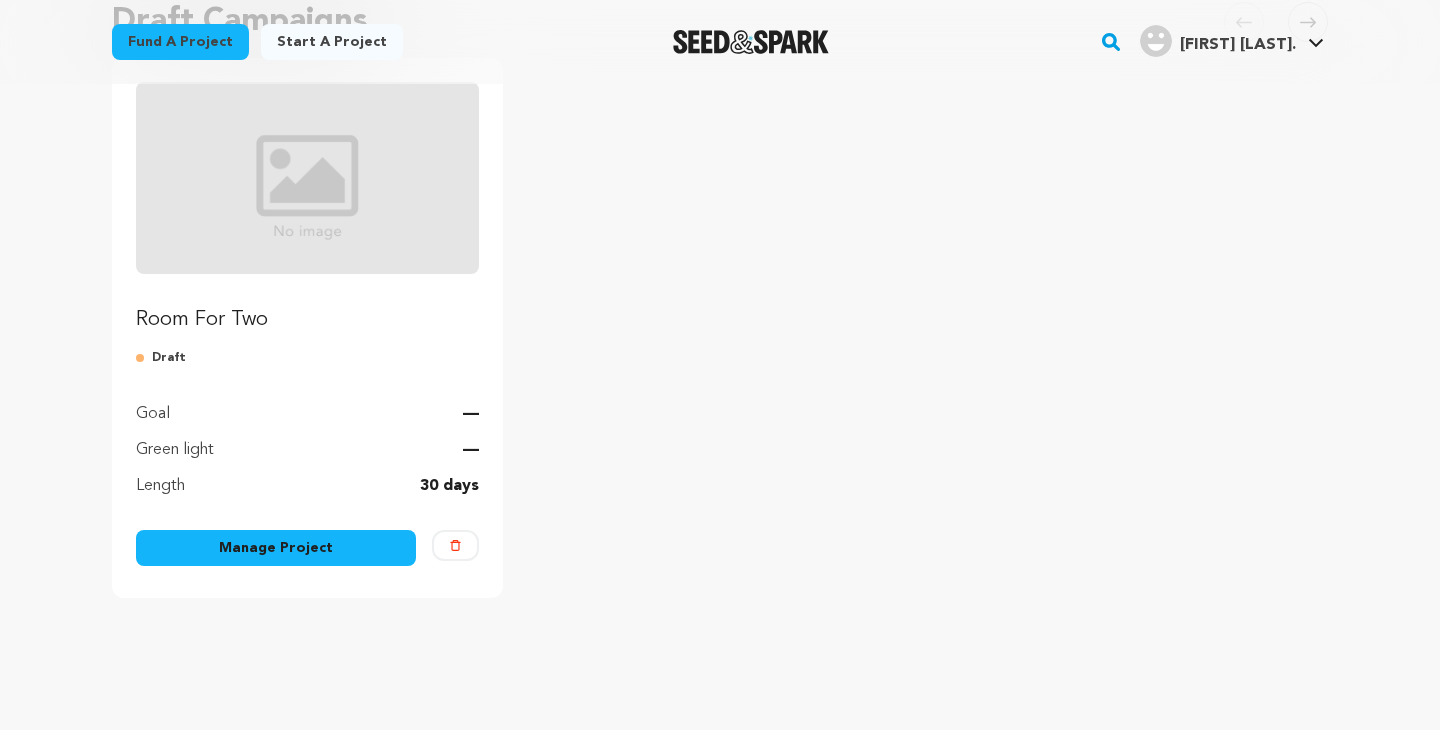 click on "Manage Project" at bounding box center (276, 548) 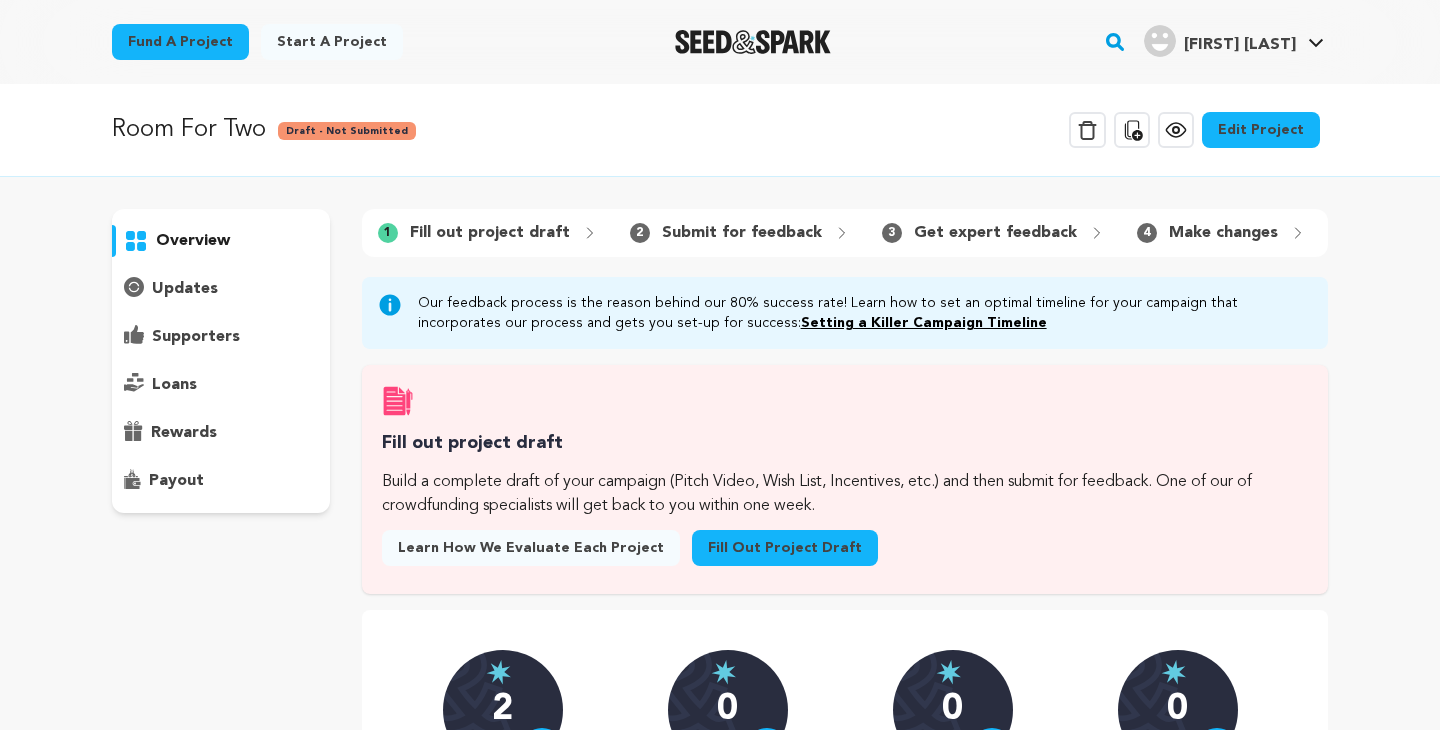 scroll, scrollTop: 0, scrollLeft: 0, axis: both 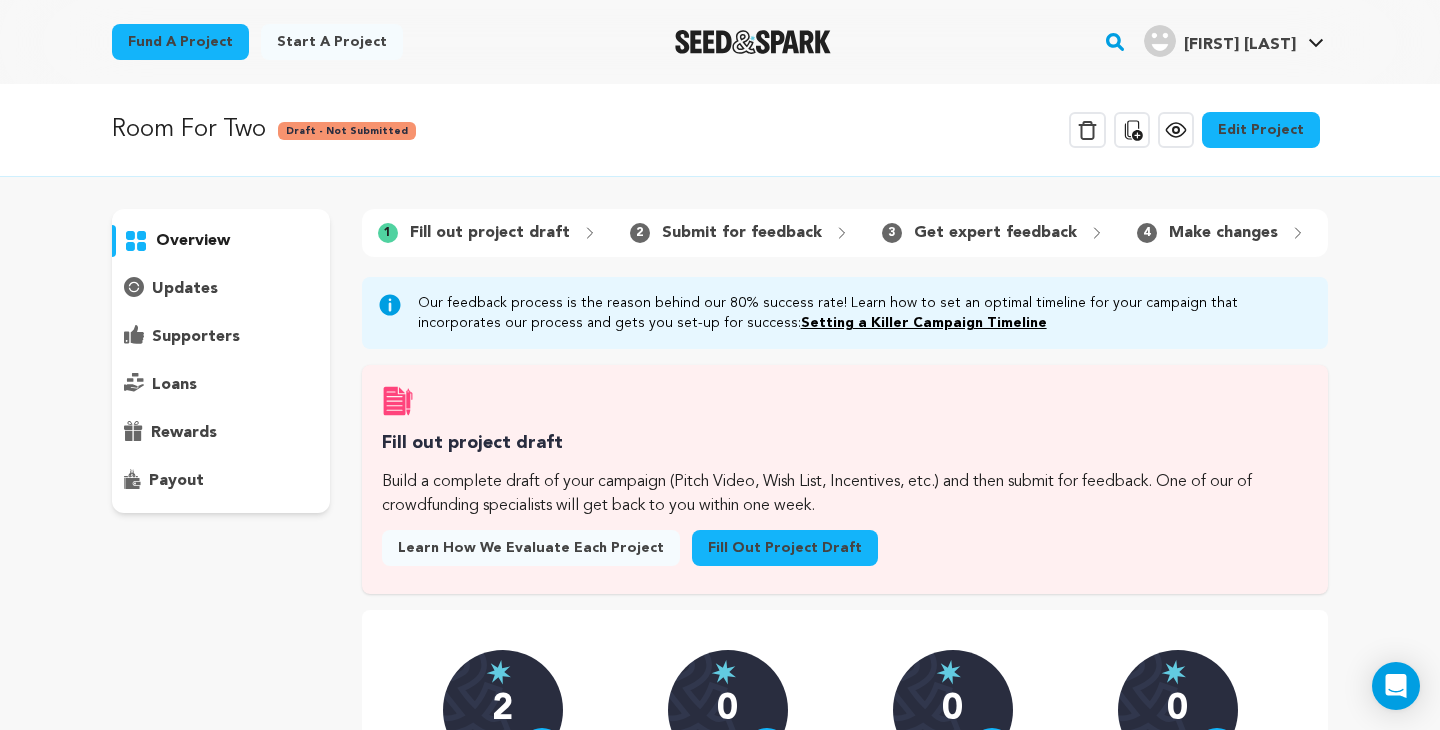 click on "Edit Project" at bounding box center (1261, 130) 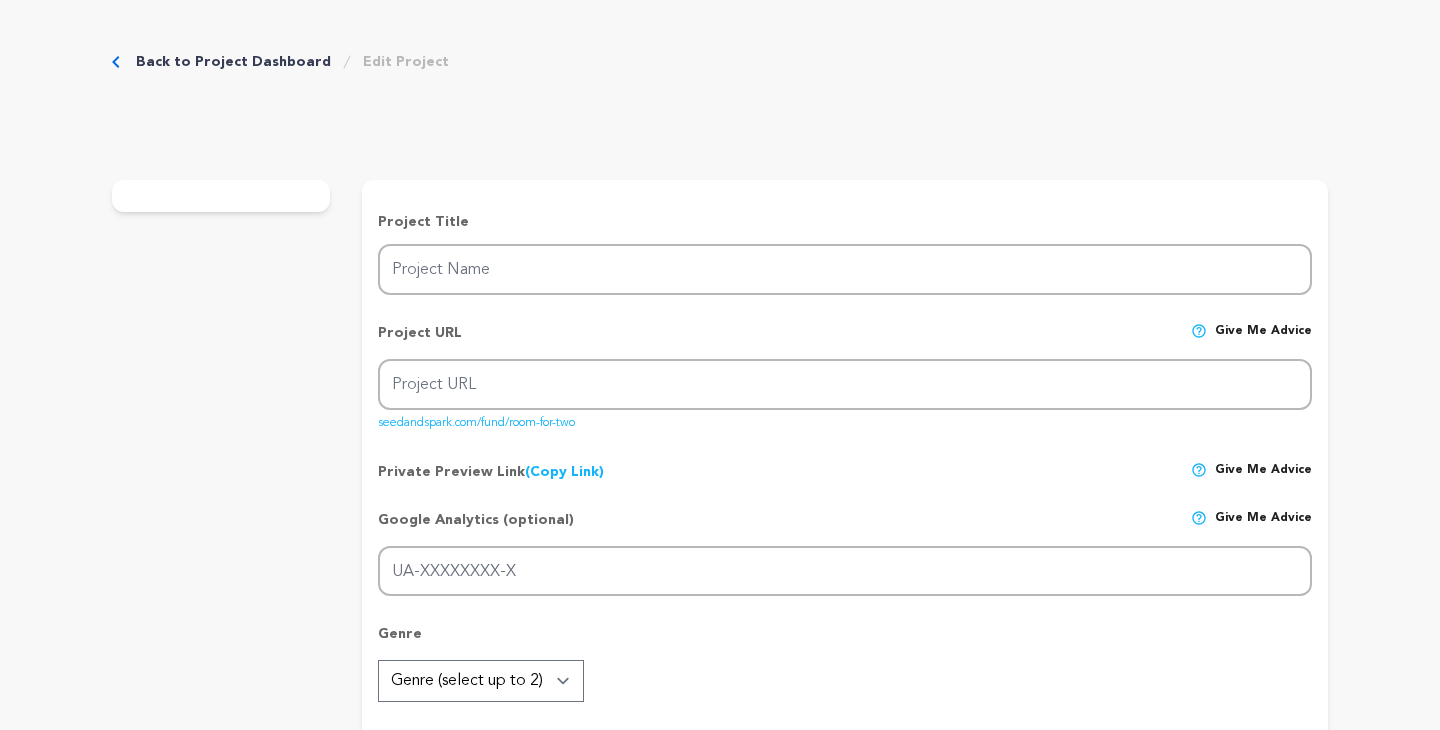 scroll, scrollTop: 0, scrollLeft: 0, axis: both 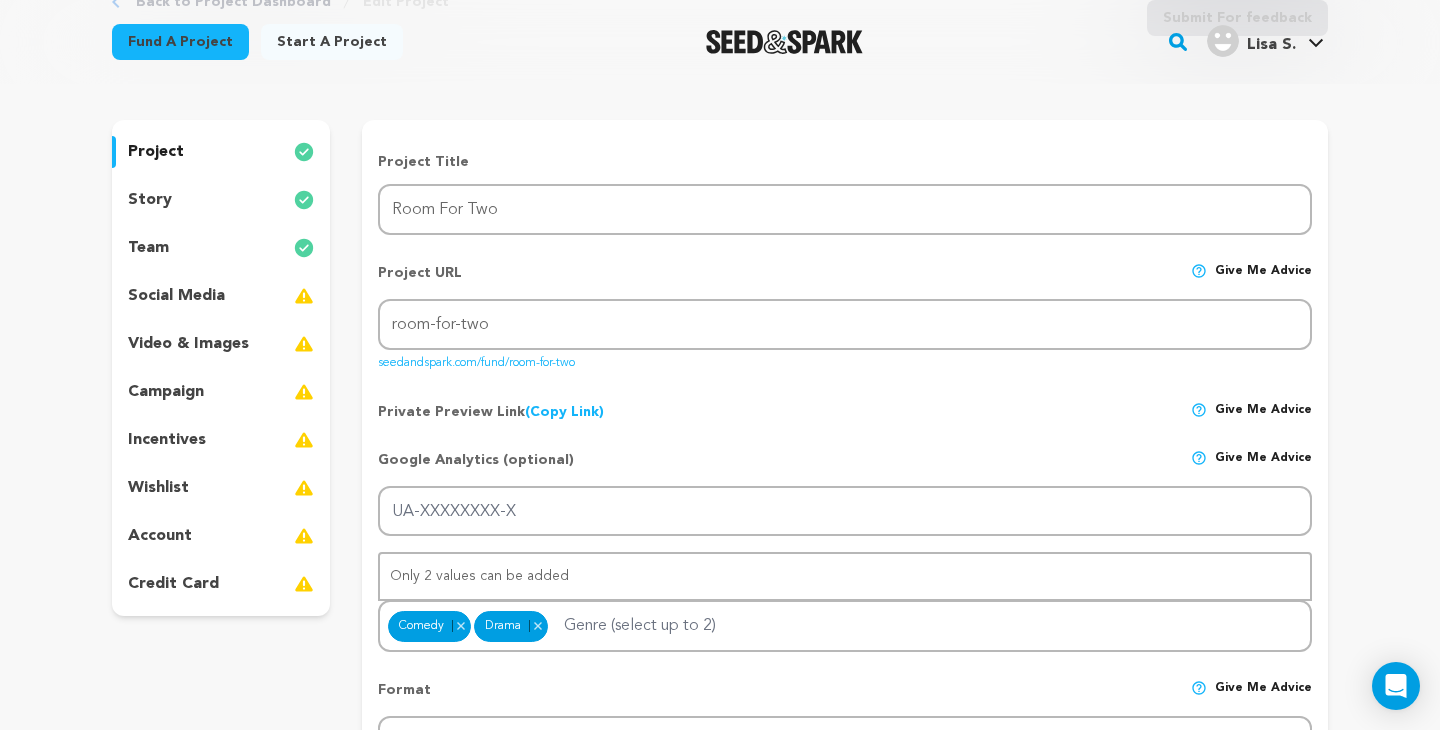click on "story" at bounding box center [221, 200] 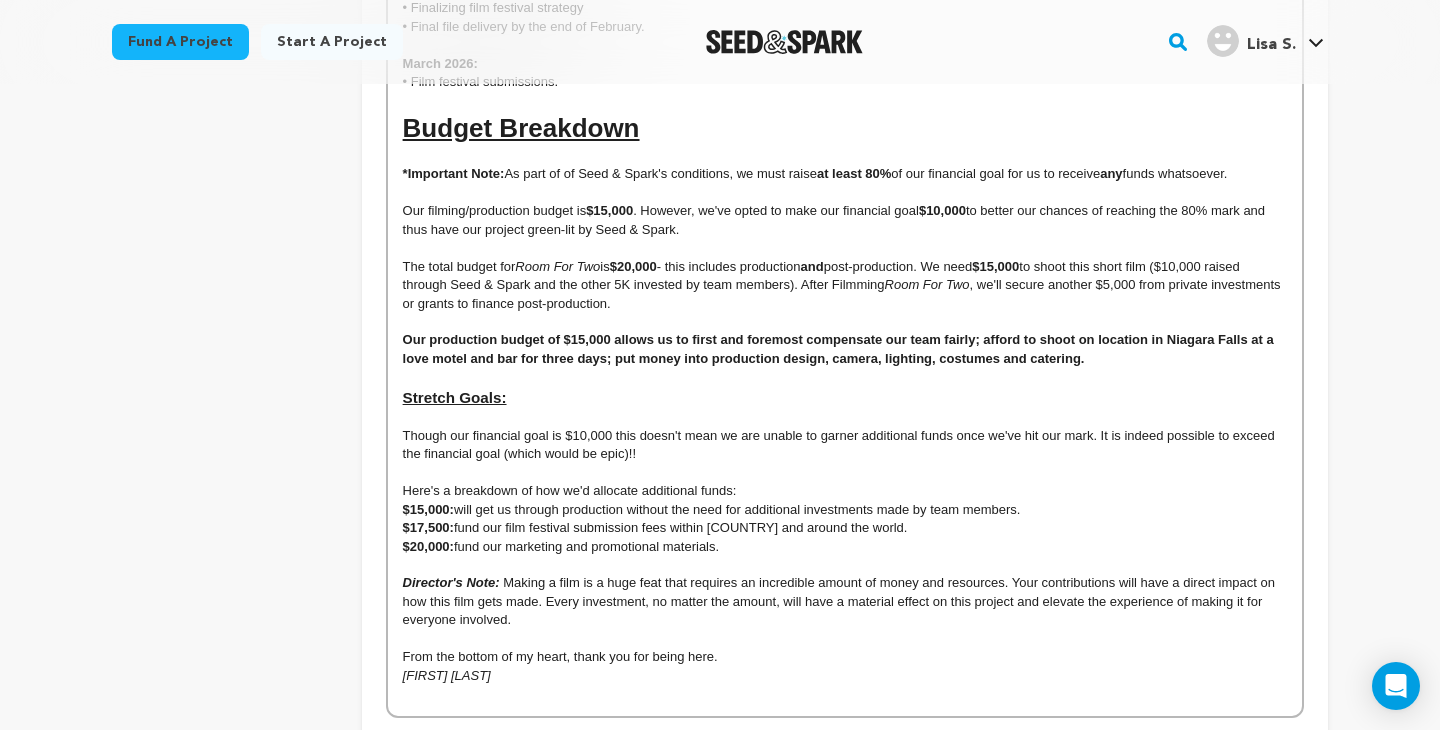 scroll, scrollTop: 6729, scrollLeft: 0, axis: vertical 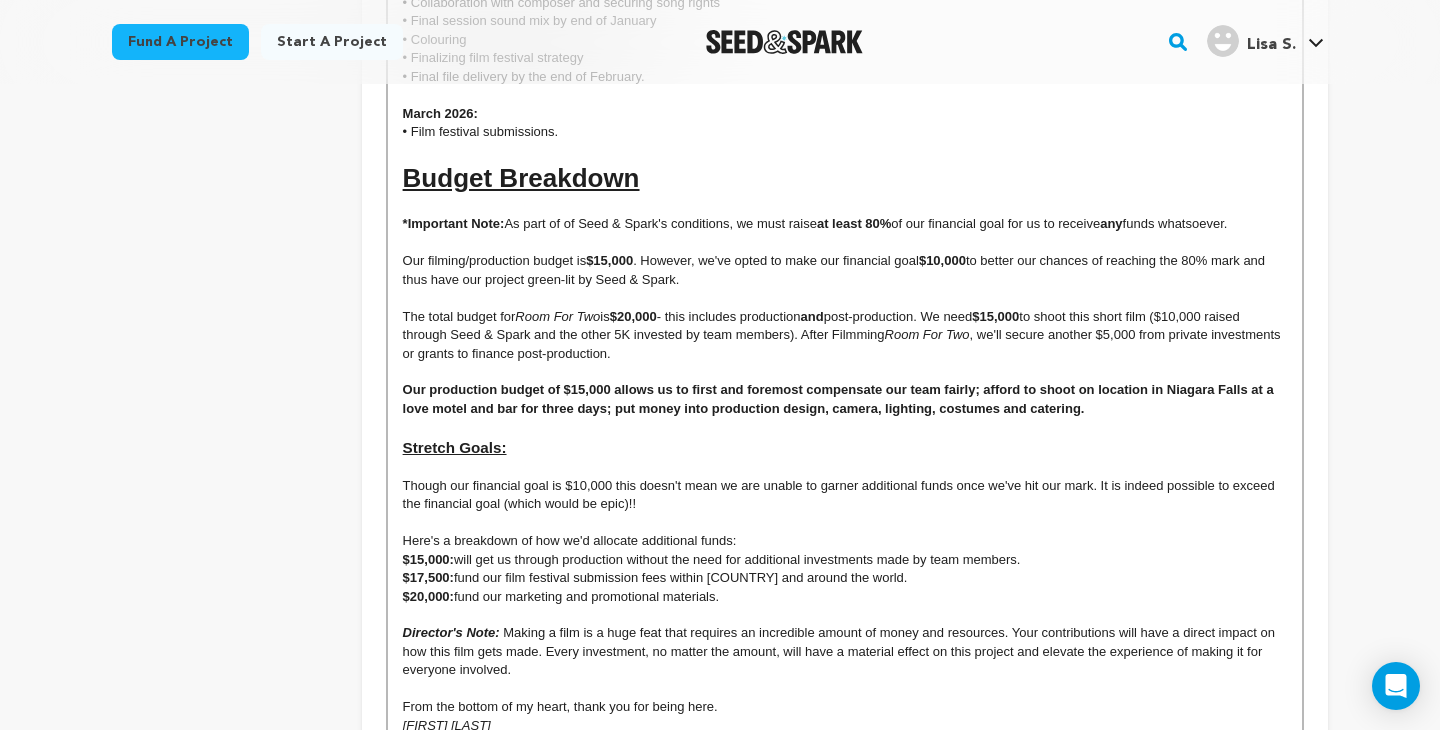 click on "Budget Breakdown" at bounding box center [521, 178] 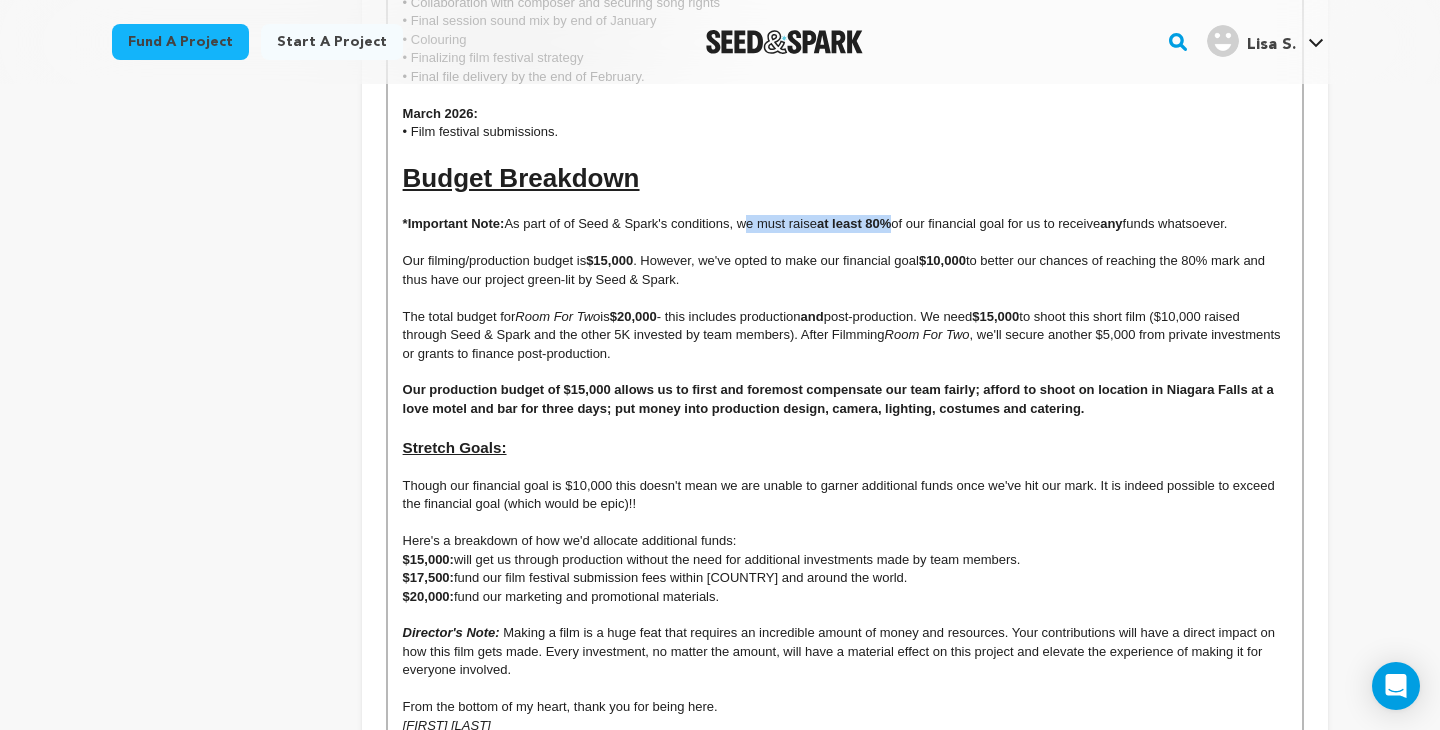 drag, startPoint x: 741, startPoint y: 208, endPoint x: 897, endPoint y: 211, distance: 156.02884 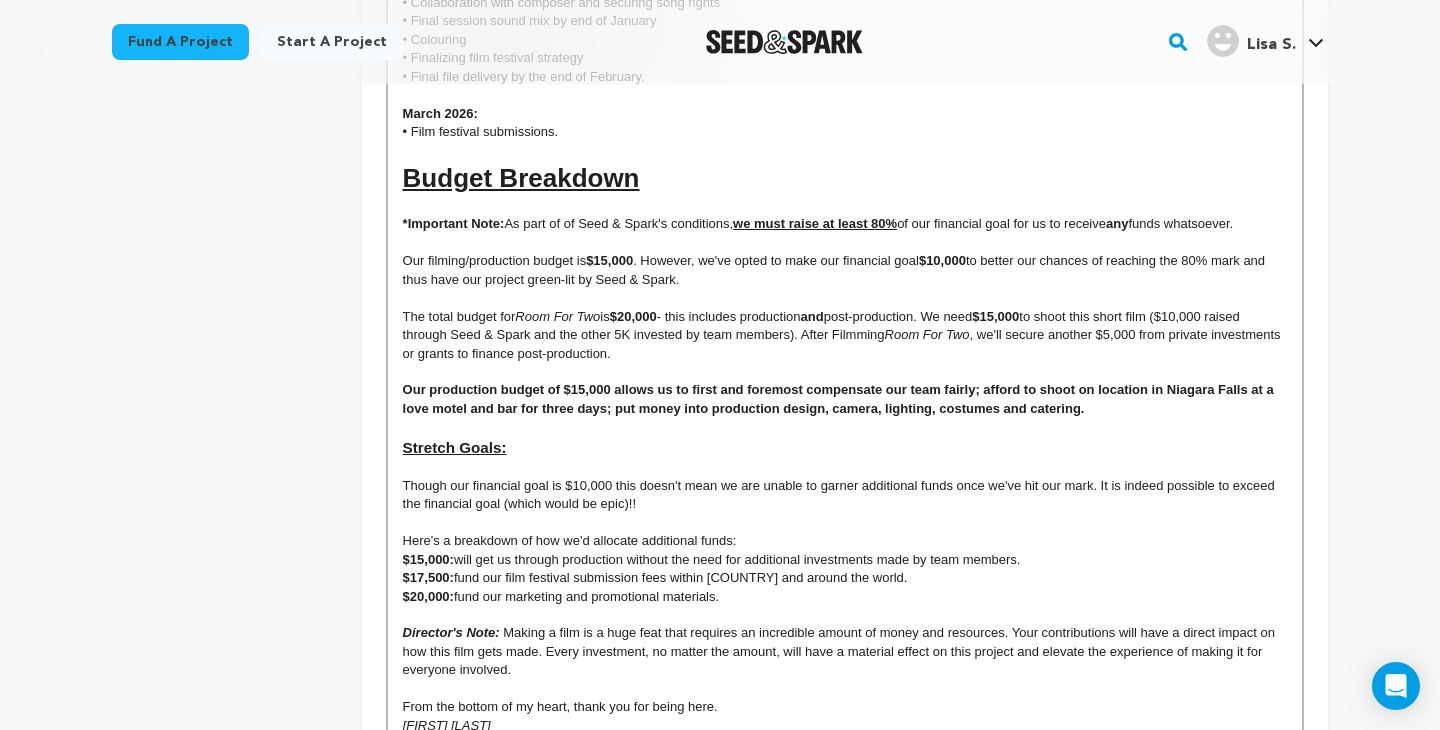 click at bounding box center (845, 298) 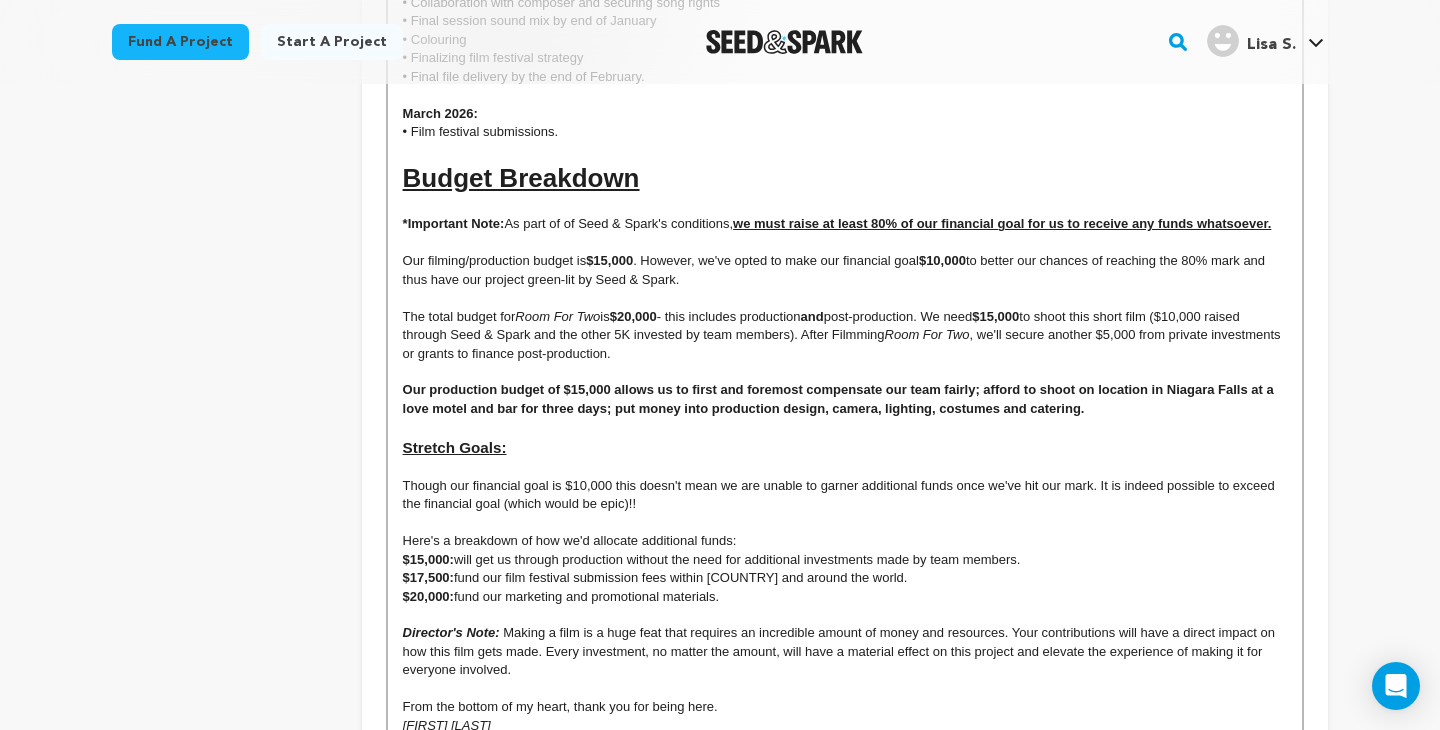 click on "Our filming/production budget is  $15,000 . However, we've opted to make our financial goal  $10,000  to better our chances of reaching the 80% mark and thus have our project green-lit by Seed & Spark." at bounding box center [845, 270] 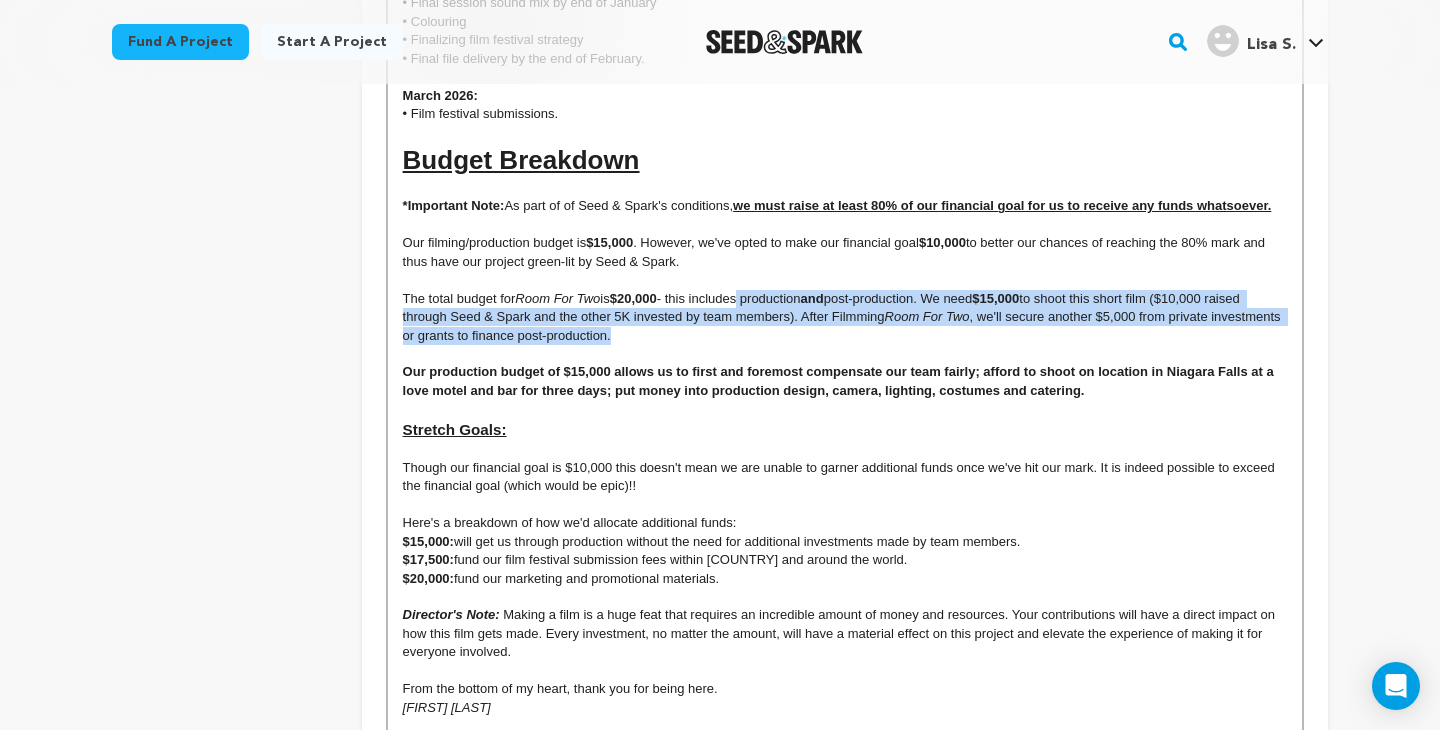 drag, startPoint x: 798, startPoint y: 321, endPoint x: 750, endPoint y: 273, distance: 67.88225 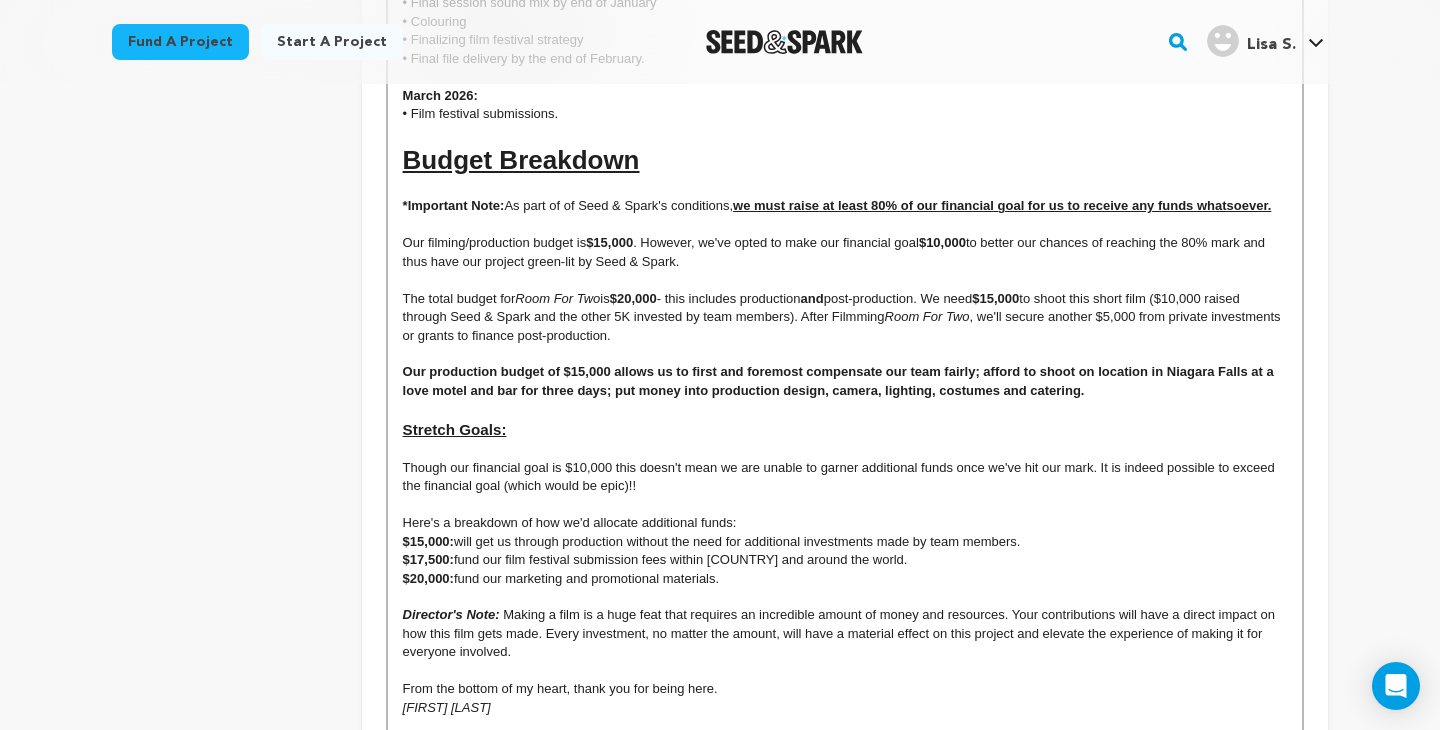 click on "Our filming/production budget is  $15,000 . However, we've opted to make our financial goal  $10,000  to better our chances of reaching the 80% mark and thus have our project green-lit by Seed & Spark." at bounding box center [845, 252] 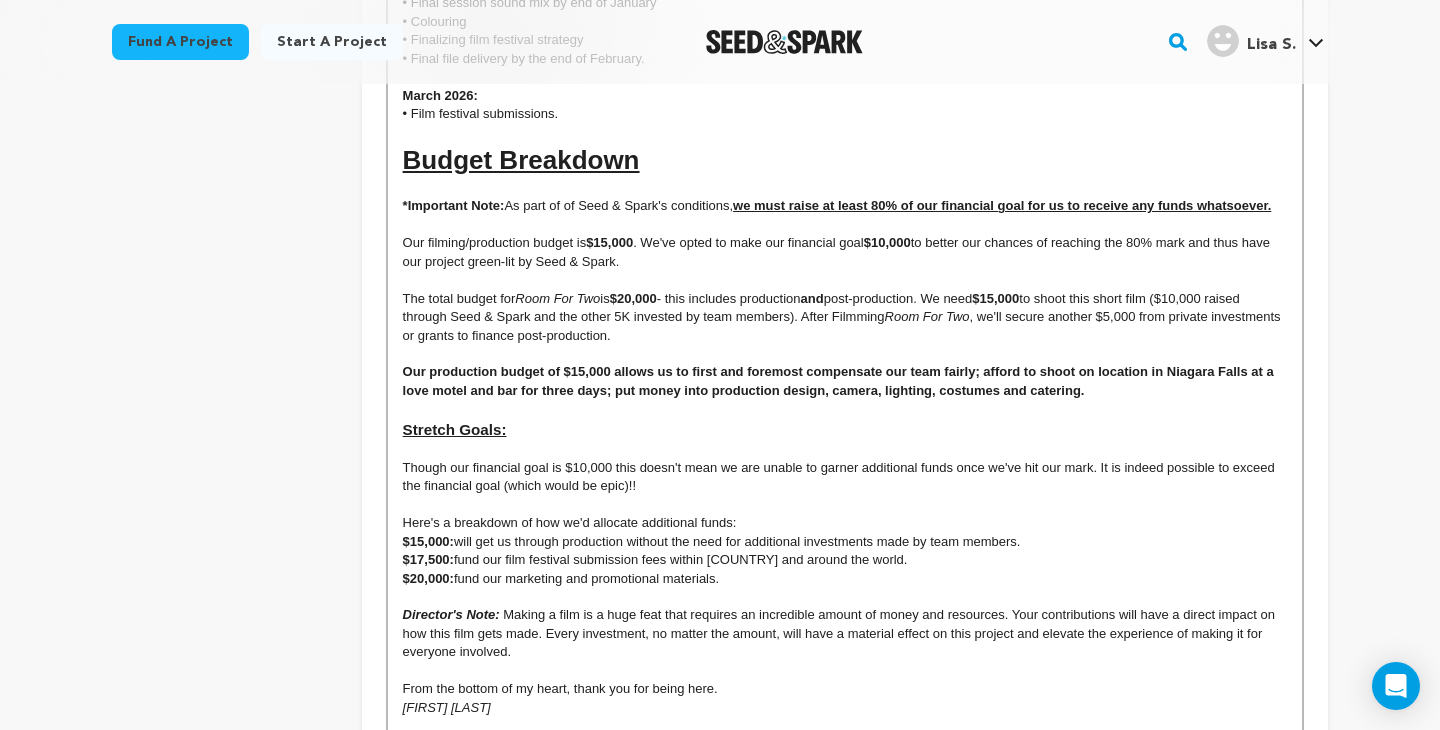 click on "Our filming/production budget is  $15,000 . We've opted to make our financial goal  $10,000  to better our chances of reaching the 80% mark and thus have our project green-lit by Seed & Spark." at bounding box center [845, 252] 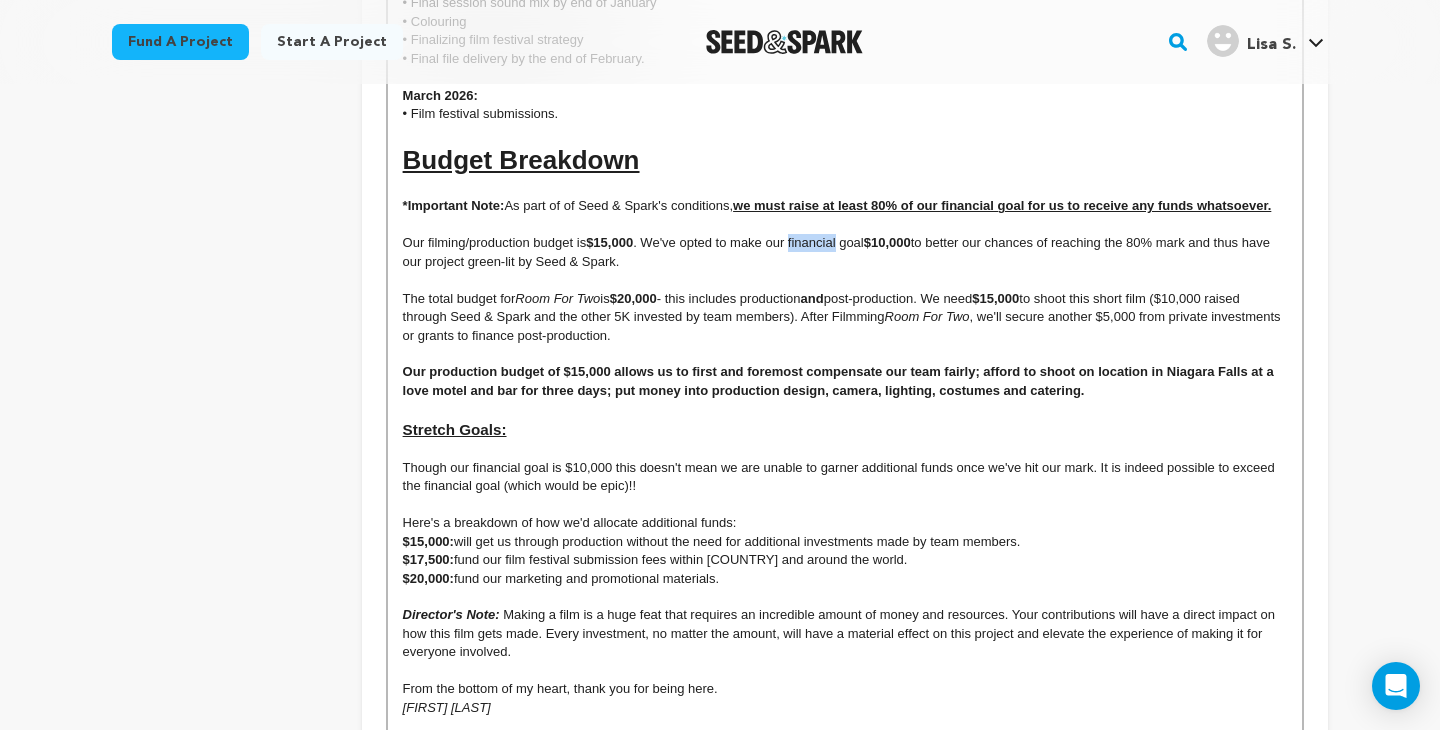 click on "Our filming/production budget is  $15,000 . We've opted to make our financial goal  $10,000  to better our chances of reaching the 80% mark and thus have our project green-lit by Seed & Spark." at bounding box center [845, 252] 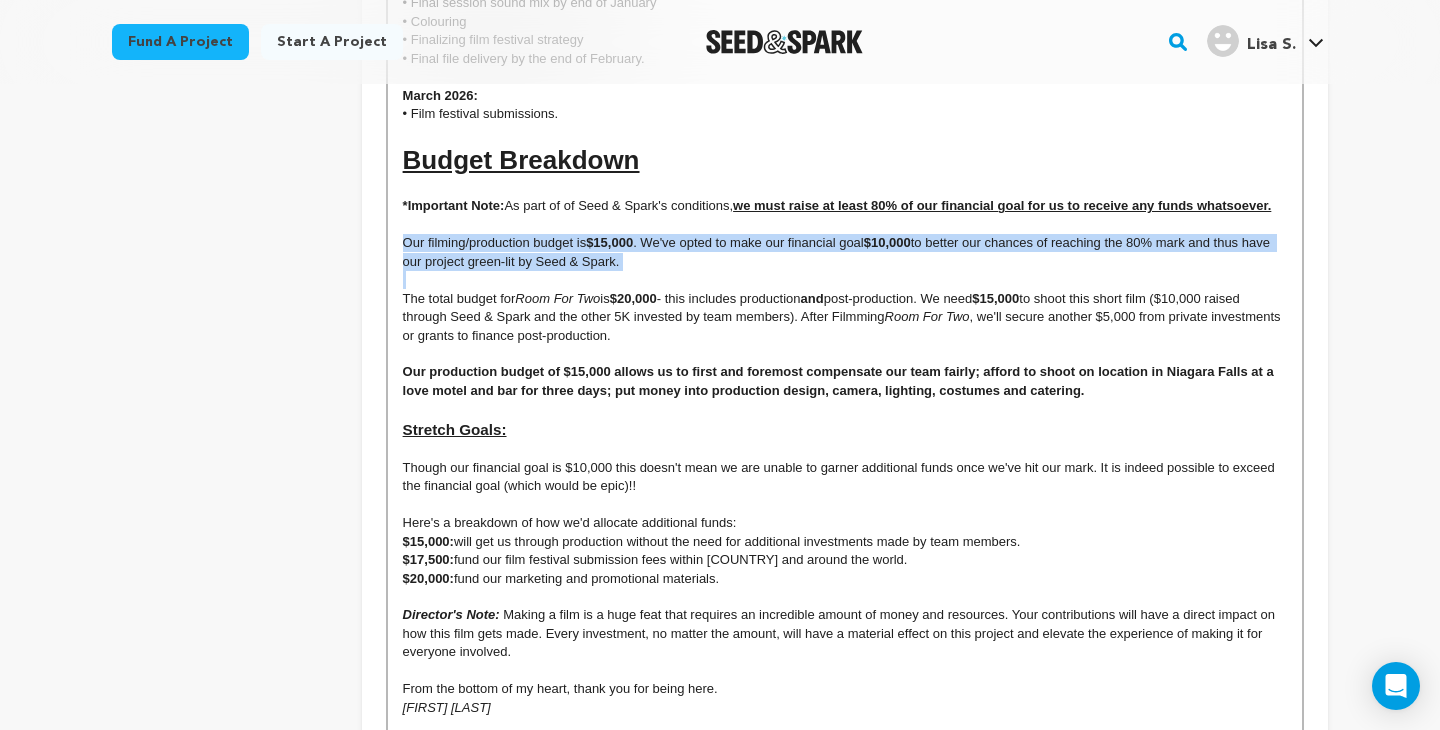 click on "Our filming/production budget is  $15,000 . We've opted to make our financial goal  $10,000  to better our chances of reaching the 80% mark and thus have our project green-lit by Seed & Spark." at bounding box center [845, 252] 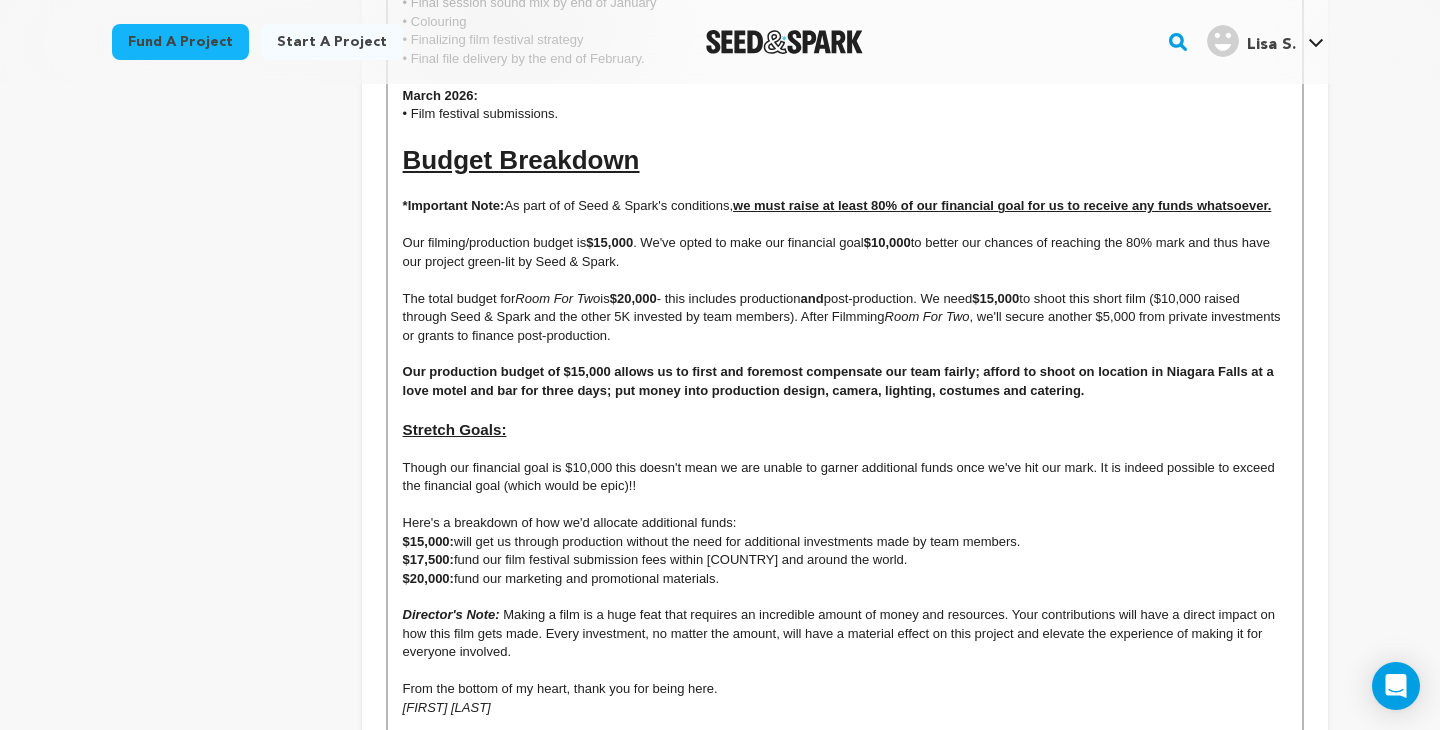 click on "Our filming/production budget is  $15,000 . We've opted to make our financial goal  $10,000  to better our chances of reaching the 80% mark and thus have our project green-lit by Seed & Spark." at bounding box center [845, 252] 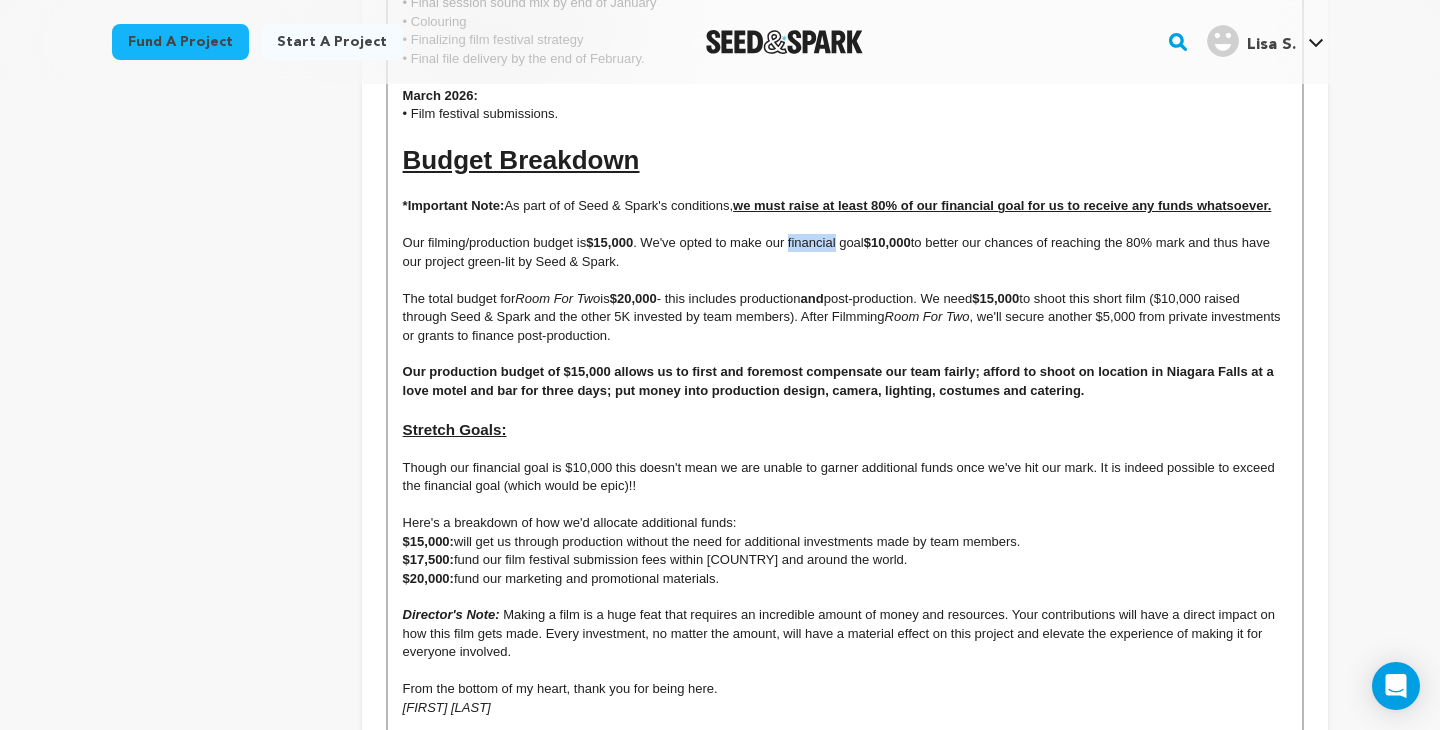 click on "Our filming/production budget is  $15,000 . We've opted to make our financial goal  $10,000  to better our chances of reaching the 80% mark and thus have our project green-lit by Seed & Spark." at bounding box center (845, 252) 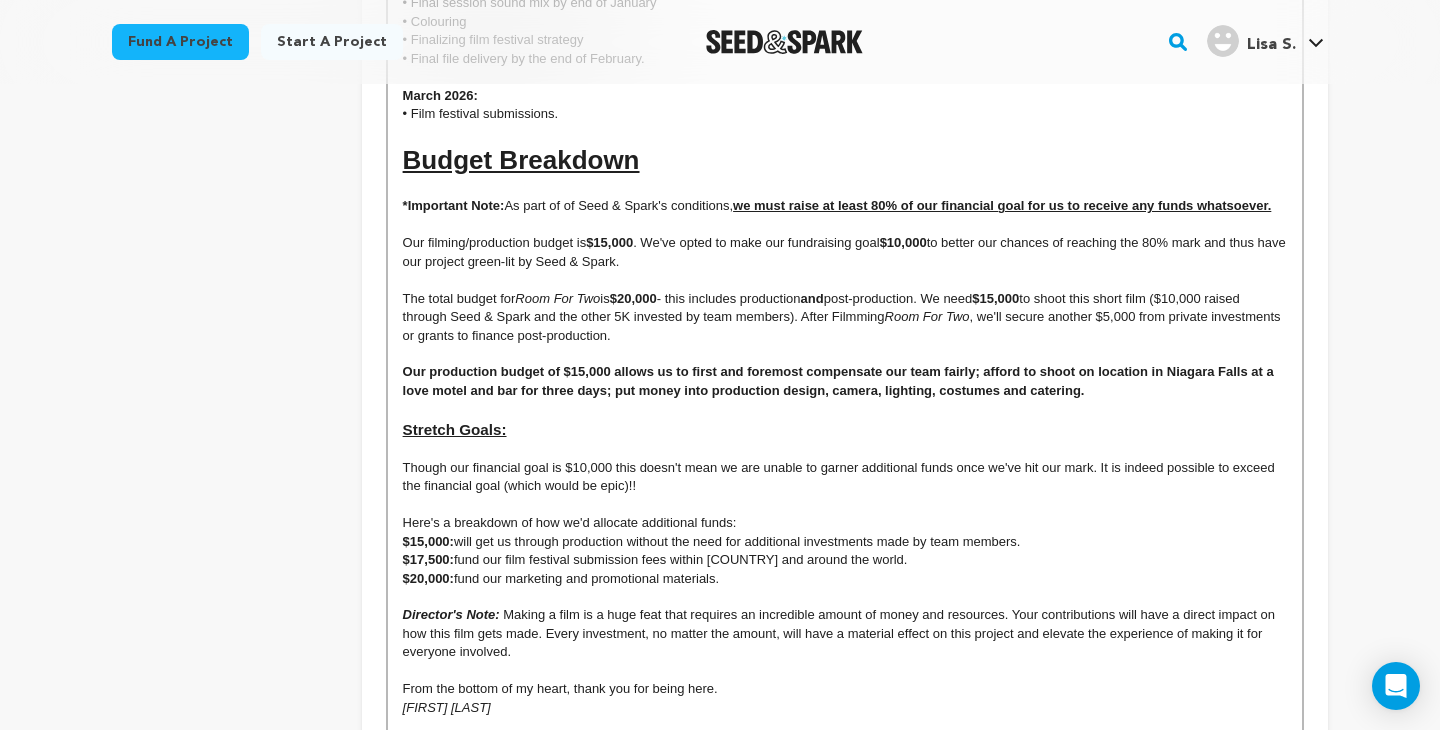 drag, startPoint x: 1081, startPoint y: 224, endPoint x: 1109, endPoint y: 240, distance: 32.24903 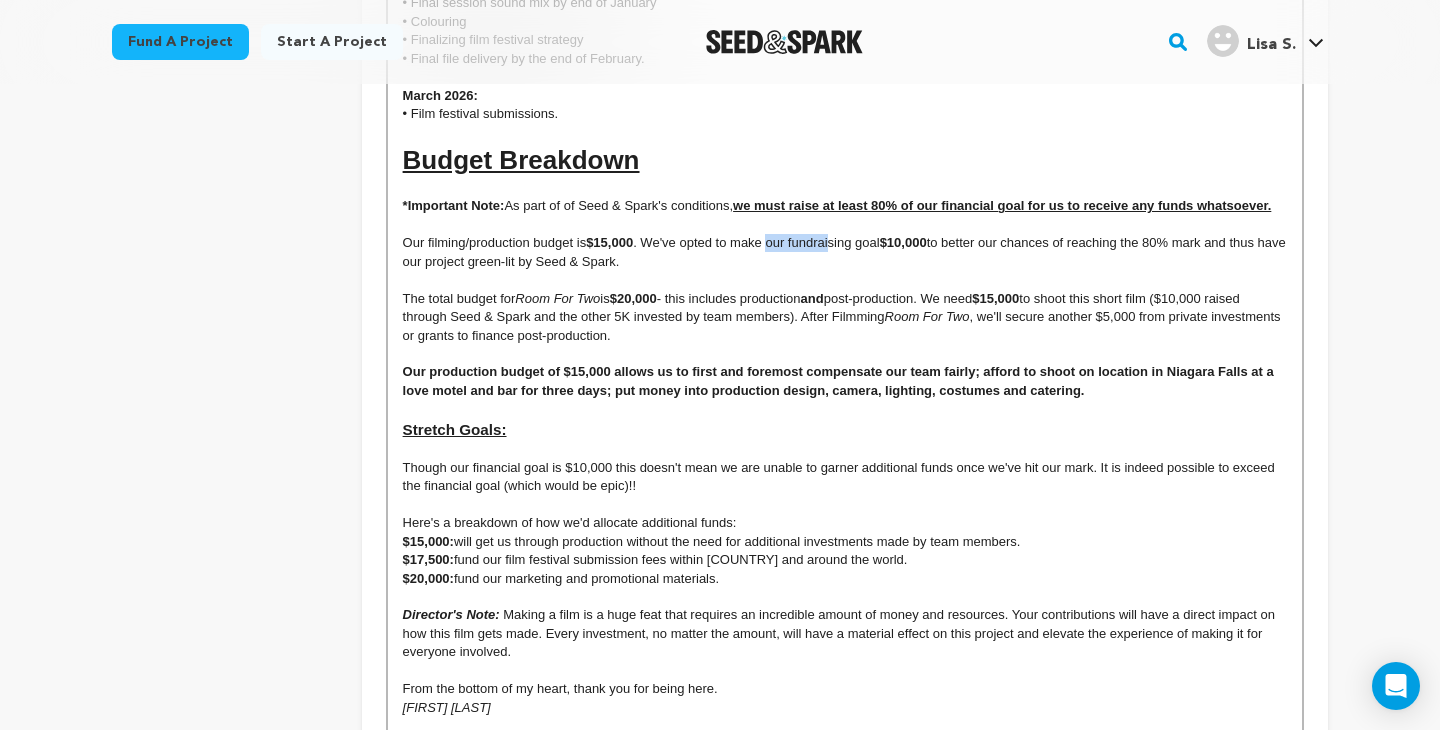drag, startPoint x: 833, startPoint y: 232, endPoint x: 759, endPoint y: 227, distance: 74.168724 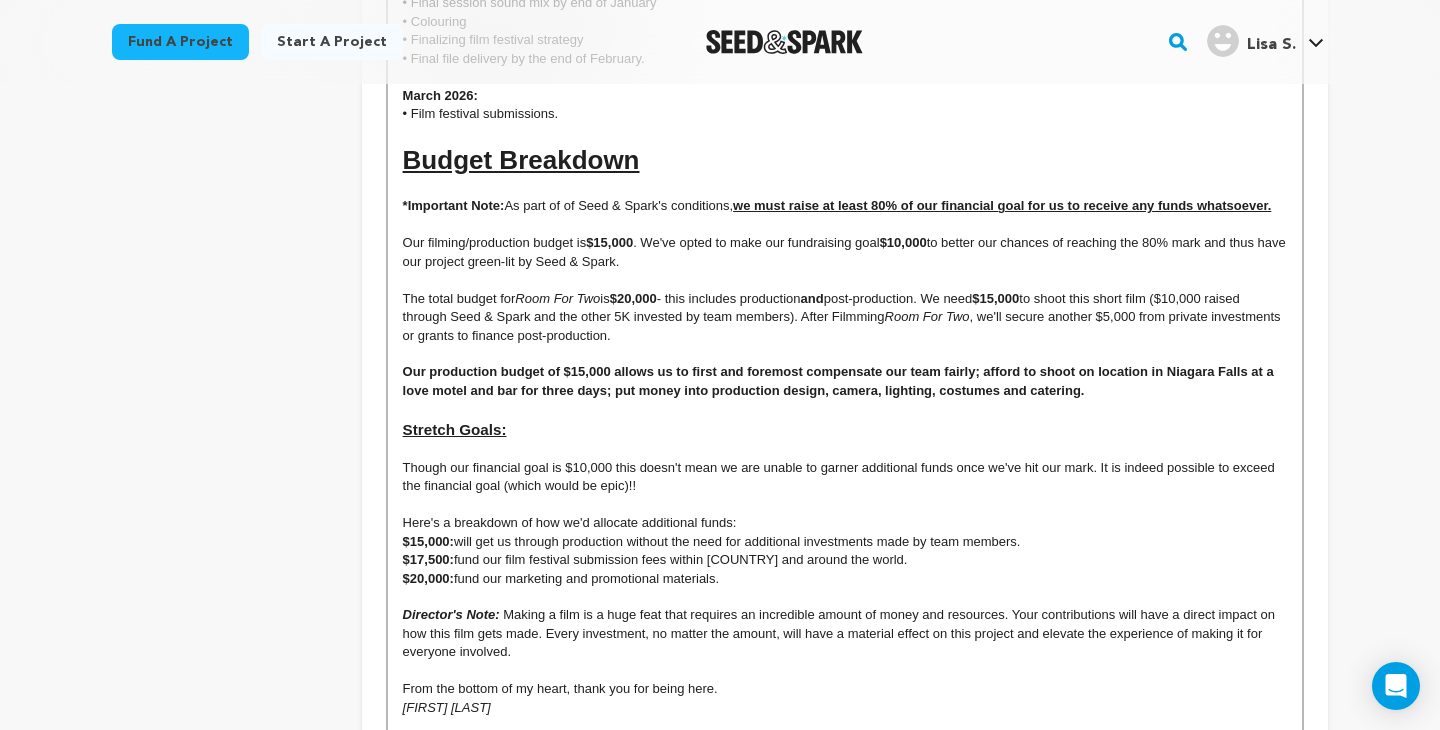 click on "$10,000" at bounding box center (903, 242) 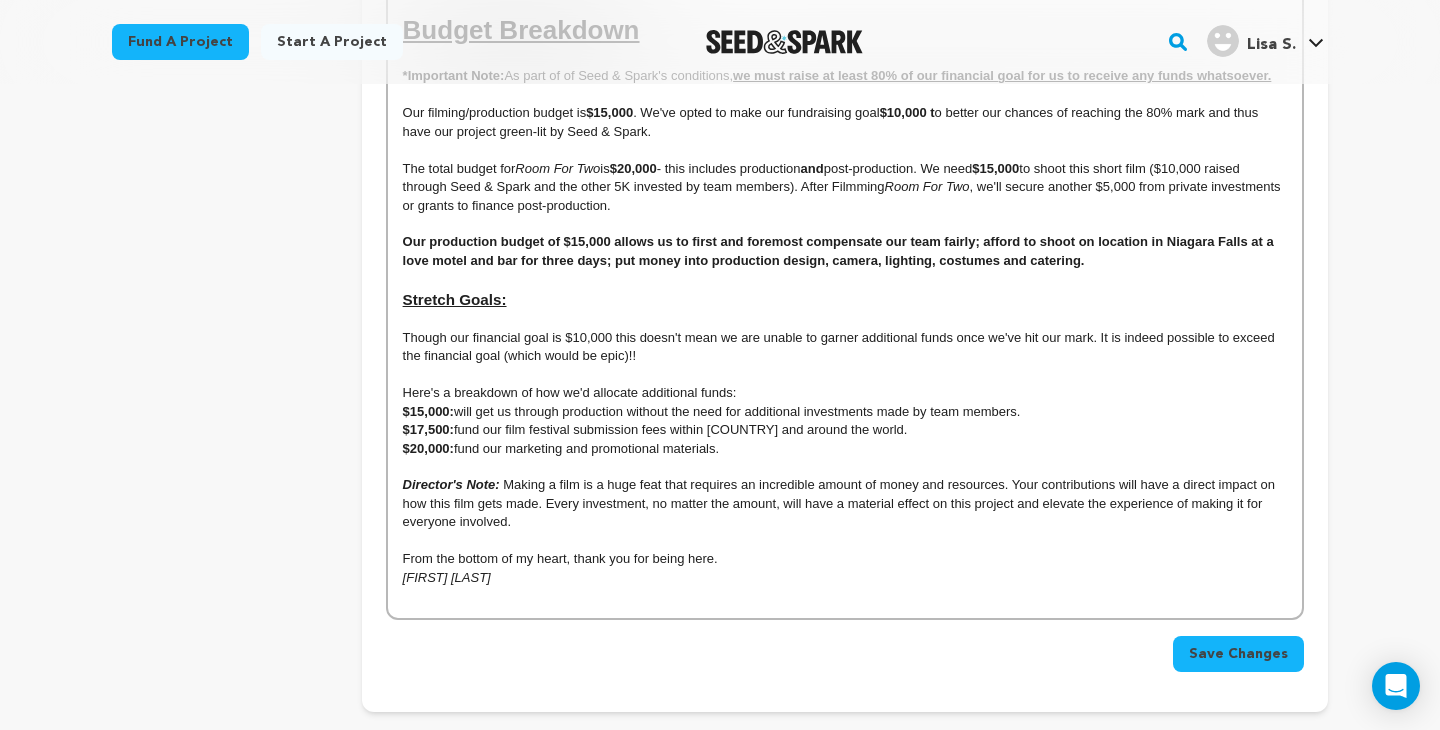 scroll, scrollTop: 6822, scrollLeft: 0, axis: vertical 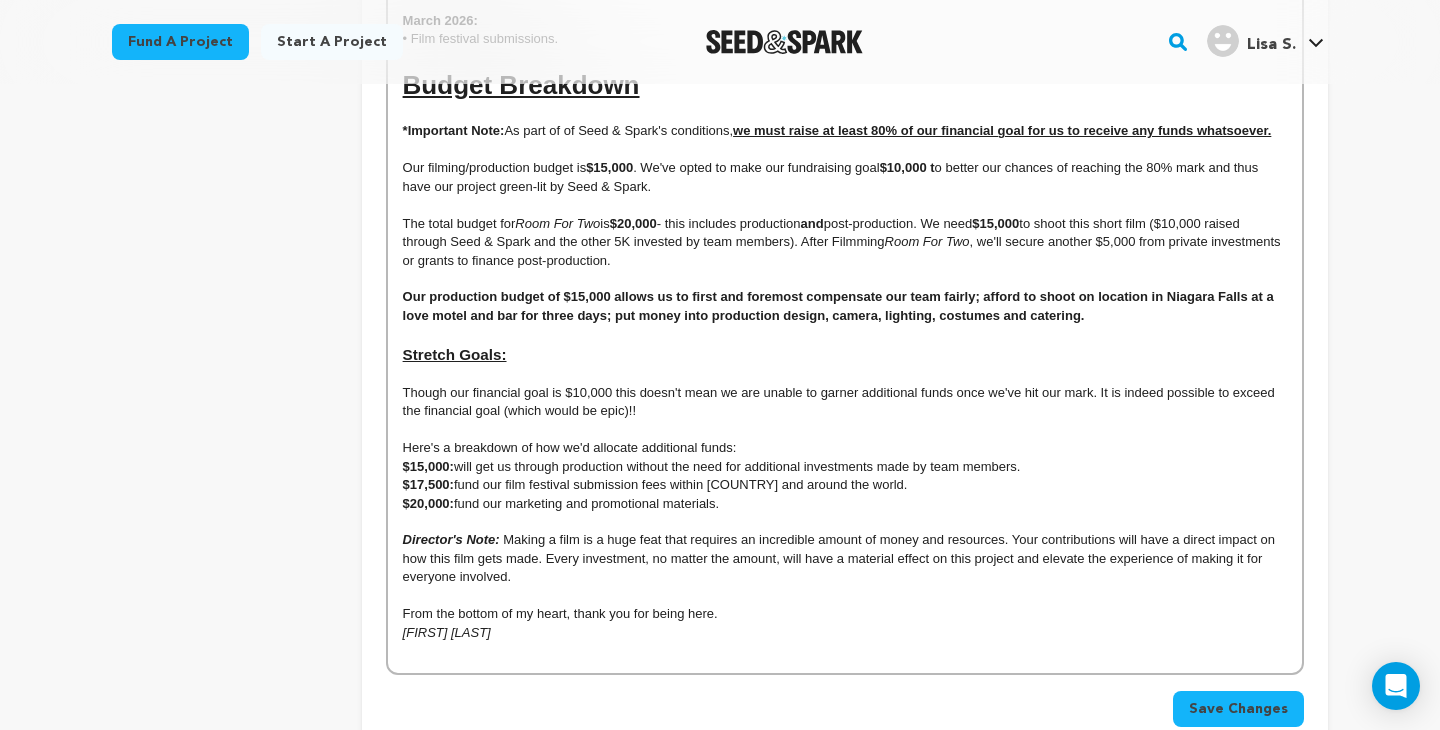 click on "Our filming/production budget is  $15,000 . We've opted to make our fundraising goal  $10,000 t o better our chances of reaching the 80% mark and thus have our project green-lit by Seed & Spark." at bounding box center [845, 177] 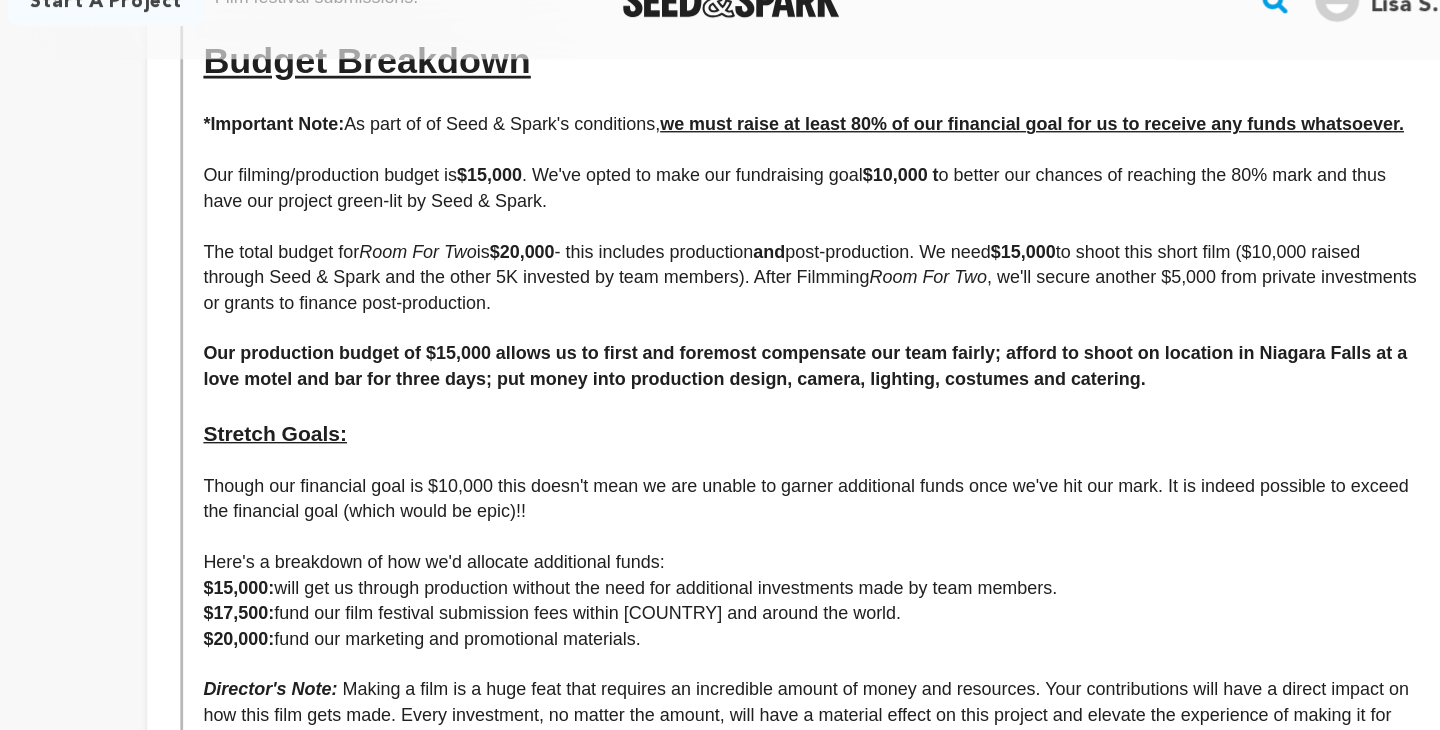 click on "$10,000 t" at bounding box center [907, 167] 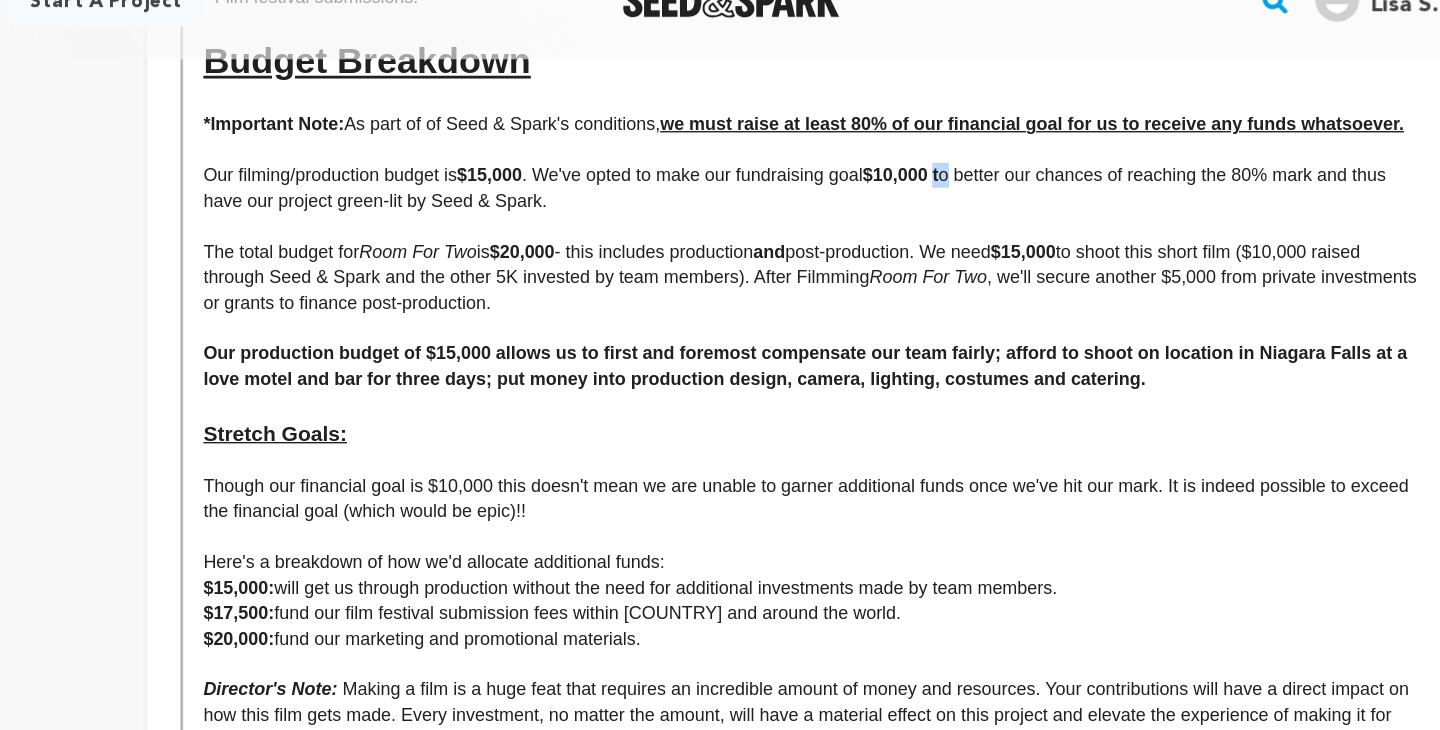 click on "$10,000 t" at bounding box center [907, 167] 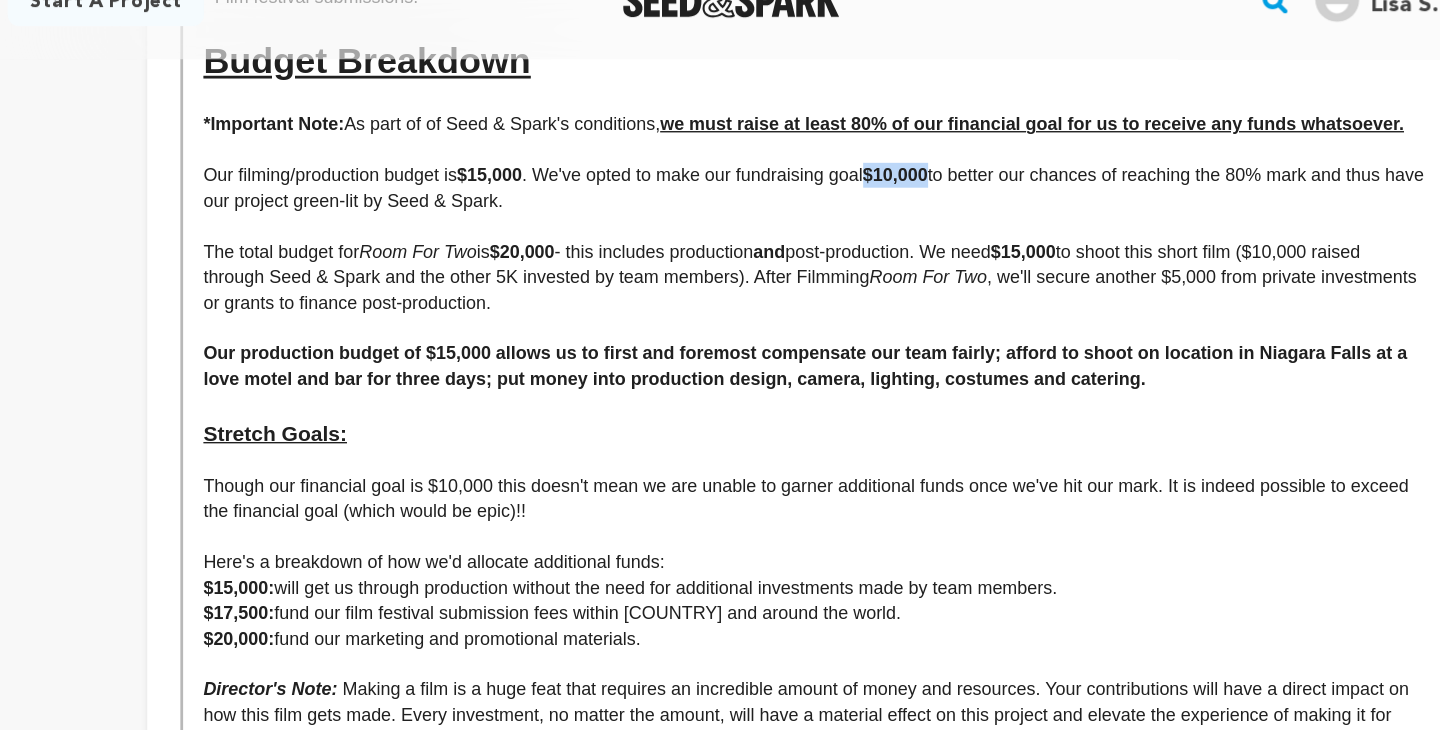 click on "Our filming/production budget is  $15,000 . We've opted to make our fundraising goal  $10,000  to better our chances of reaching the 80% mark and thus have our project green-lit by Seed & Spark." at bounding box center (845, 177) 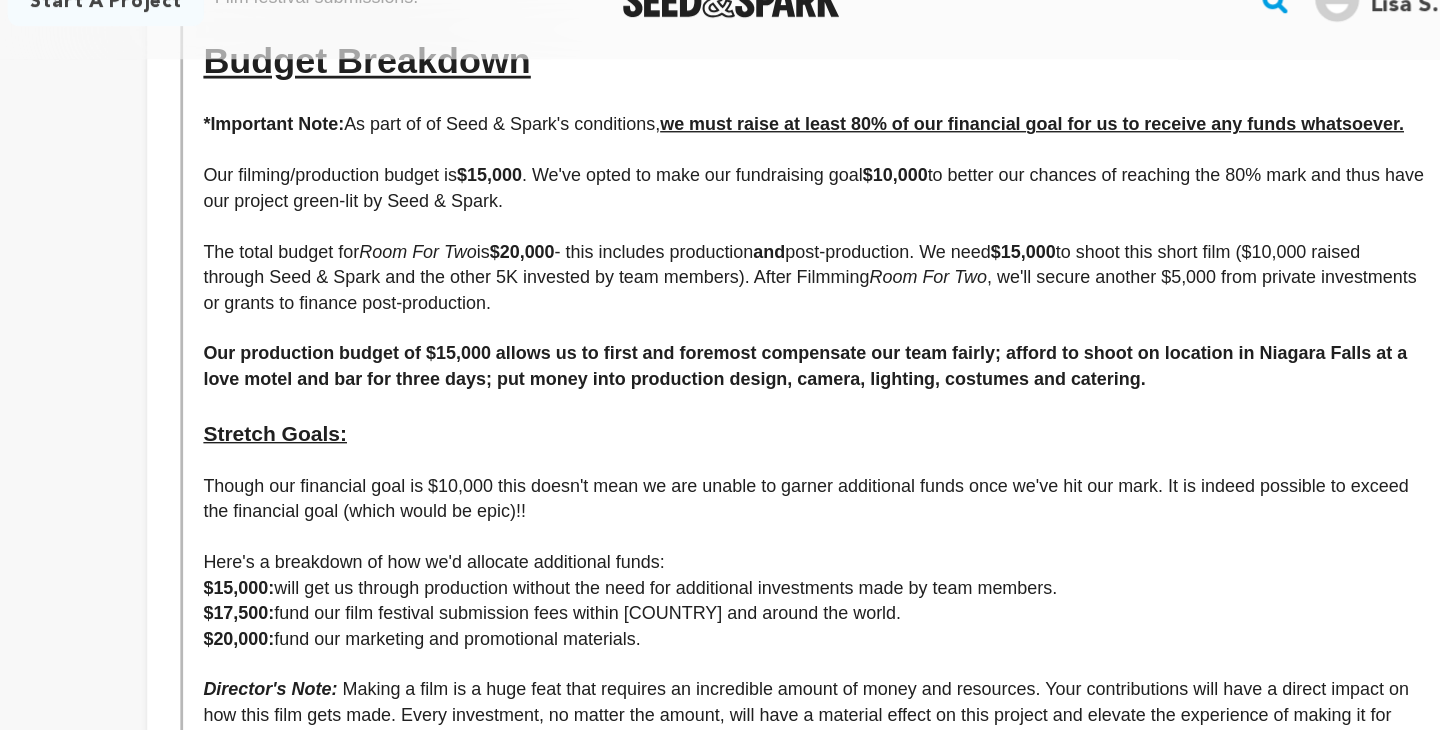 click on "Our filming/production budget is  $15,000 . We've opted to make our fundraising goal  $10,000  to better our chances of reaching the 80% mark and thus have our project green-lit by Seed & Spark." at bounding box center [845, 177] 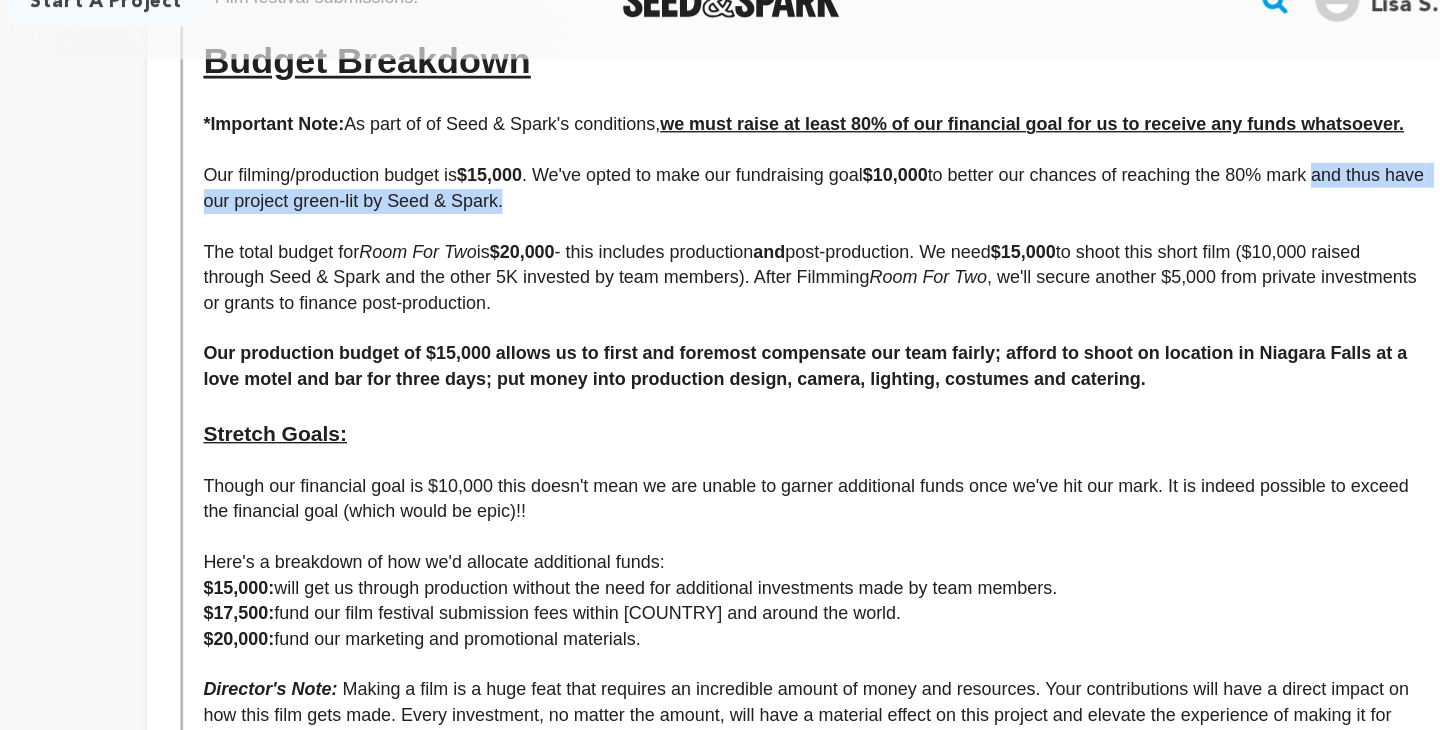 click on "Our filming/production budget is  $15,000 . We've opted to make our fundraising goal  $10,000  to better our chances of reaching the 80% mark and thus have our project green-lit by Seed & Spark." at bounding box center [845, 177] 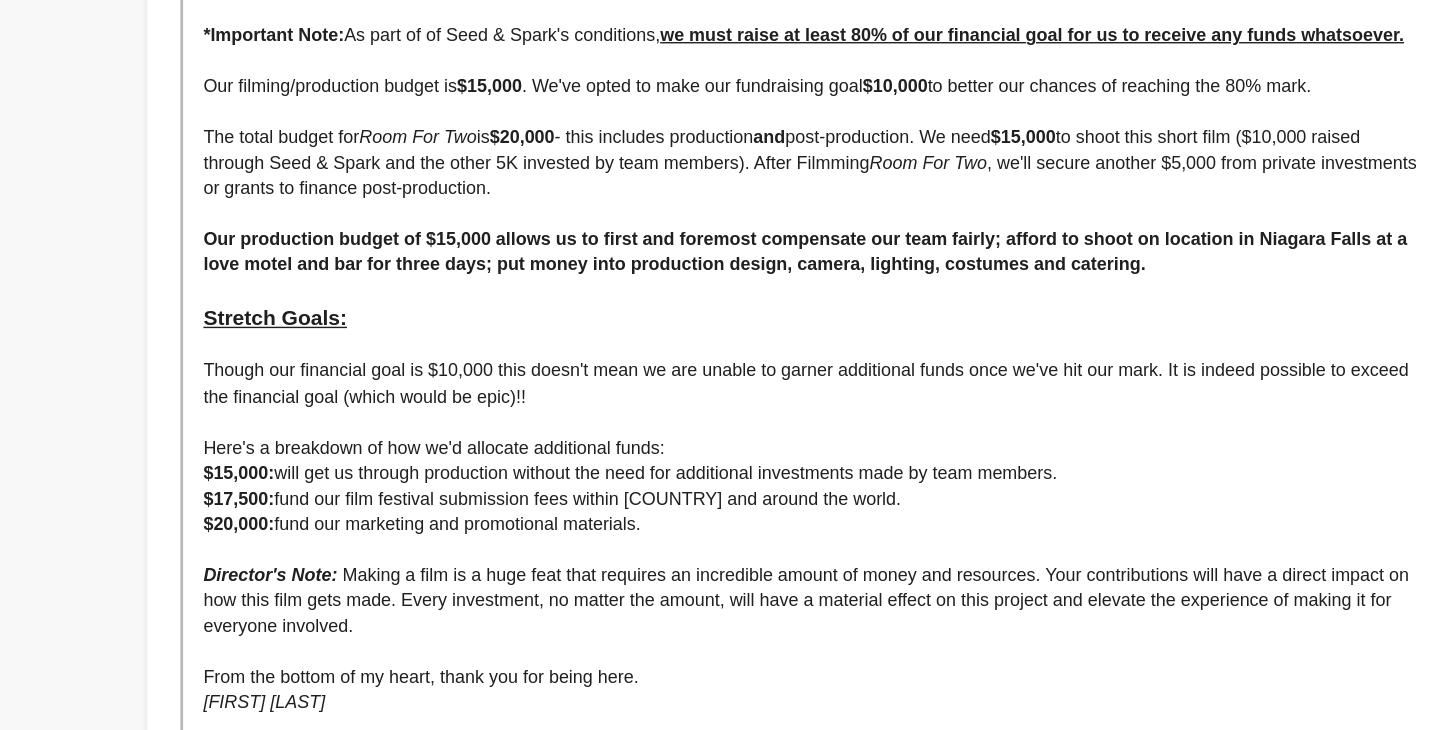 scroll, scrollTop: 6763, scrollLeft: 0, axis: vertical 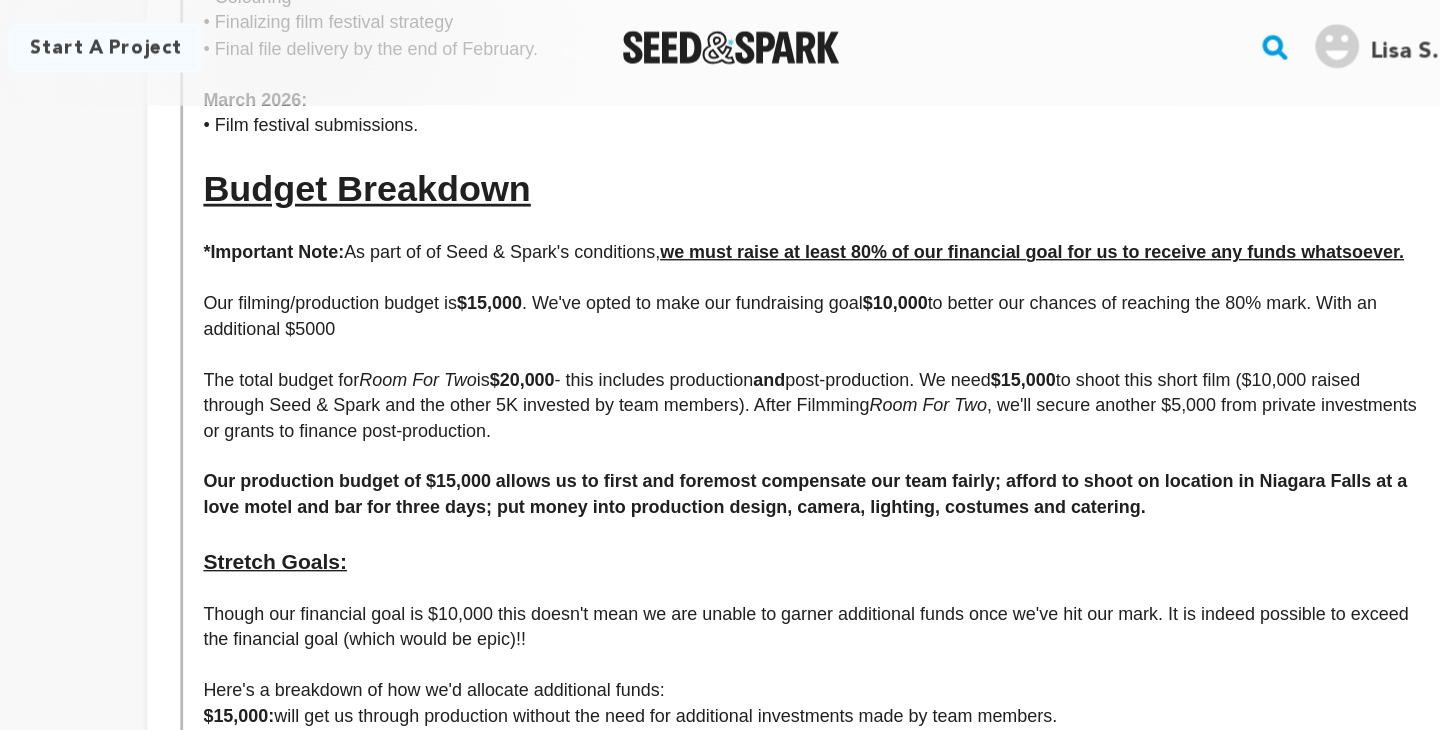 click on "Our filming/production budget is  $15,000 . We've opted to make our fundraising goal  $10,000  to better our chances of reaching the 80% mark. With an additional $5000" at bounding box center [845, 236] 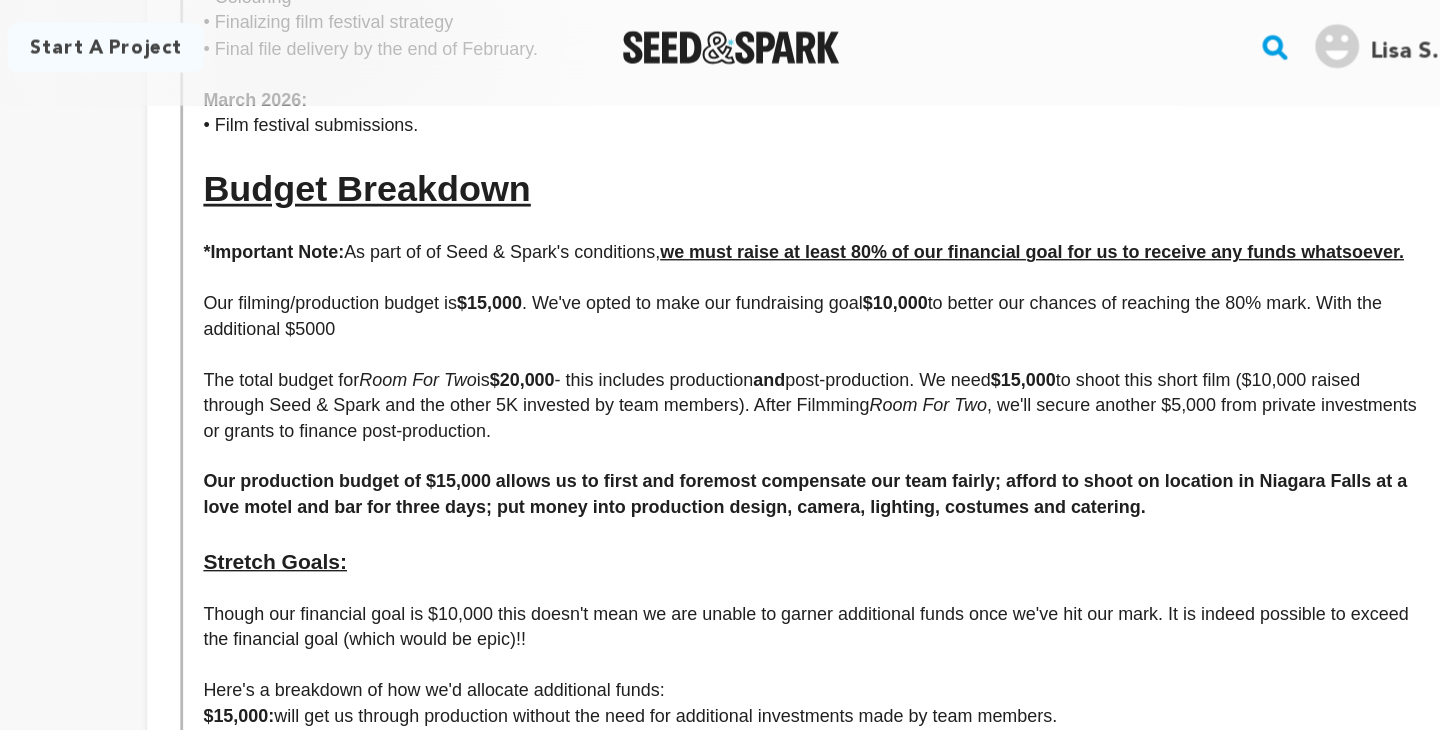 click on "Our filming/production budget is  $15,000 . We've opted to make our fundraising goal  $10,000  to better our chances of reaching the 80% mark. With the additional $5000" at bounding box center [845, 236] 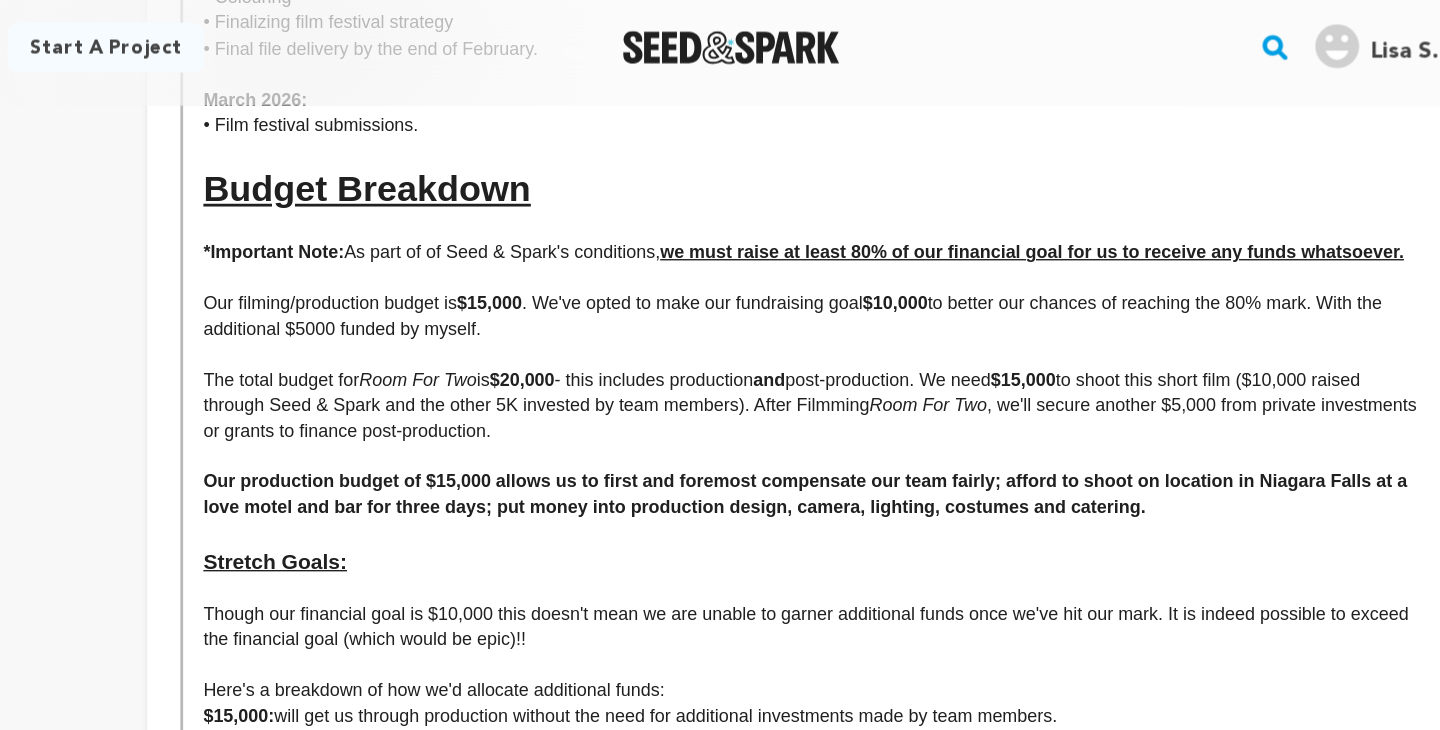 click on "The total budget for  Room For Two  is  $20,000  - this includes production  and  post-production. We need  $15,000  to shoot this short film ($10,000 raised through Seed & Spark and the other 5K invested by team members). After filmming  Room For Two , we'll secure another $5,000 from private investments or grants to finance post-production." at bounding box center [845, 301] 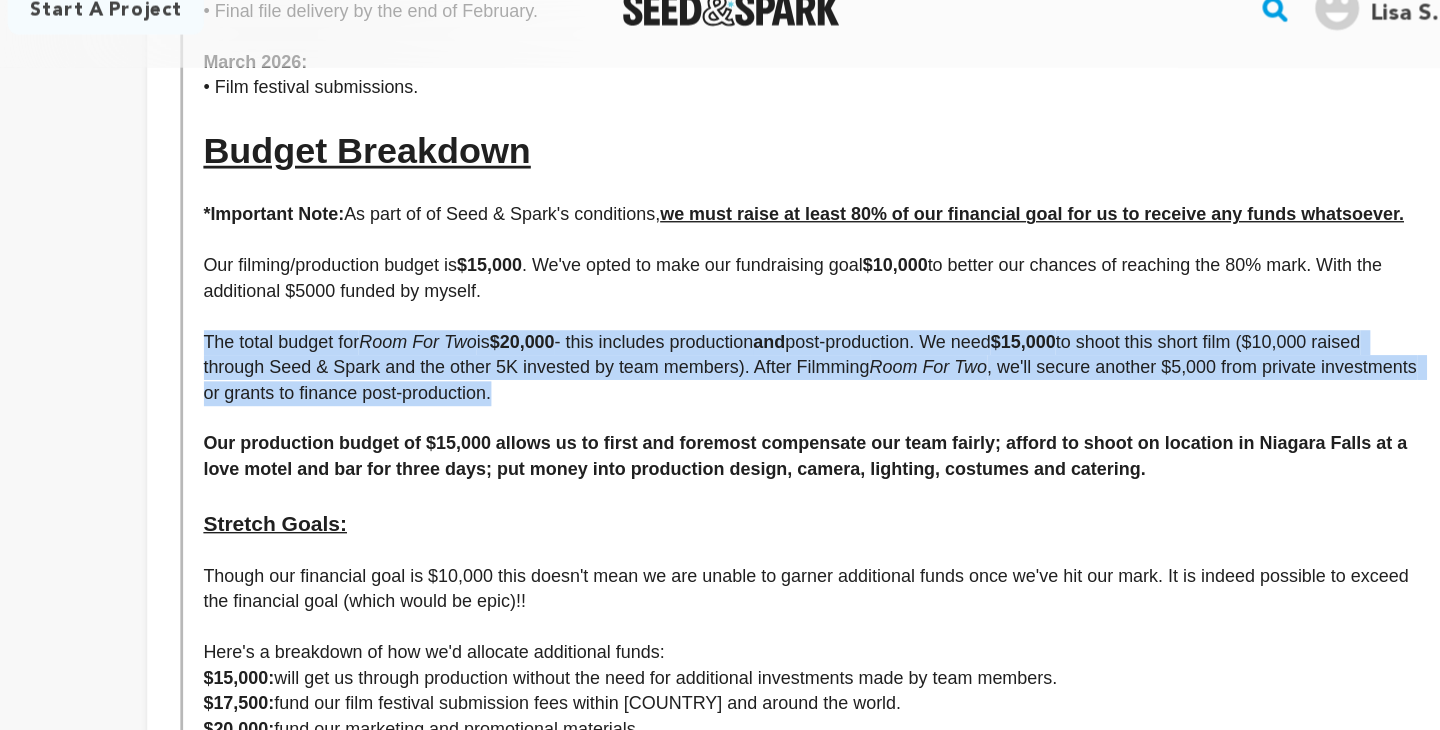 drag, startPoint x: 617, startPoint y: 303, endPoint x: 403, endPoint y: 265, distance: 217.34764 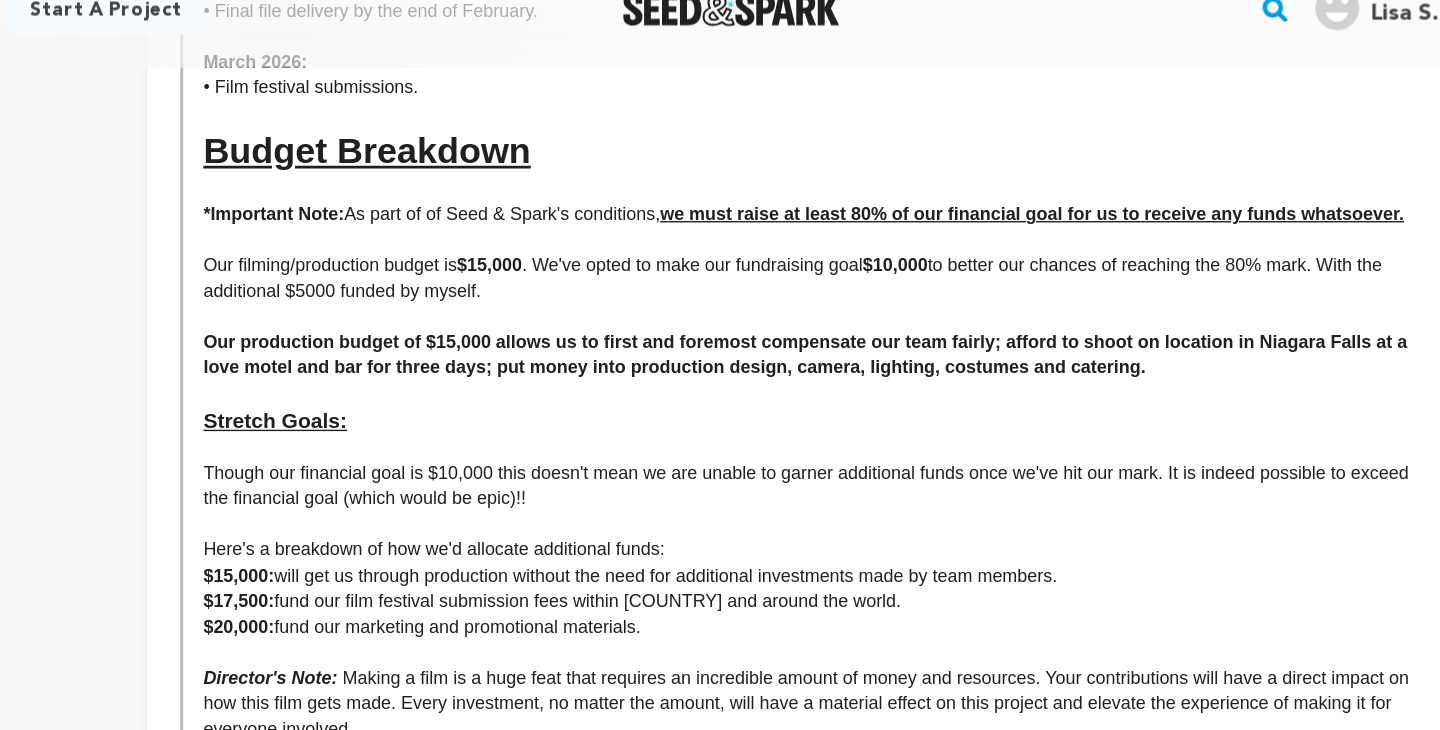 click on "Our production budget of $15,000 allows us to first and foremost compensate our team fairly; afford to shoot on location in Niagara Falls at a love motel and bar for three days; put money into production design, camera, lighting, costumes and catering." at bounding box center [845, 292] 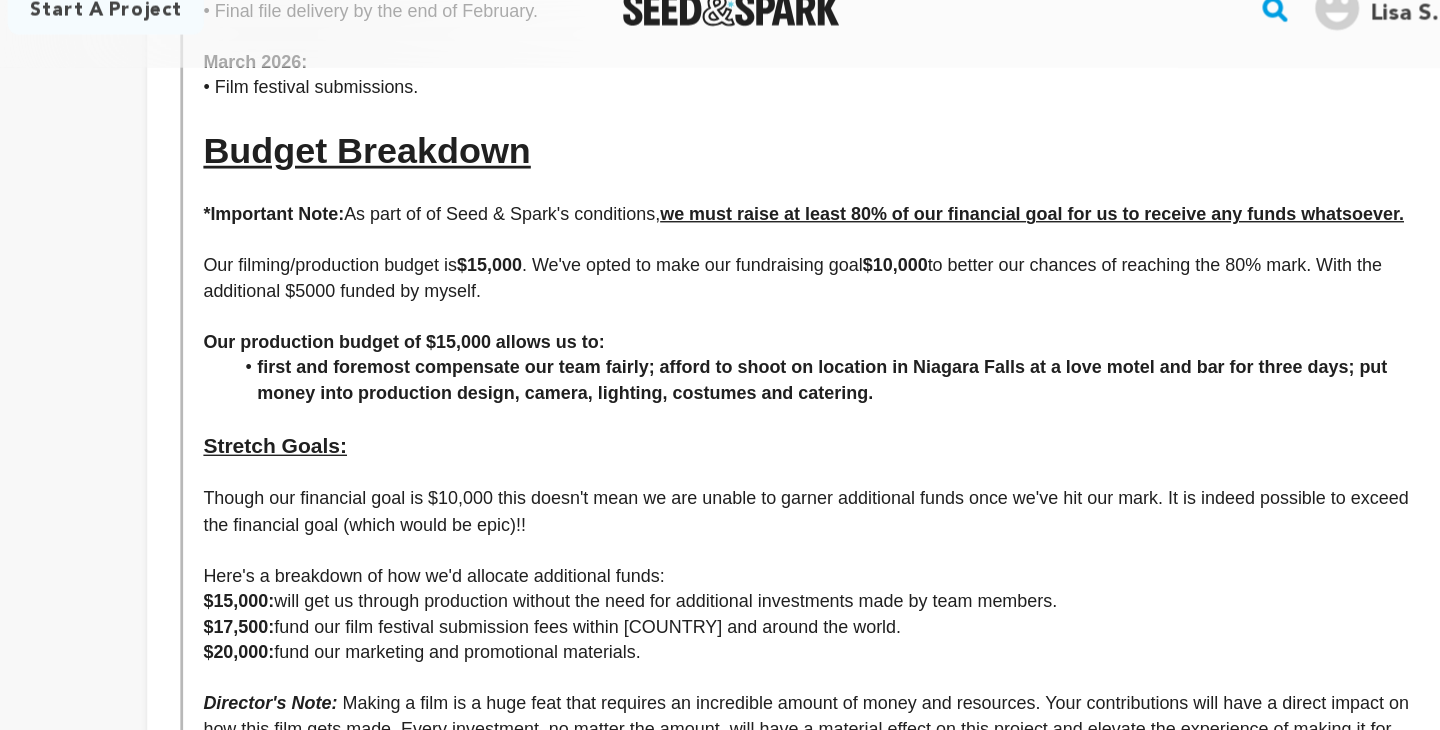 click on "first and foremost compensate our team fairly; afford to shoot on location in Niagara Falls at a love motel and bar for three days; put money into production design, camera, lighting, costumes and catering." at bounding box center [852, 309] 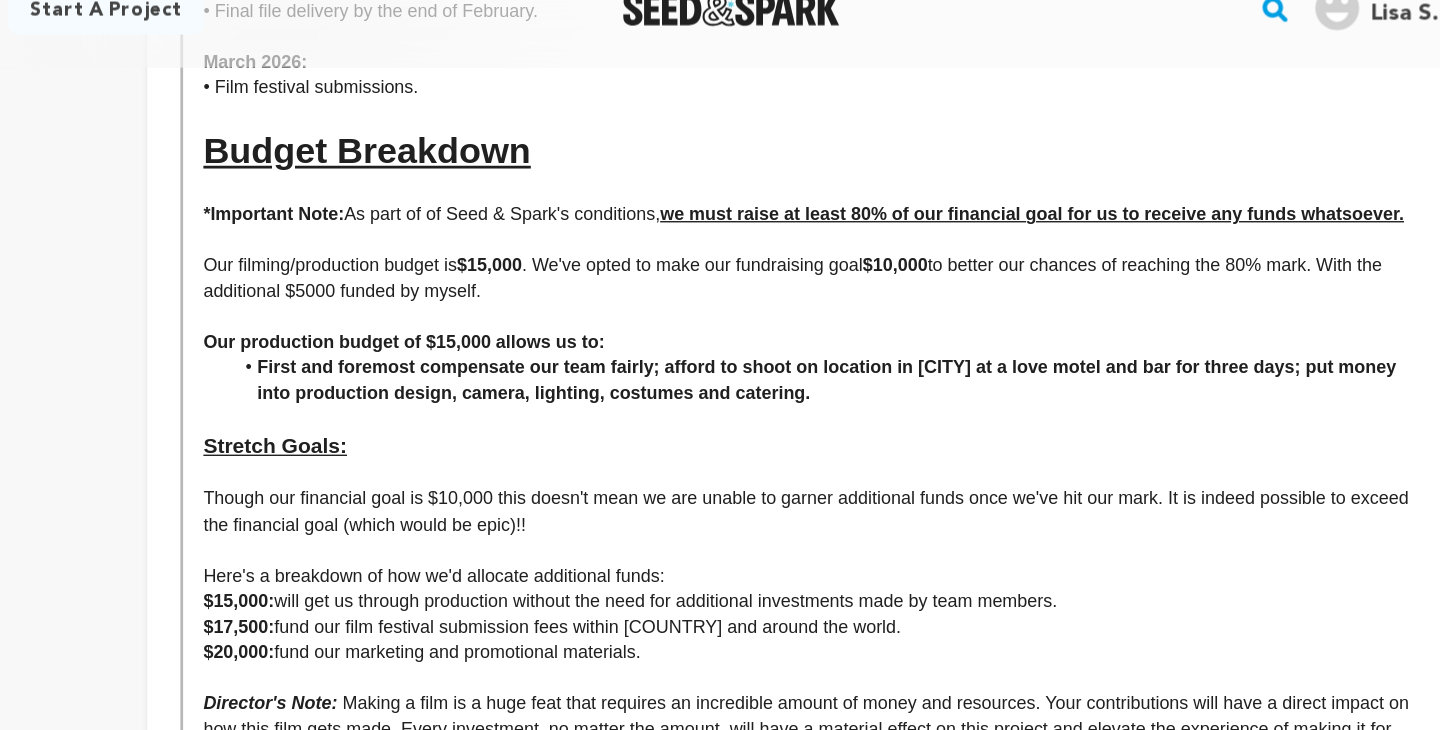 click on "First and foremost compensate our team fairly; afford to shoot on location in Niagara Falls at a love motel and bar for three days; put money into production design, camera, lighting, costumes and catering." at bounding box center [856, 309] 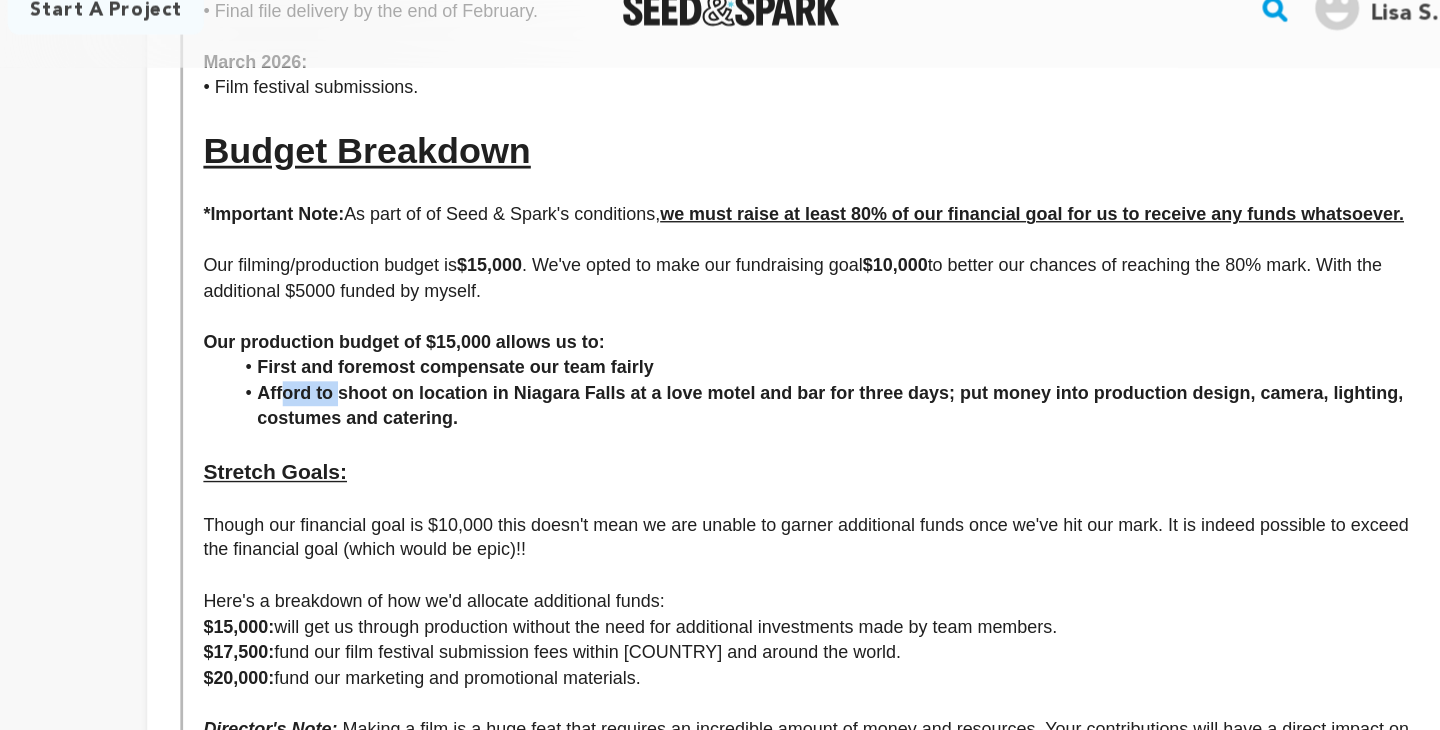 drag, startPoint x: 502, startPoint y: 305, endPoint x: 457, endPoint y: 305, distance: 45 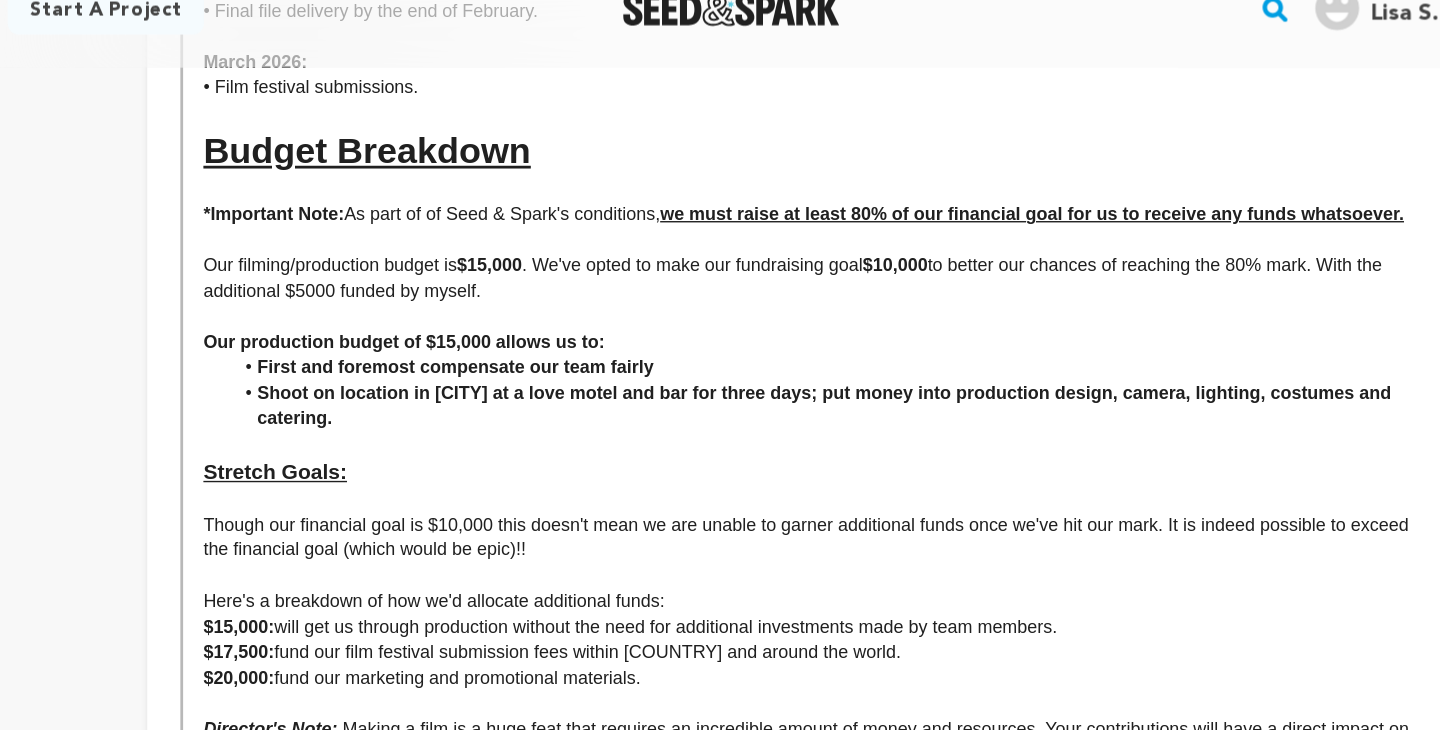 click on "Shoot on location in Niagara Falls at a love motel and bar for three days; put money into production design, camera, lighting, costumes and catering." at bounding box center (854, 328) 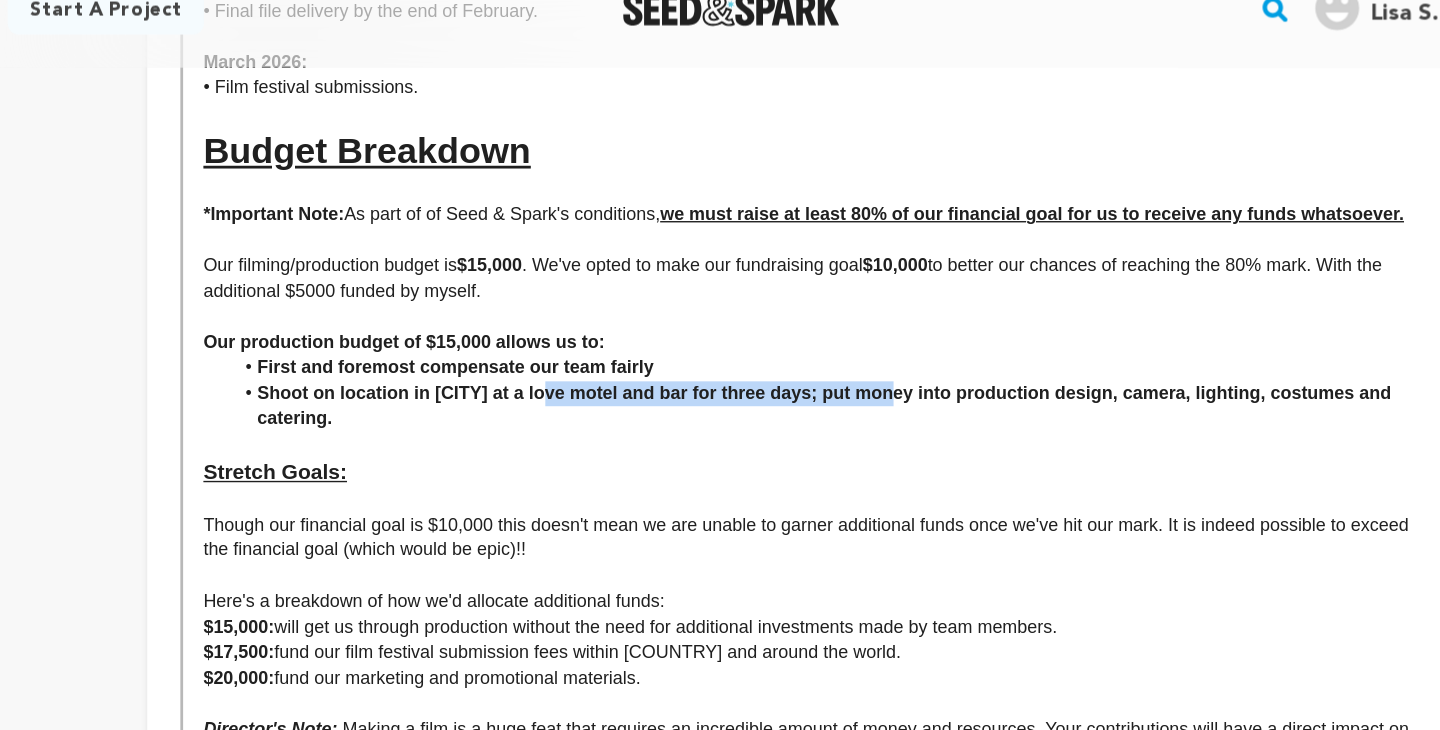 drag, startPoint x: 894, startPoint y: 302, endPoint x: 656, endPoint y: 301, distance: 238.0021 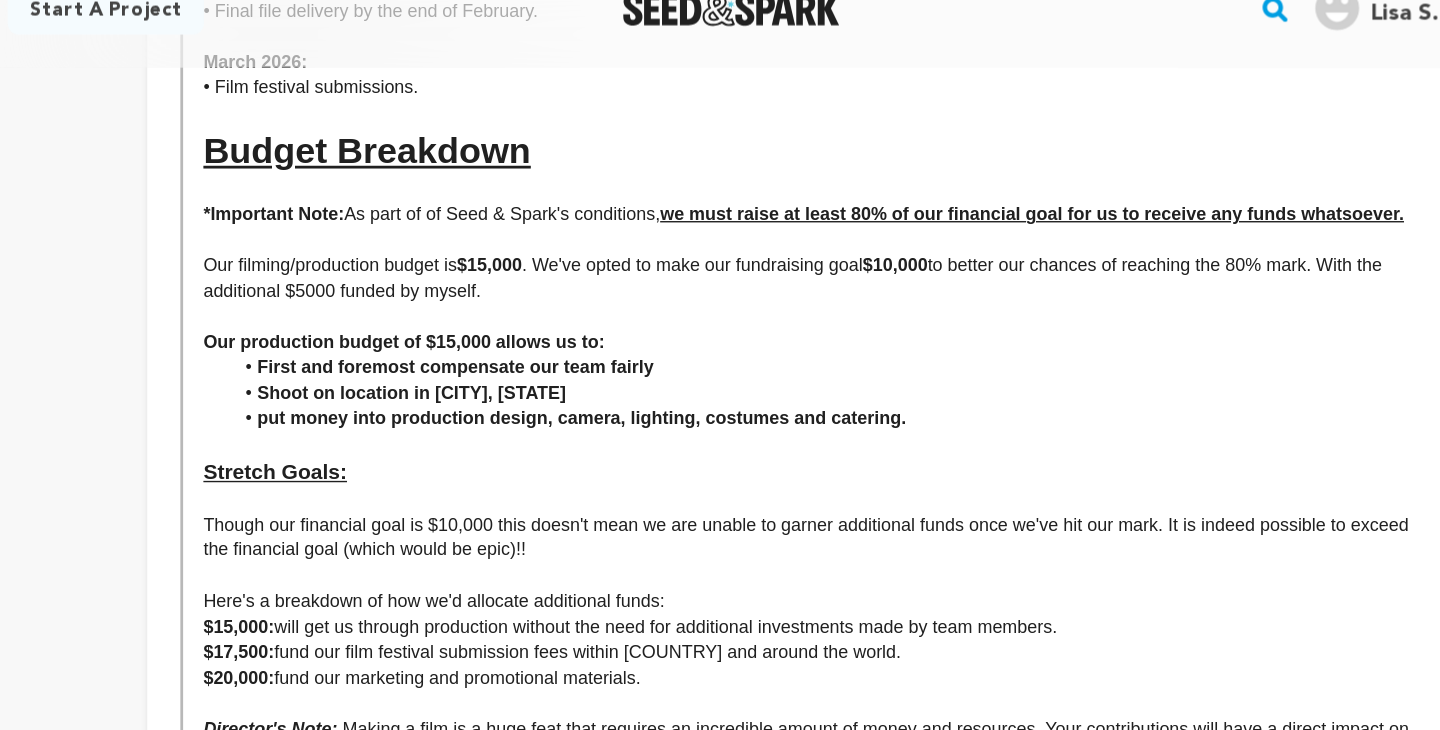 click on "﻿ put money into production design, camera, lighting, costumes and catering." at bounding box center [677, 337] 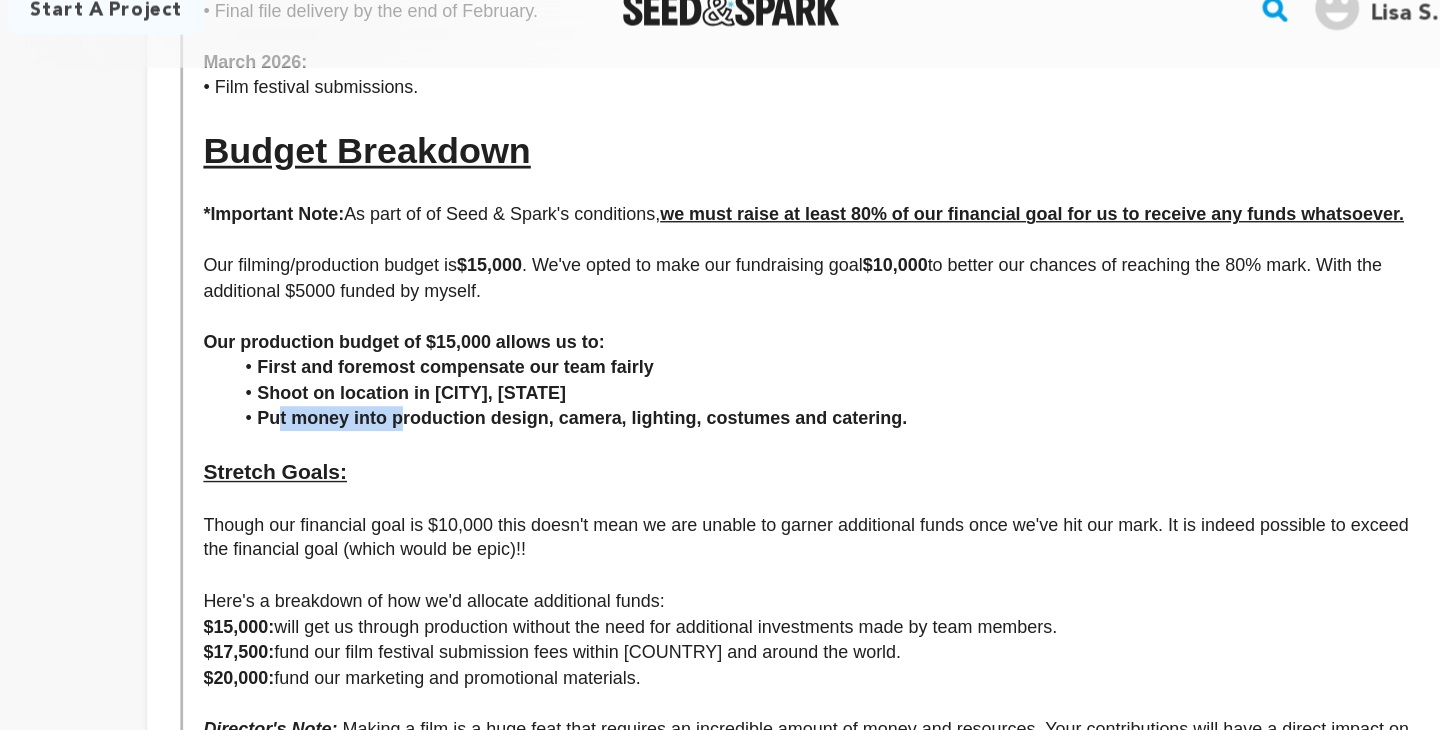 drag, startPoint x: 546, startPoint y: 321, endPoint x: 453, endPoint y: 319, distance: 93.0215 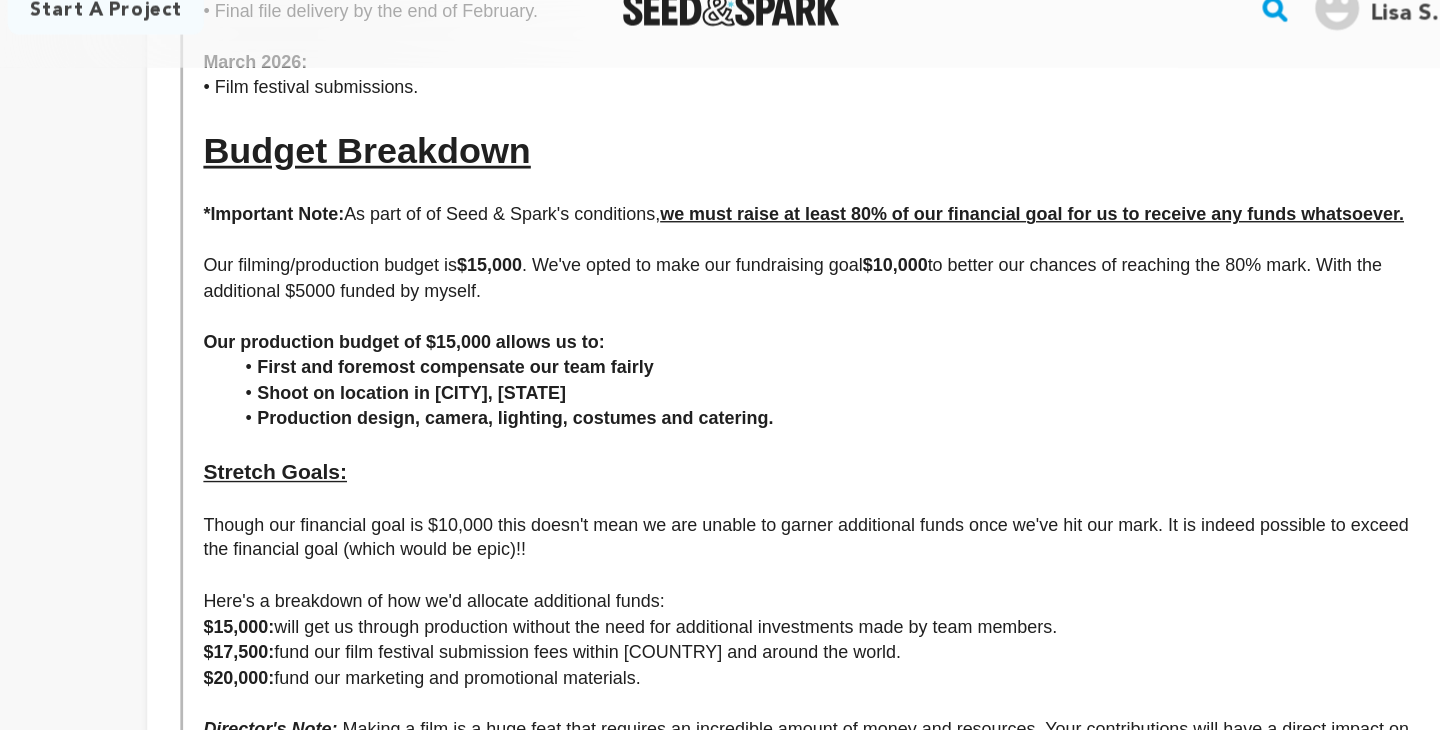 click on "Production design, camera, lighting, costumes and catering." at bounding box center (854, 338) 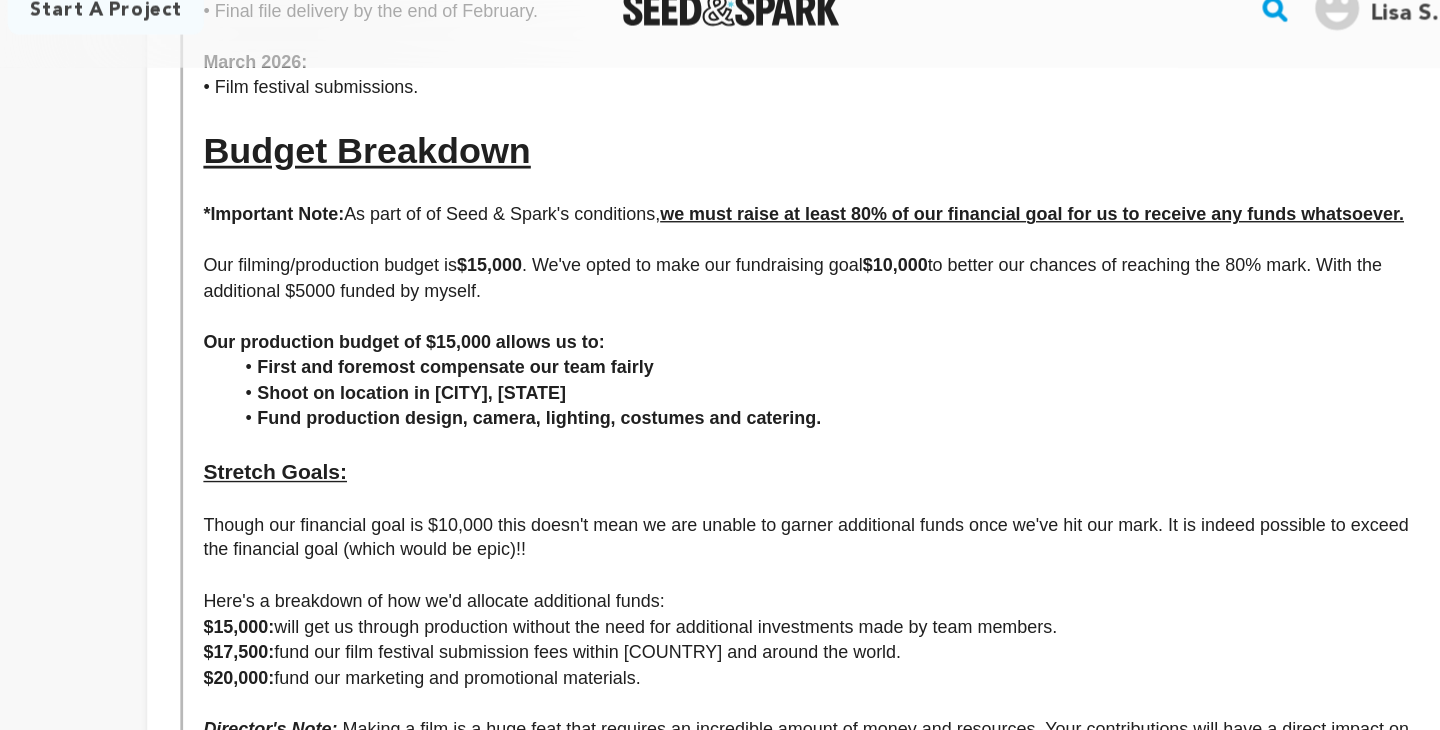 click on "Fund production design, camera, lighting, costumes and catering." at bounding box center (854, 338) 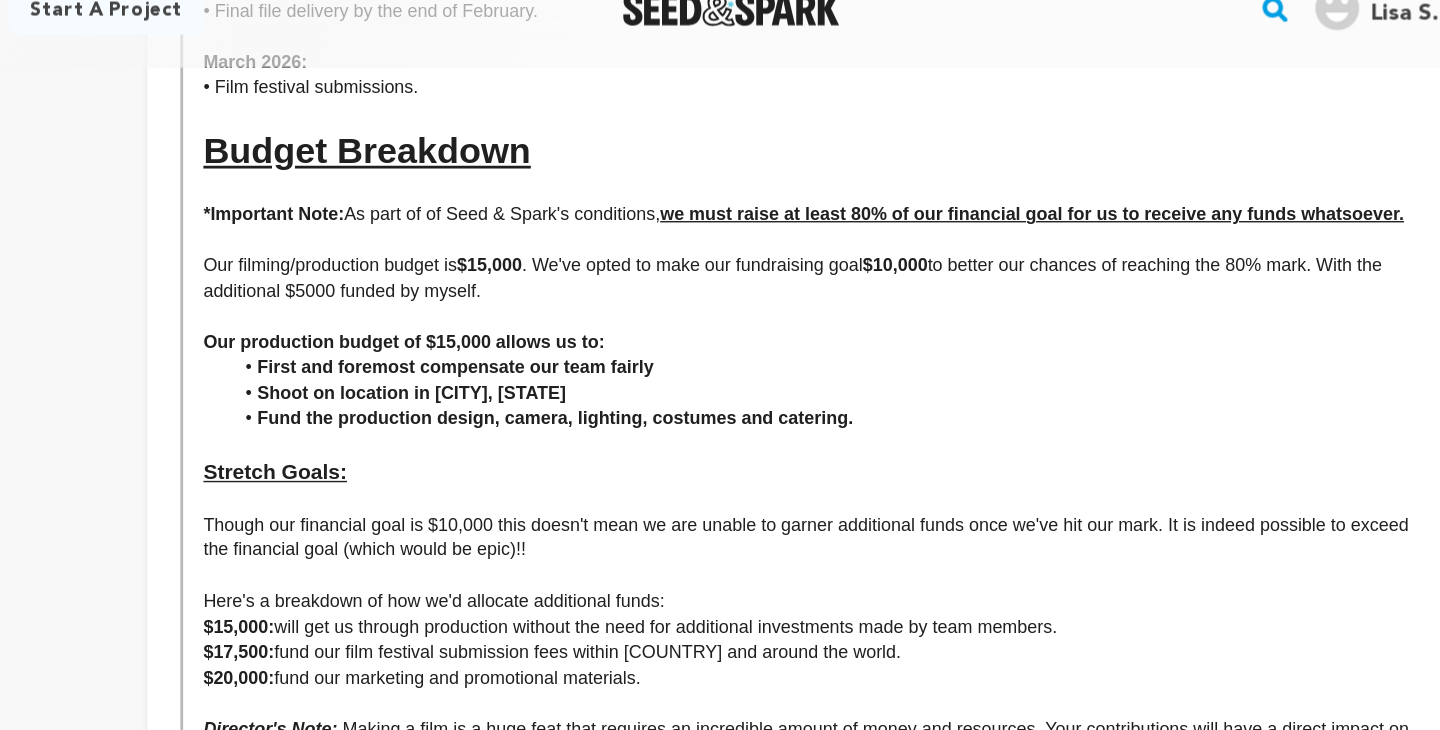 click on "Fund the production design, camera, lighting, costumes and catering." at bounding box center (854, 338) 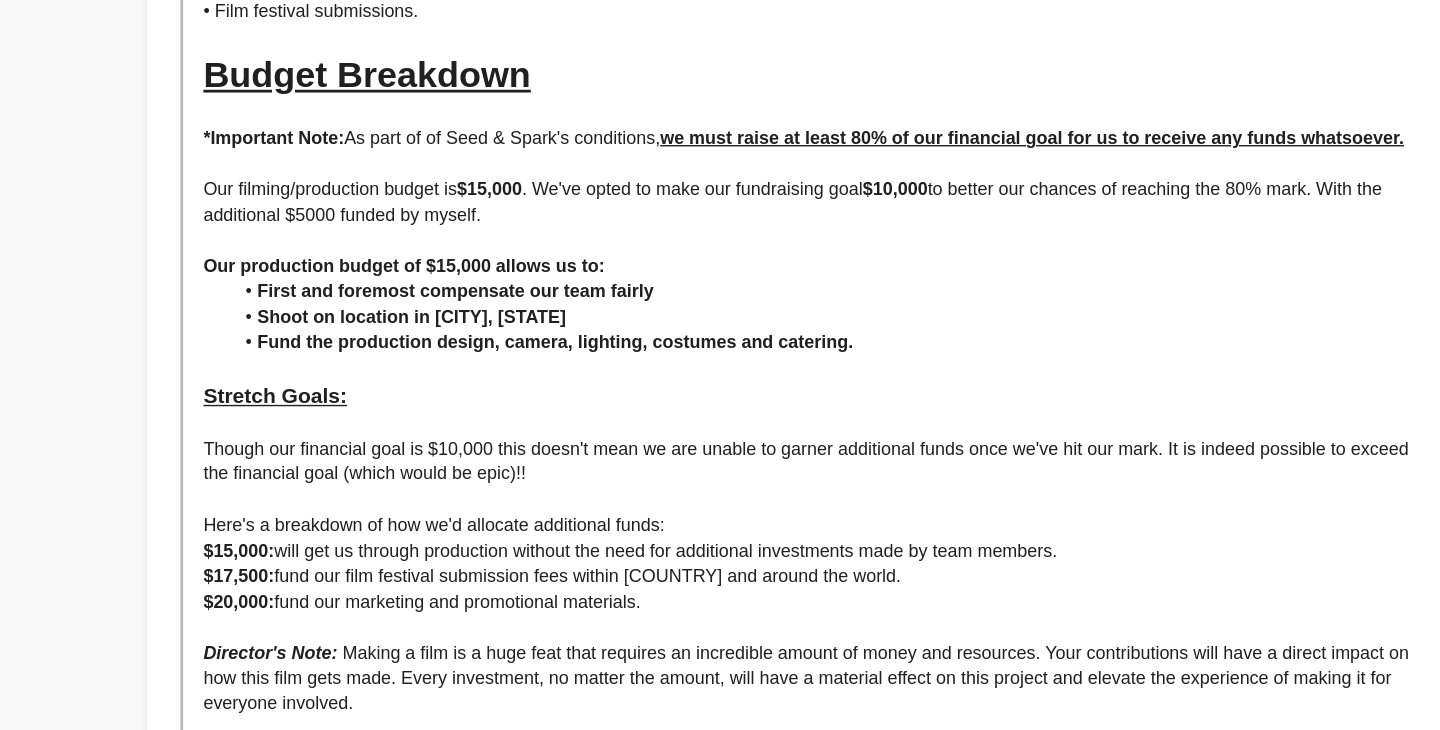 click on "Our filming/production budget is  $15,000 . We've opted to make our fundraising goal  $10,000  to better our chances of reaching the 80% mark. With the additional $5000 funded by myself." at bounding box center (845, 236) 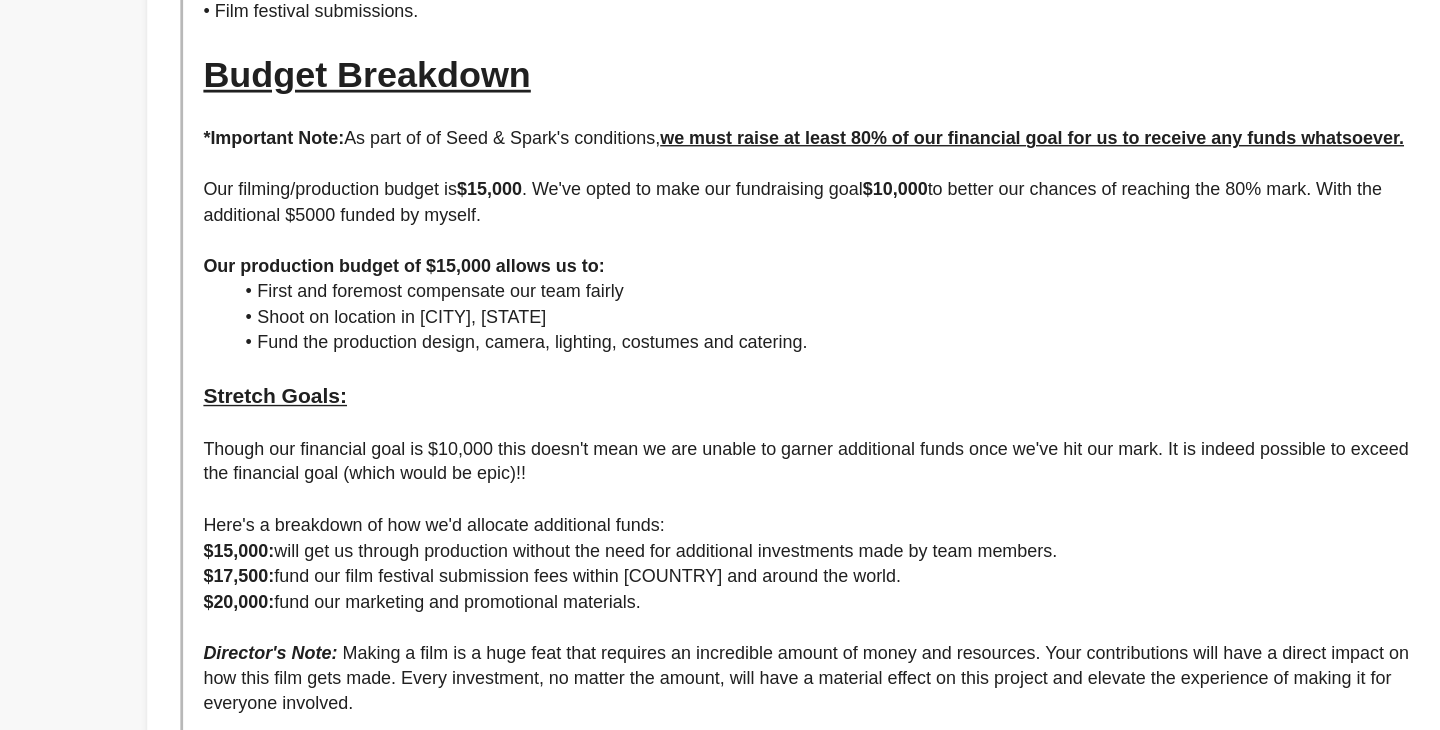 click on "Our filming/production budget is  $15,000 . We've opted to make our fundraising goal  $10,000  to better our chances of reaching the 80% mark. With the additional $5000 funded by myself." at bounding box center [845, 236] 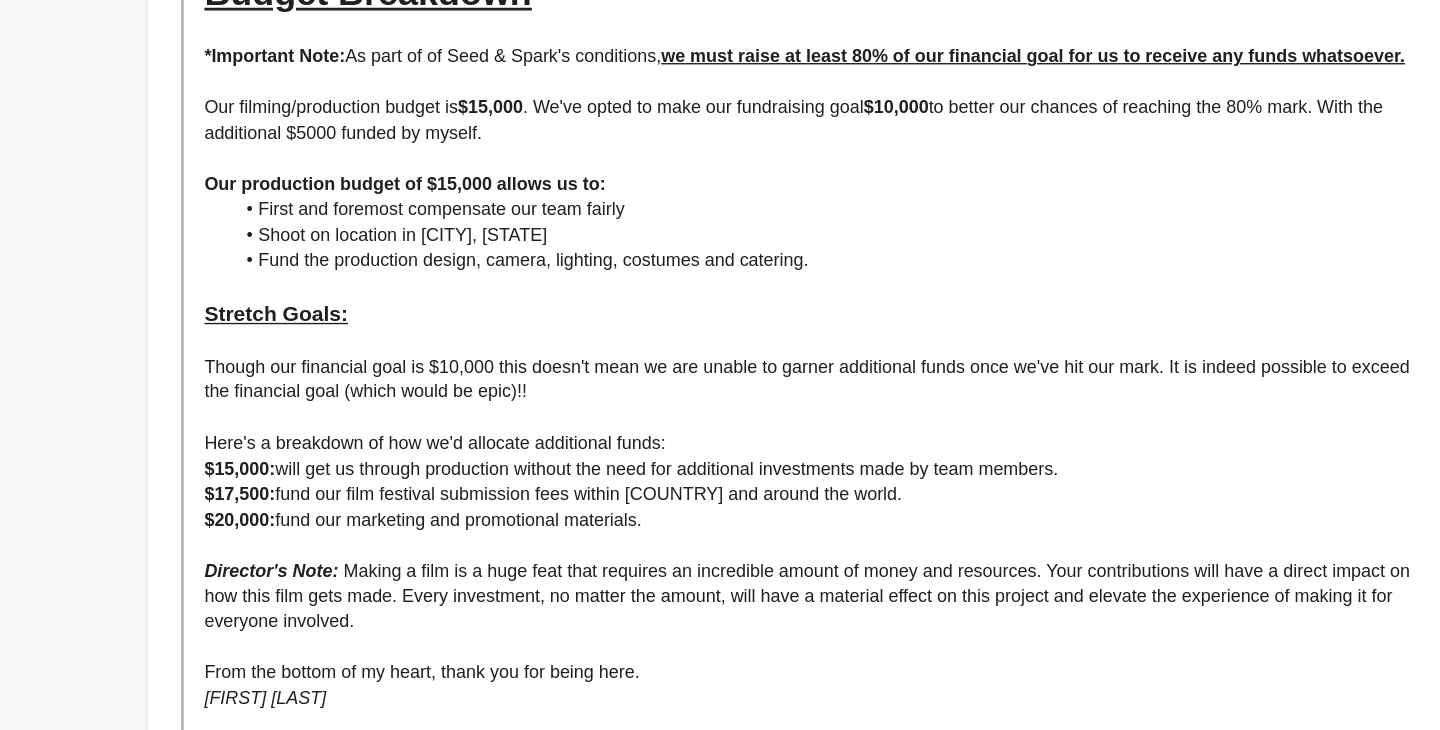 click on "Though our financial goal is $10,000 this doesn't mean we are unable to garner additional funds once we've hit our mark. It is indeed possible to exceed the financial goal (which would be epic)!!" at bounding box center [845, 424] 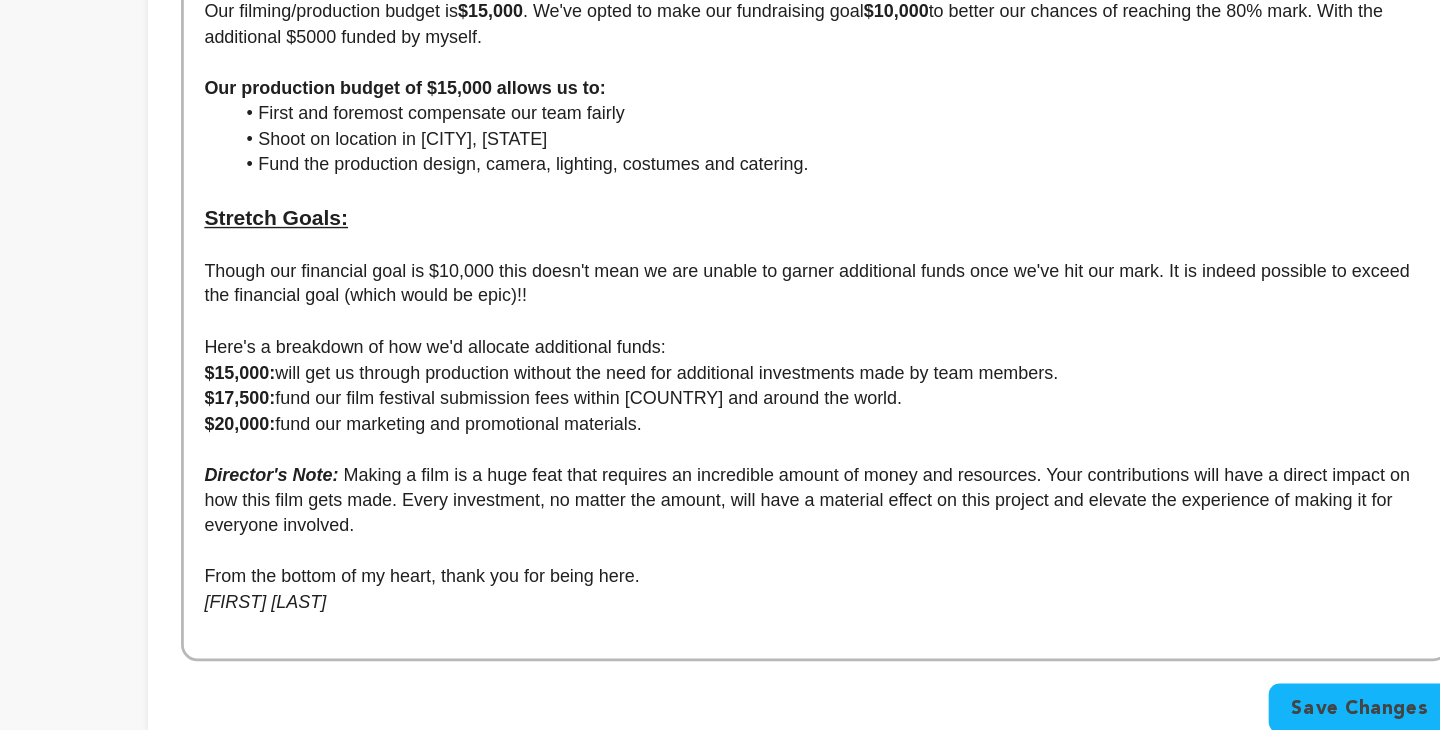 scroll, scrollTop: 6788, scrollLeft: 0, axis: vertical 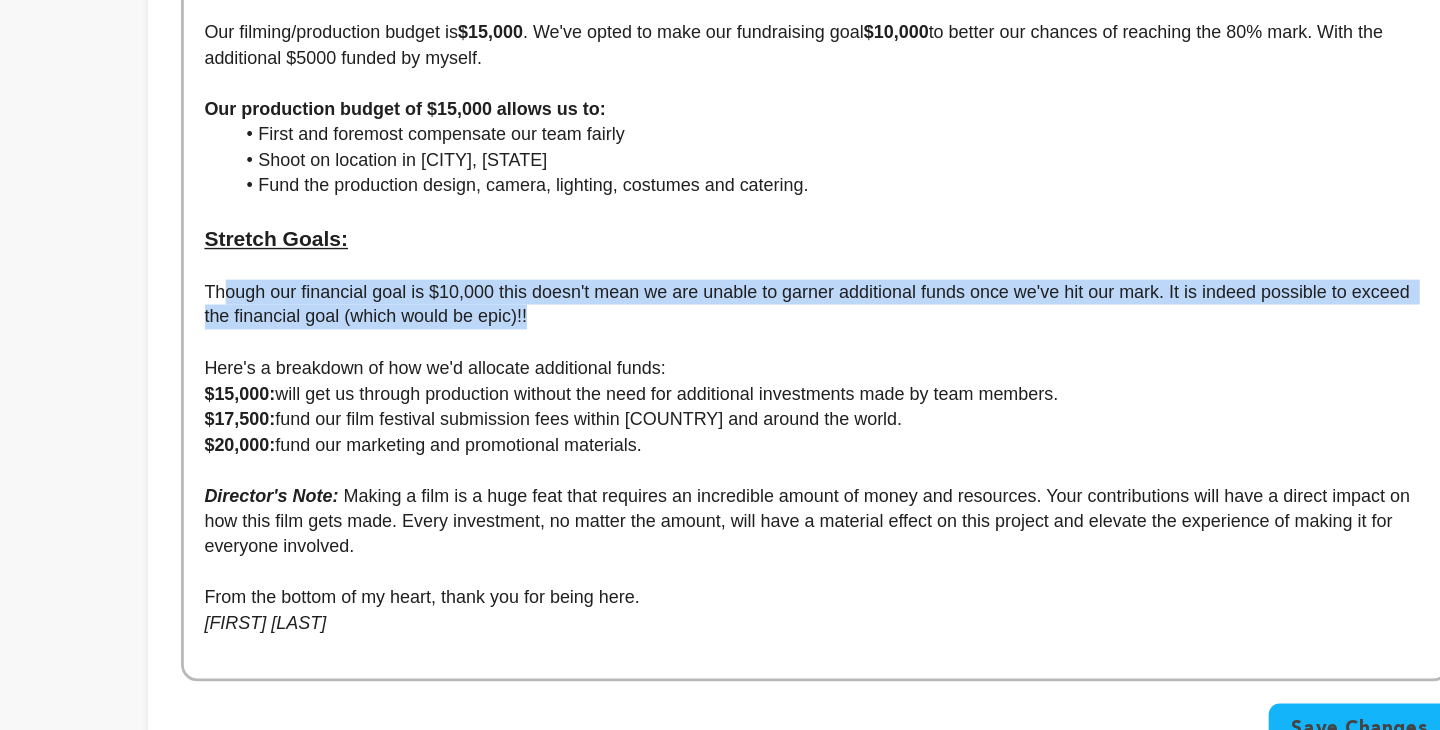 drag, startPoint x: 642, startPoint y: 392, endPoint x: 414, endPoint y: 377, distance: 228.49289 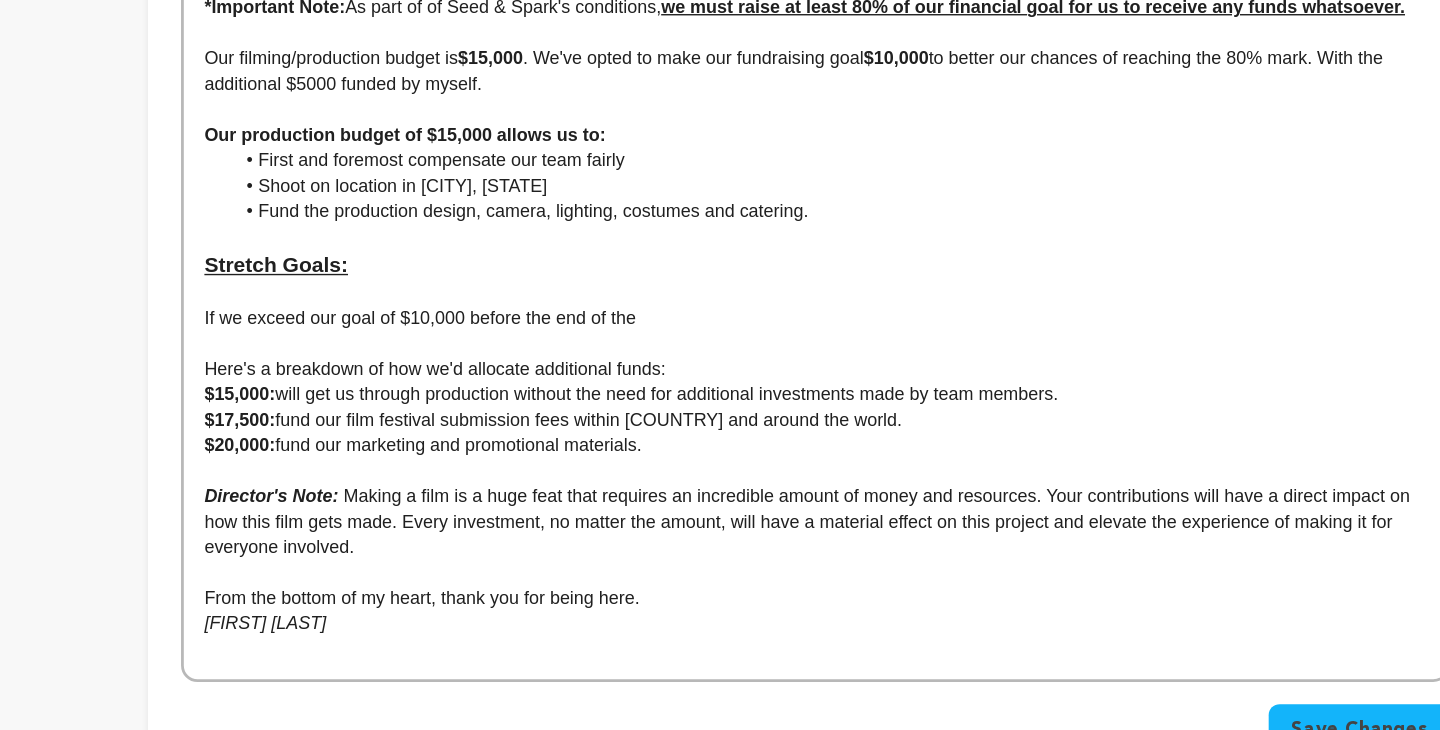 scroll, scrollTop: 6747, scrollLeft: 0, axis: vertical 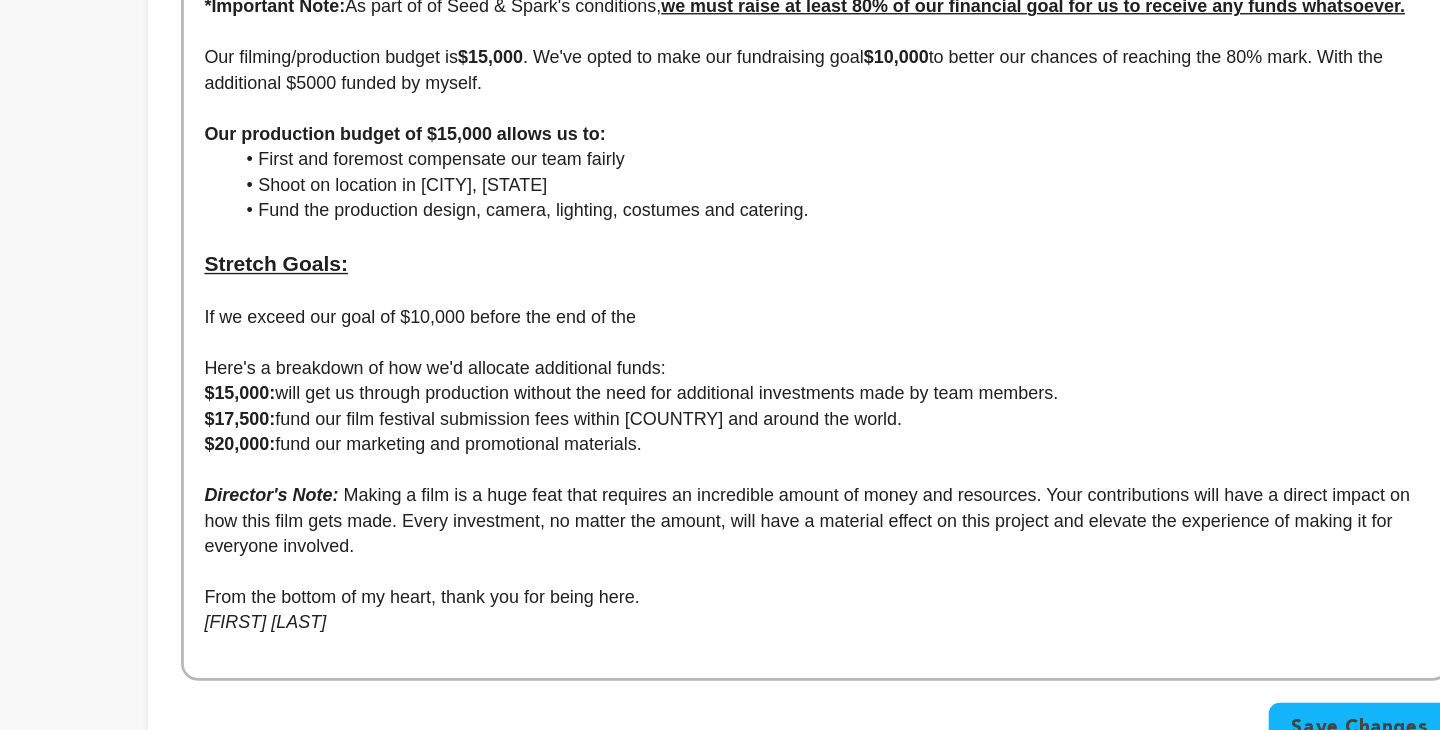 click on "If we exceed our goal of $10,000 before the end of the" at bounding box center (845, 431) 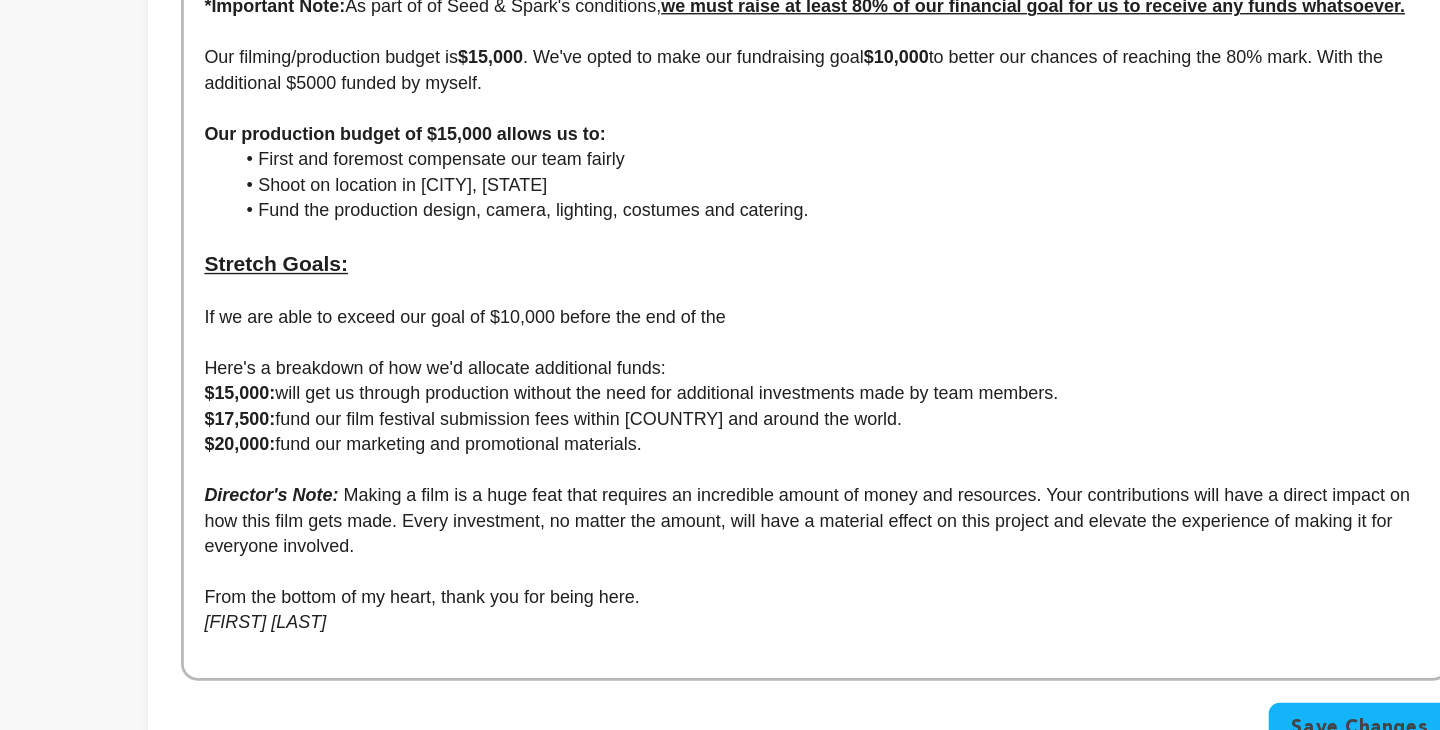click on "If we are able to exceed our goal of $10,000 before the end of the" at bounding box center [845, 431] 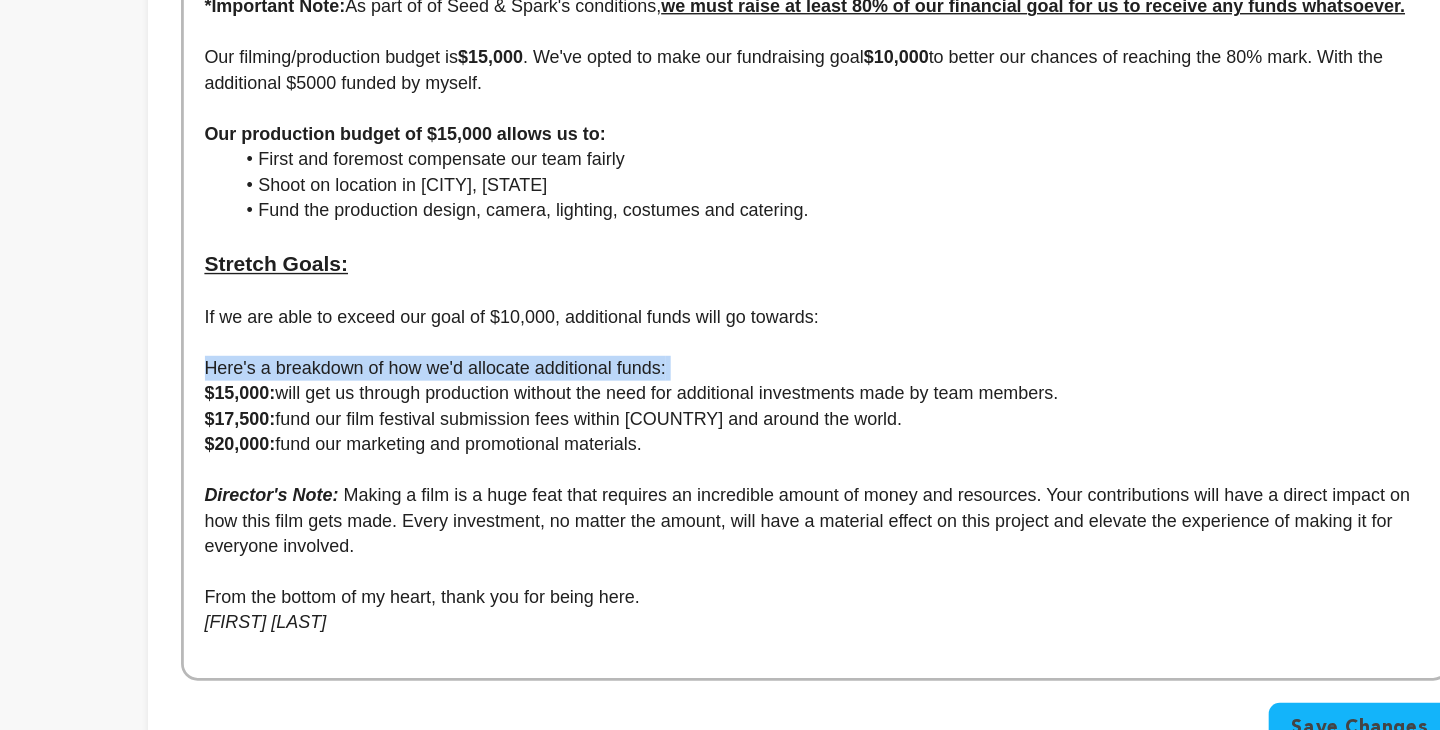 drag, startPoint x: 745, startPoint y: 448, endPoint x: 401, endPoint y: 451, distance: 344.0131 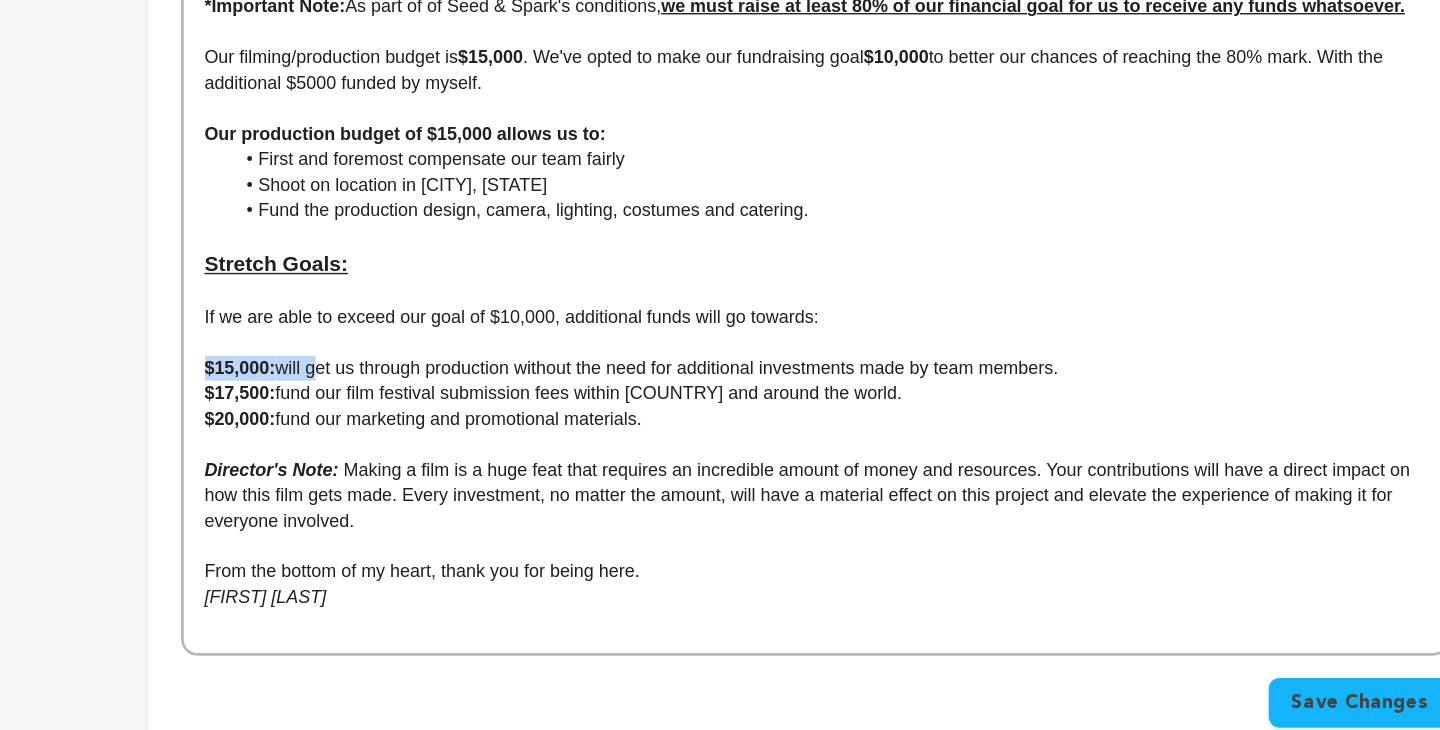 drag, startPoint x: 485, startPoint y: 452, endPoint x: 384, endPoint y: 452, distance: 101 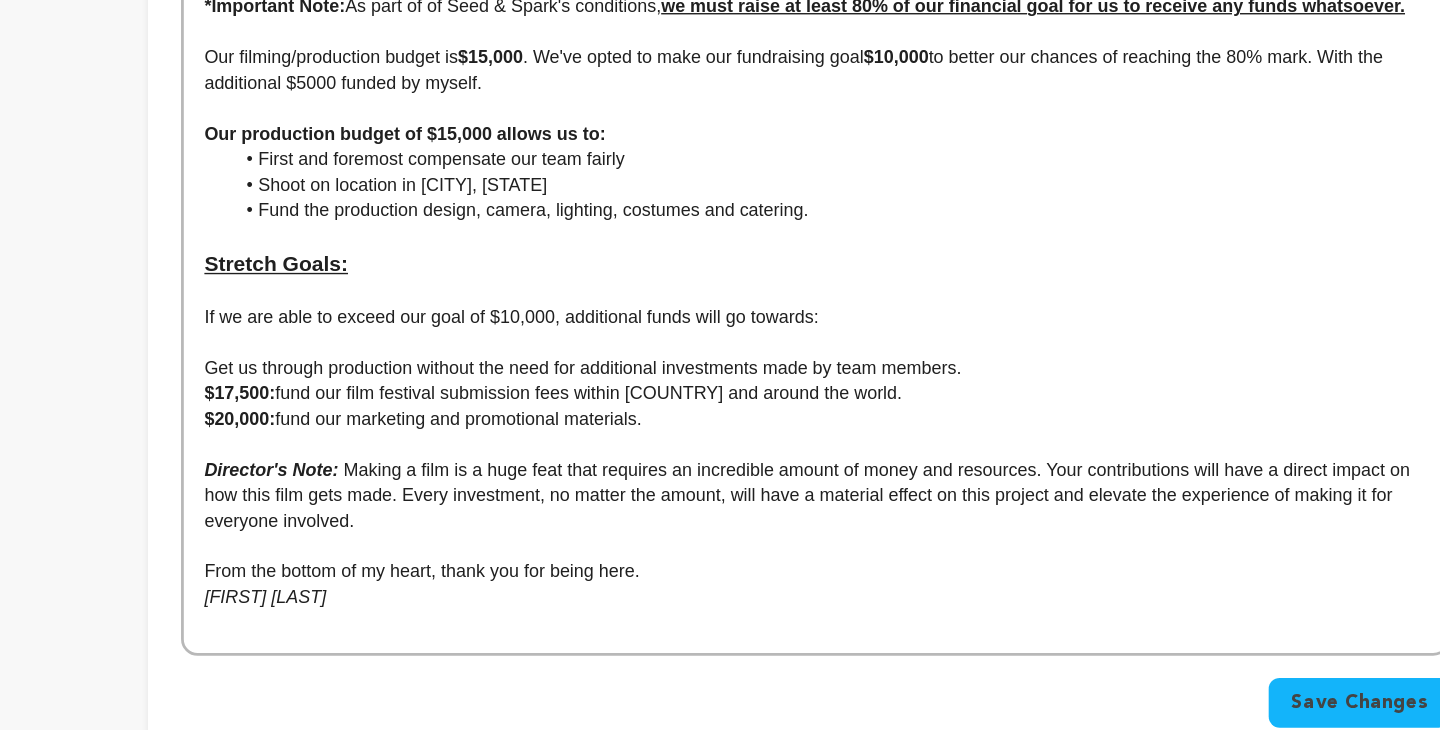 click on "Get us through production without the need for additional investments made by team members." at bounding box center [845, 468] 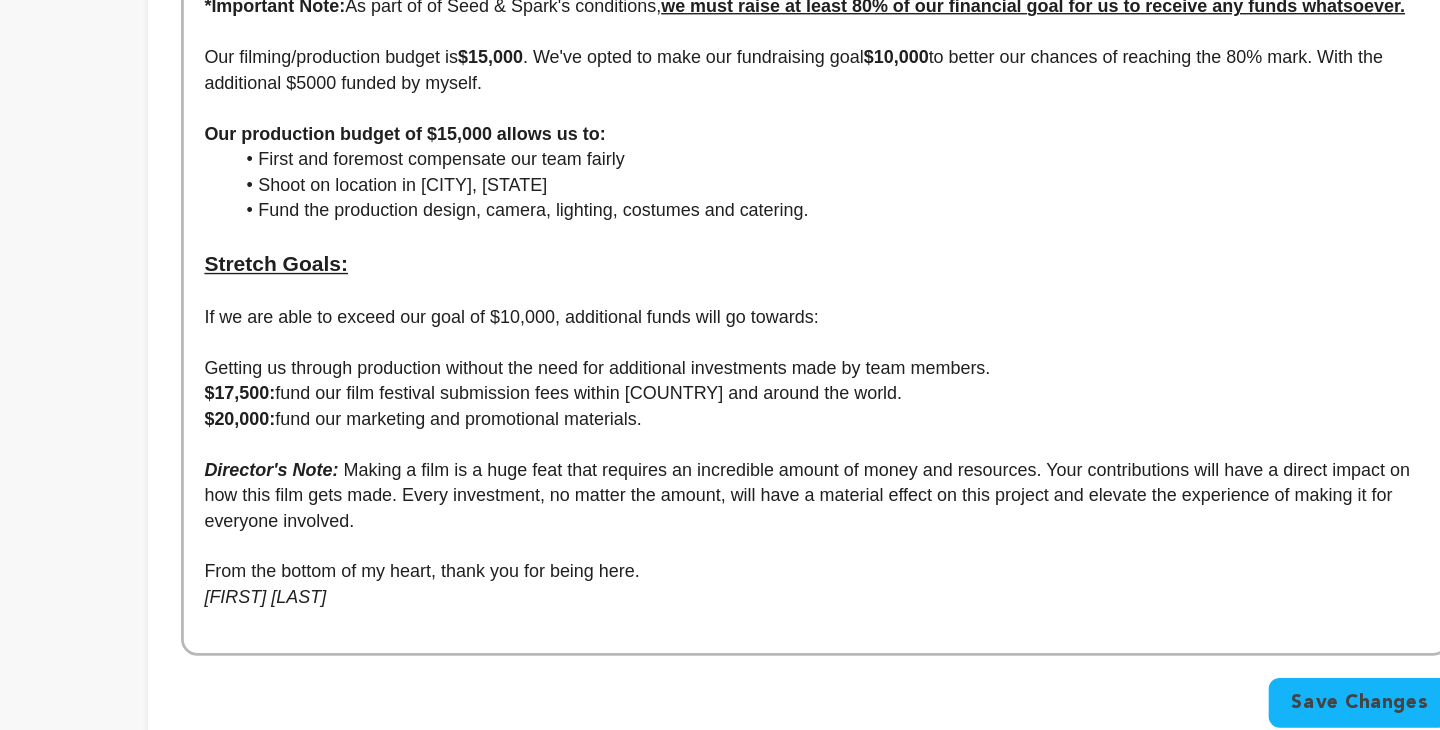click on "Getting us through production without the need for additional investments made by team members." at bounding box center [845, 468] 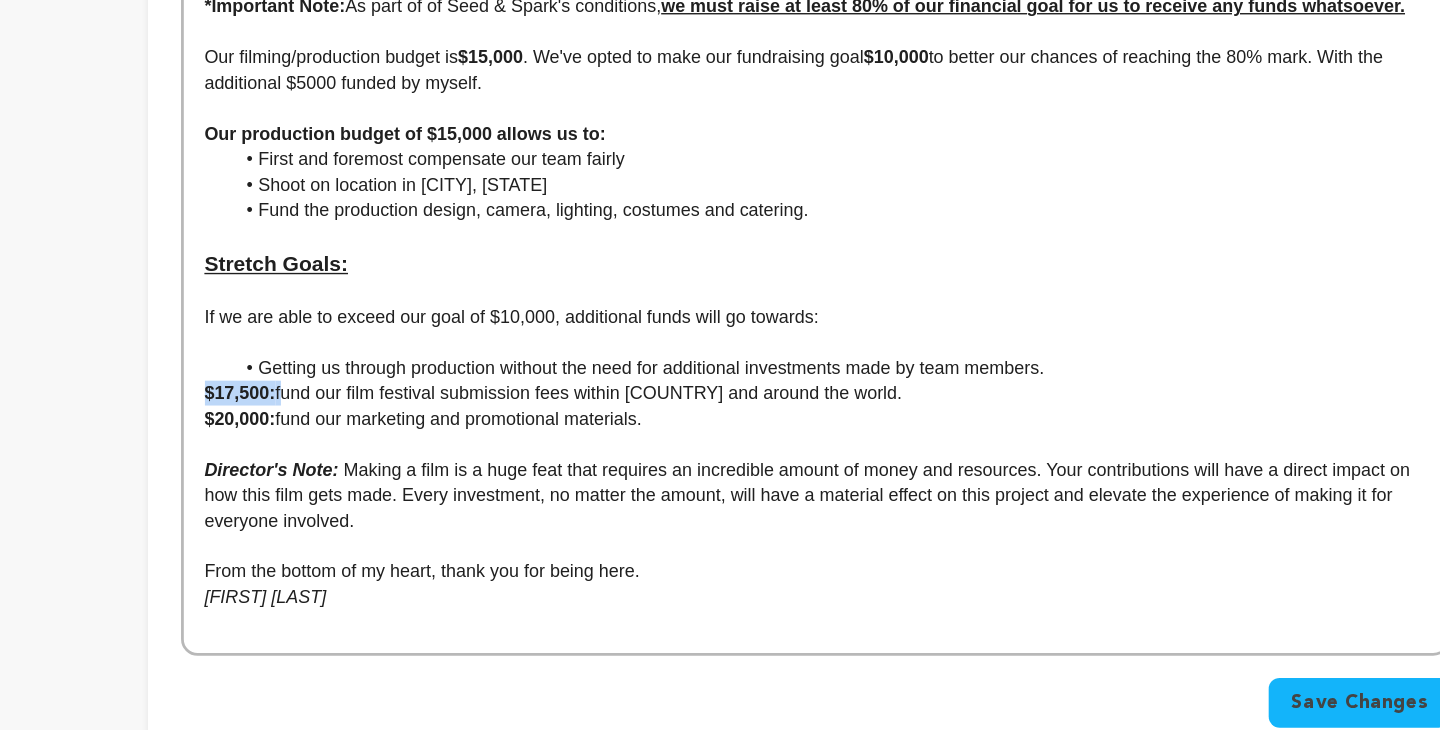 drag, startPoint x: 460, startPoint y: 470, endPoint x: 376, endPoint y: 467, distance: 84.05355 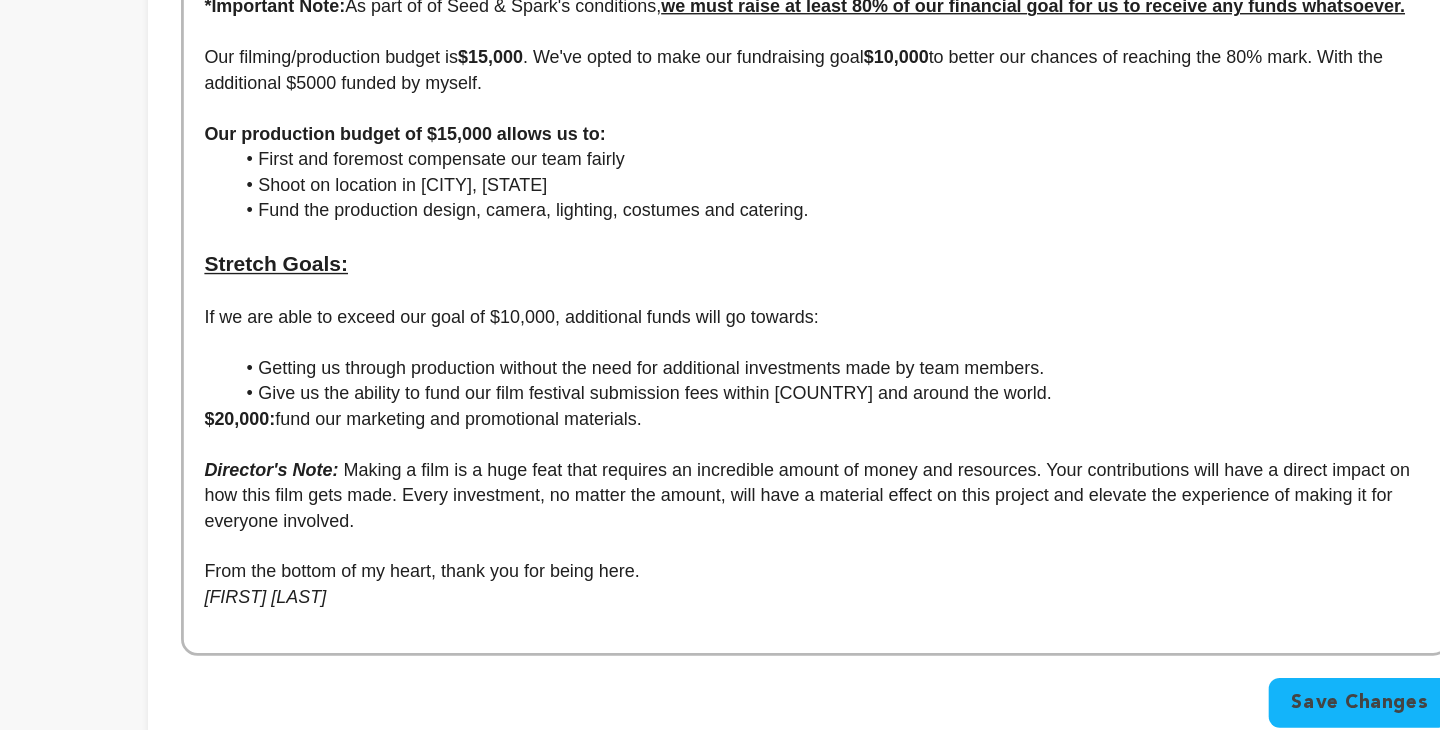 click on "$20,000:  fund our marketing and promotional materials." at bounding box center (845, 505) 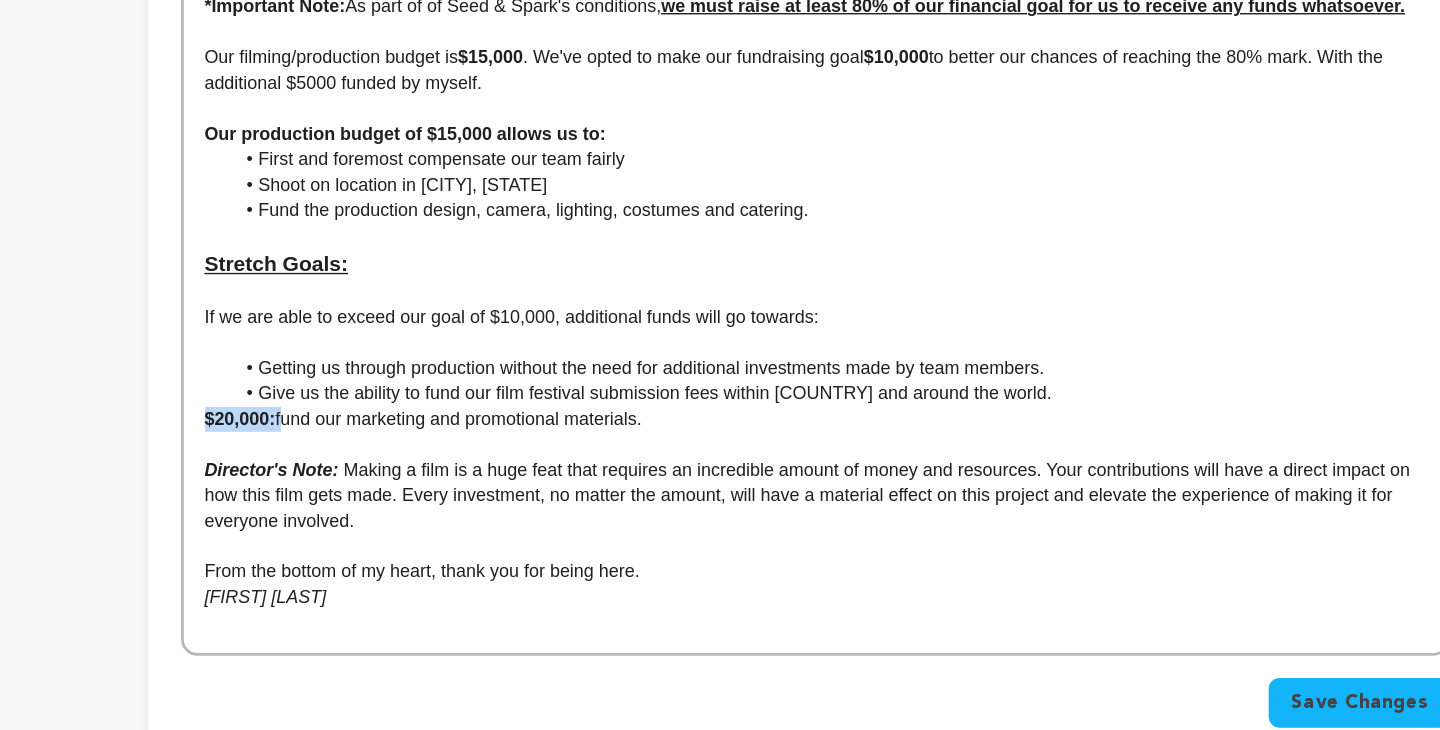 drag, startPoint x: 462, startPoint y: 489, endPoint x: 383, endPoint y: 490, distance: 79.00633 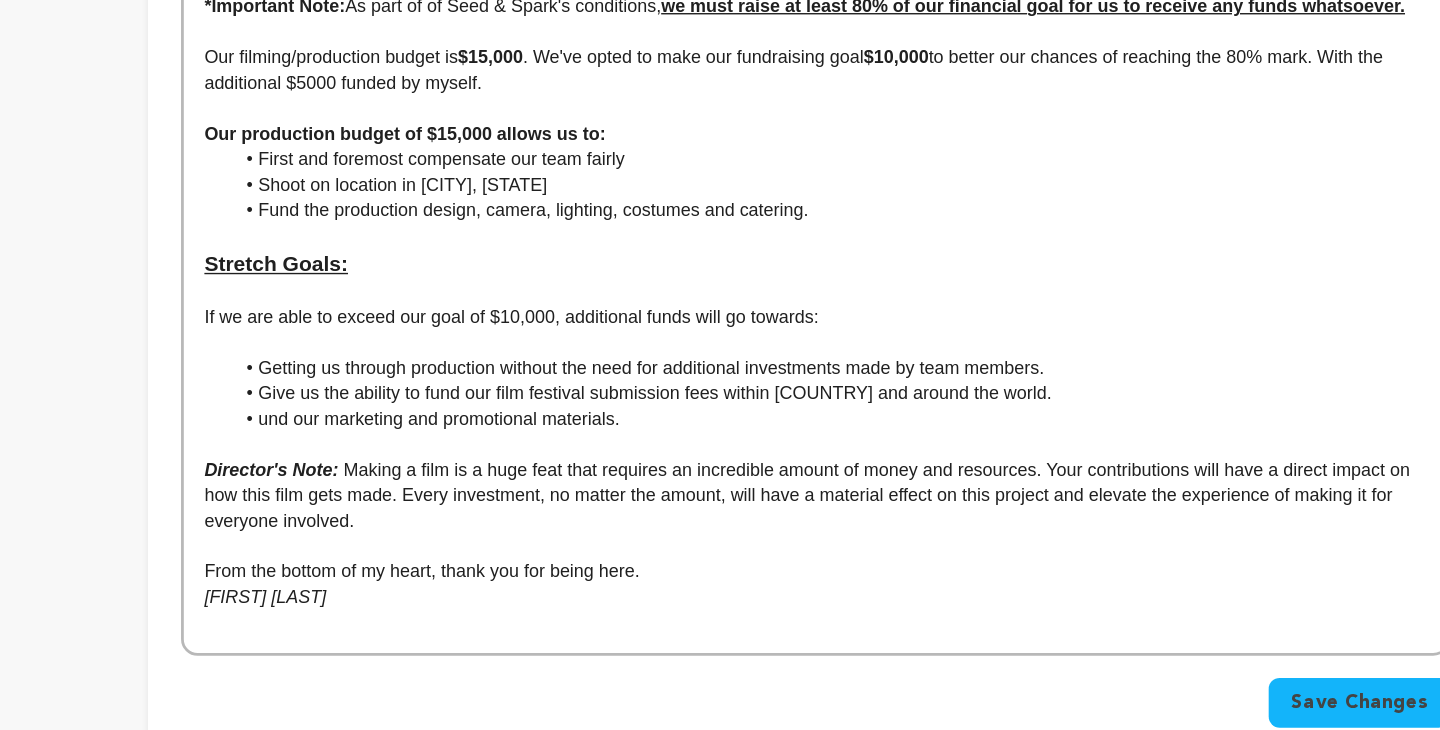 click on "und our marketing and promotional materials." at bounding box center [854, 505] 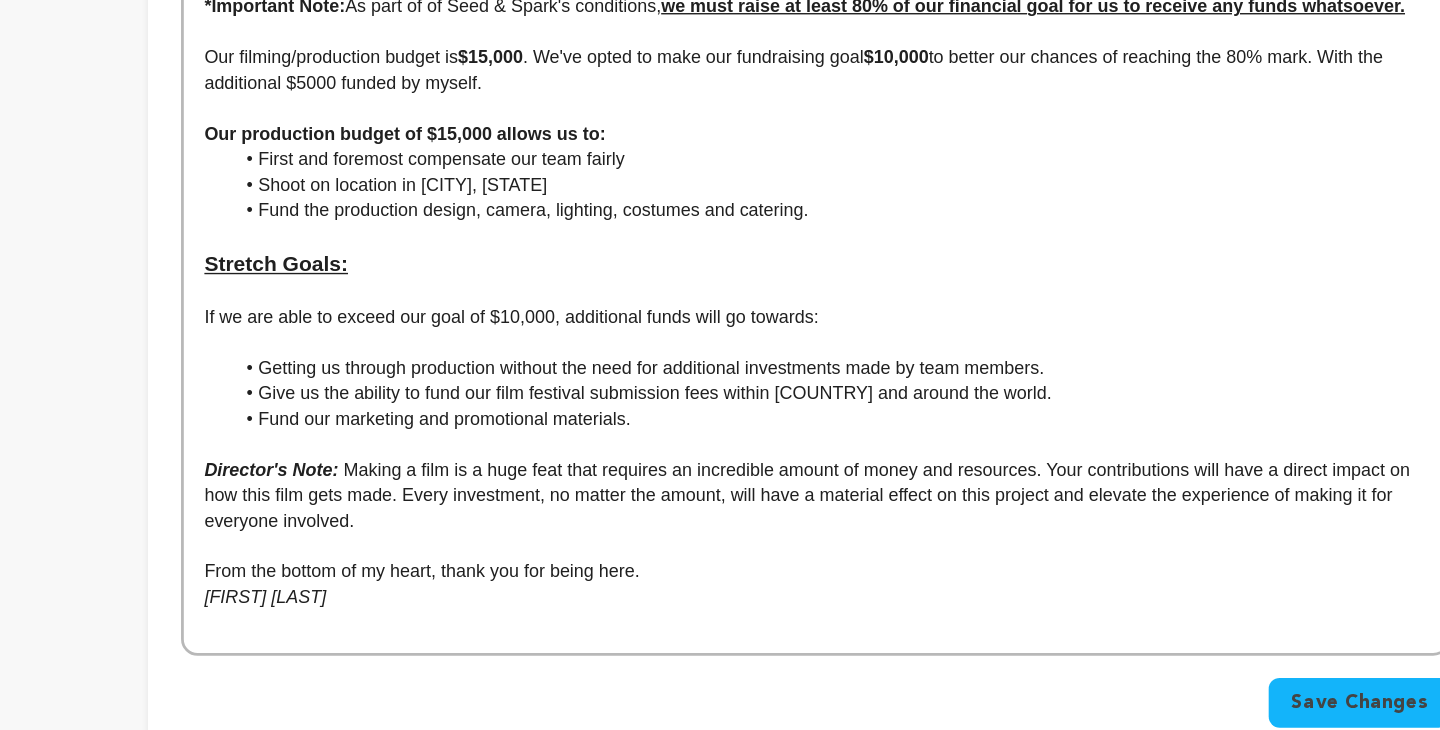 click on "Fund our marketing and promotional materials." at bounding box center [854, 505] 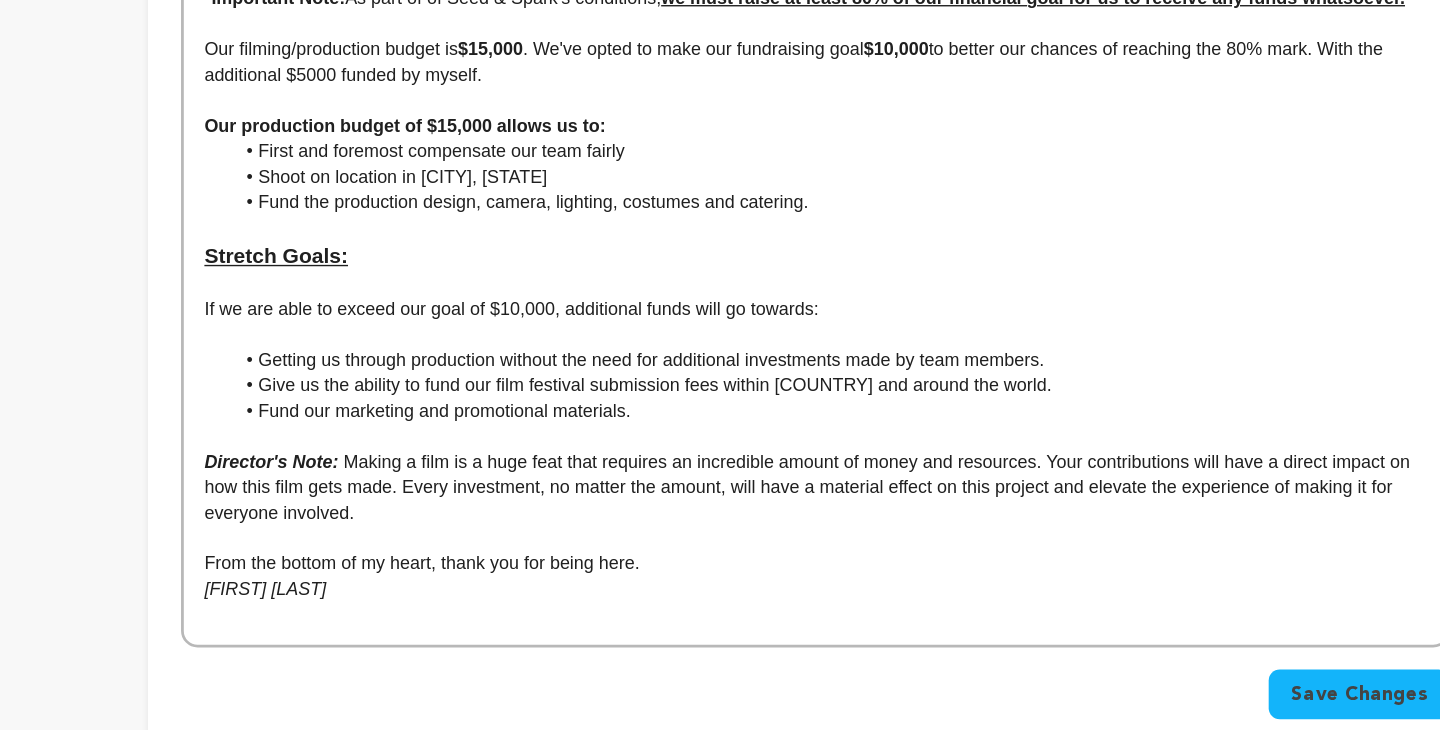 scroll, scrollTop: 6754, scrollLeft: 0, axis: vertical 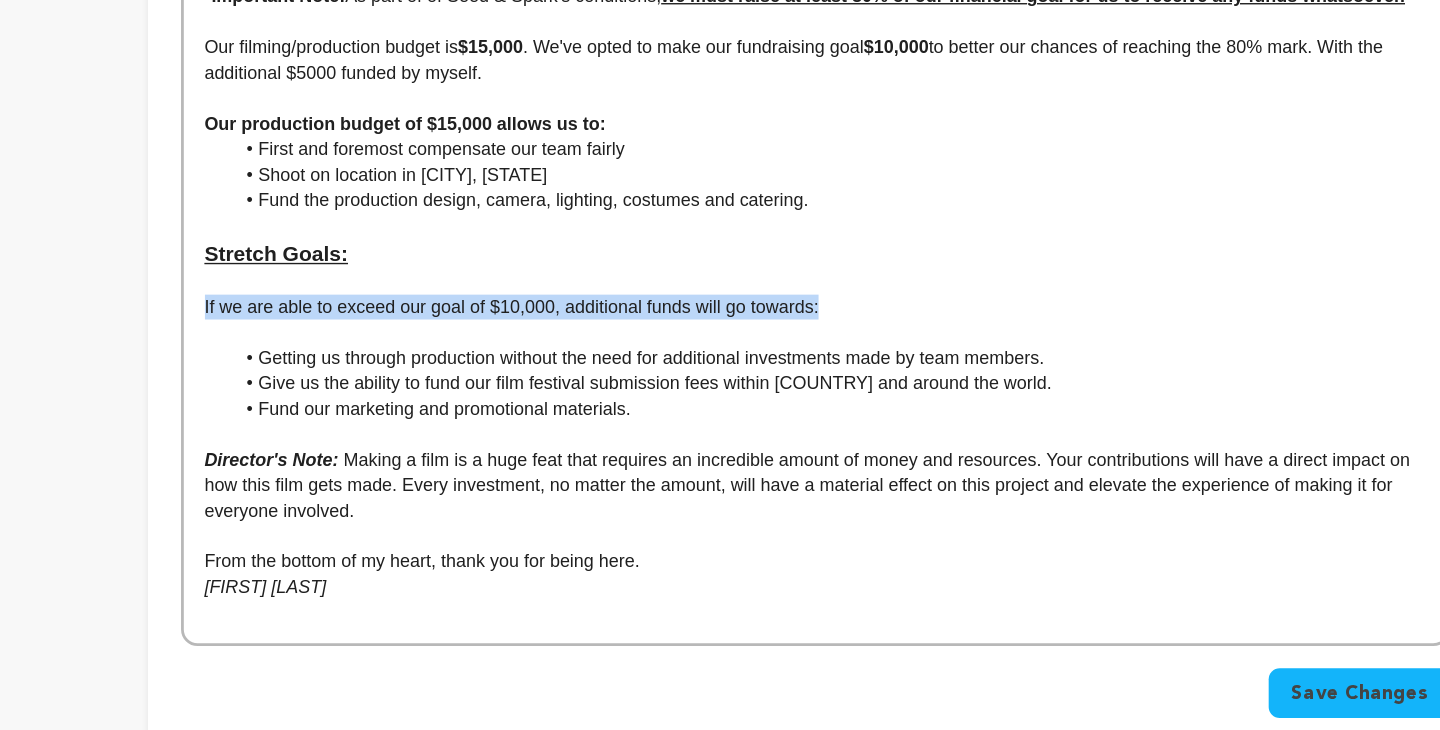 drag, startPoint x: 849, startPoint y: 404, endPoint x: 390, endPoint y: 404, distance: 459 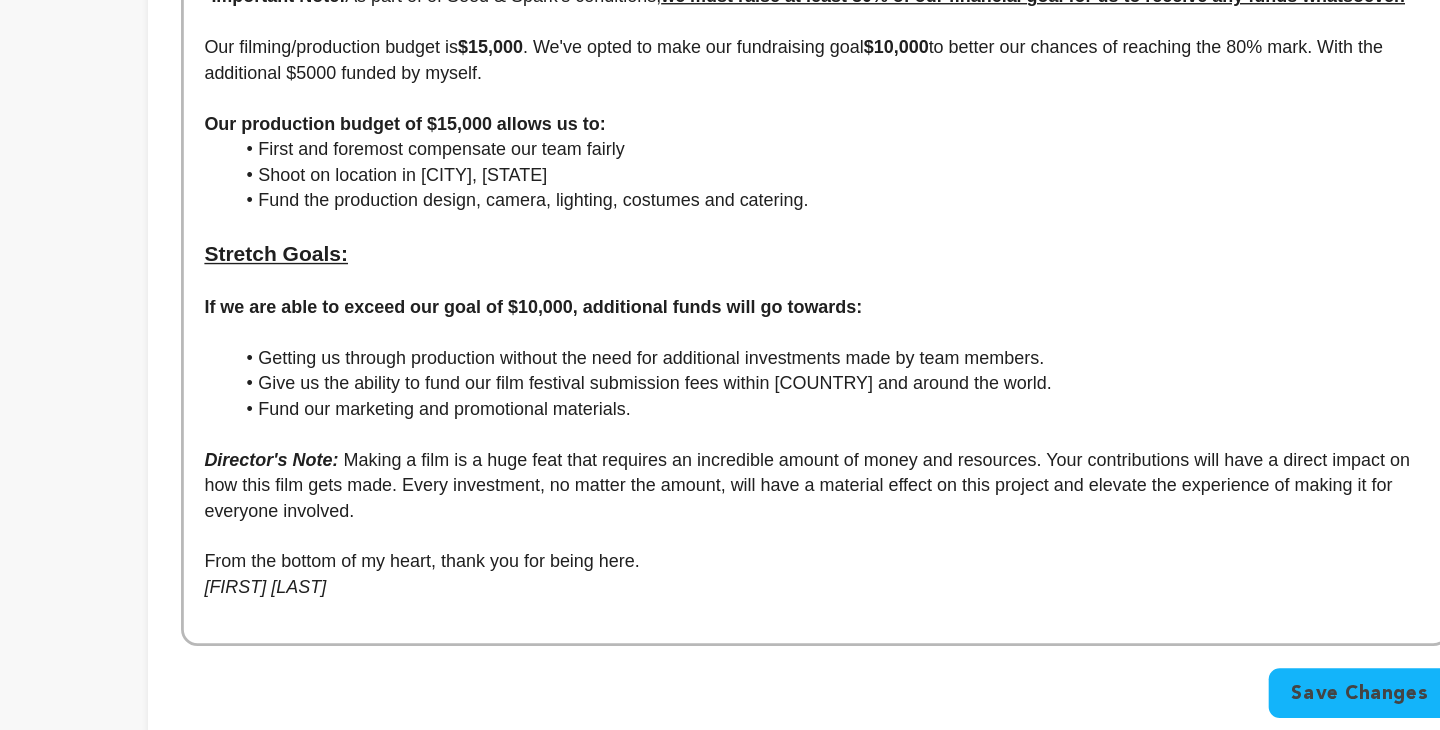 click on "If we are able to exceed our goal of $10,000, additional funds will go towards:" at bounding box center (641, 423) 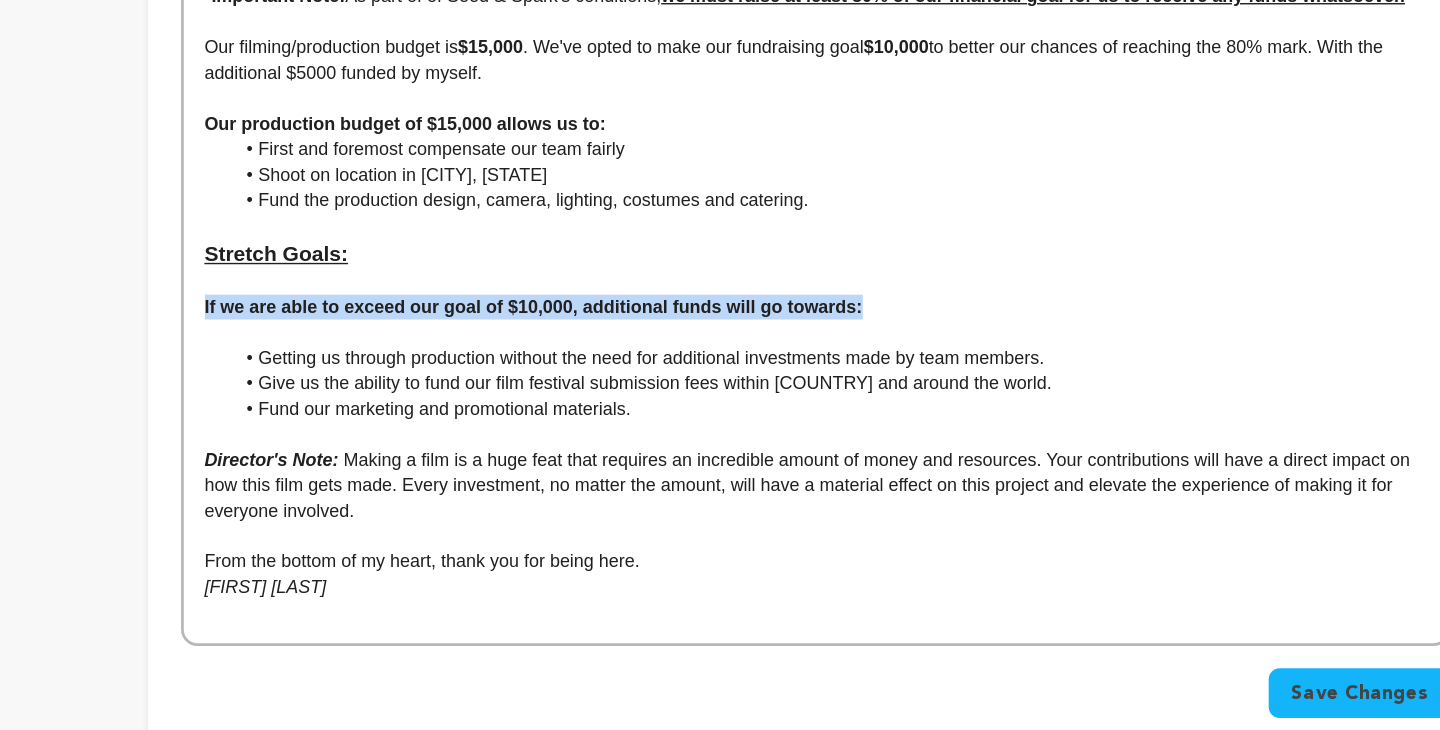 drag, startPoint x: 881, startPoint y: 403, endPoint x: 395, endPoint y: 409, distance: 486.03705 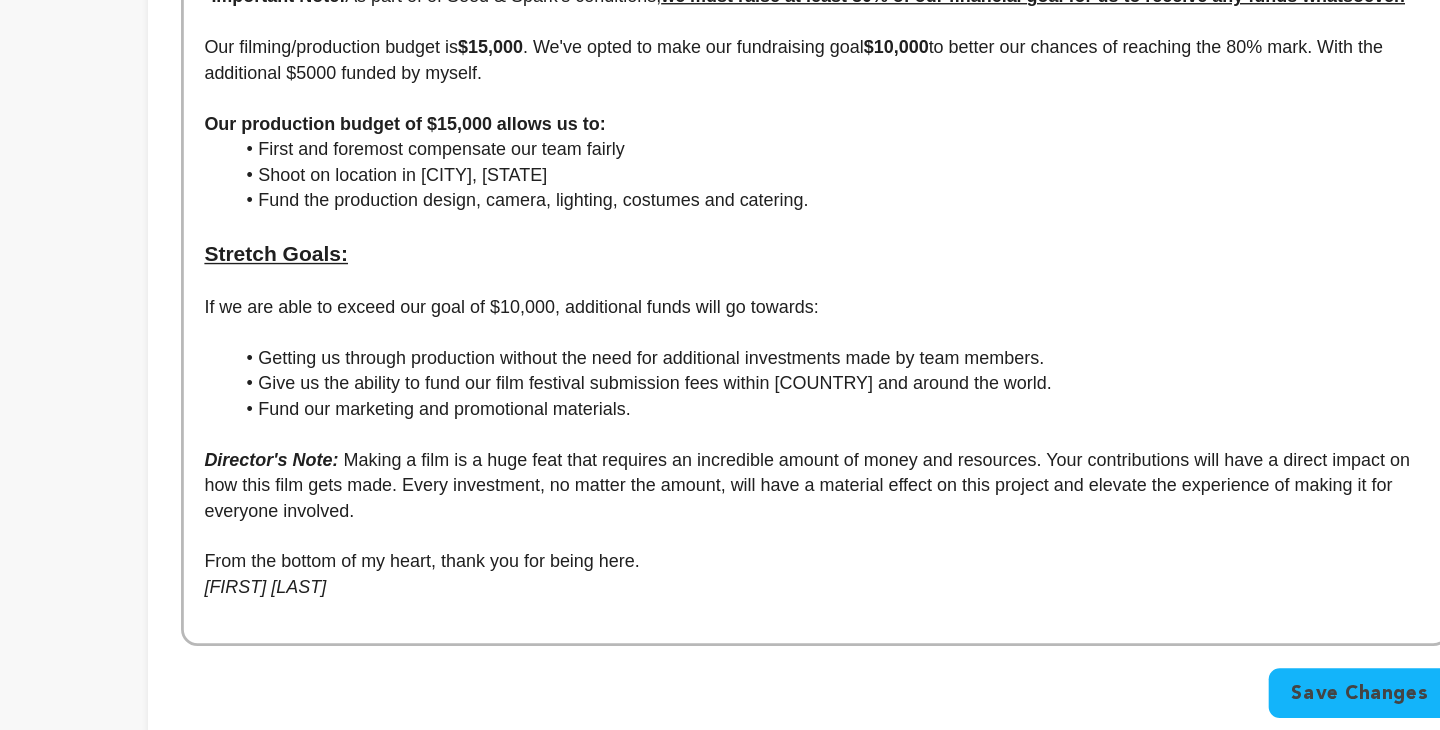 click on "If we are able to exceed our goal of $10,000, additional funds will go towards:" at bounding box center [845, 424] 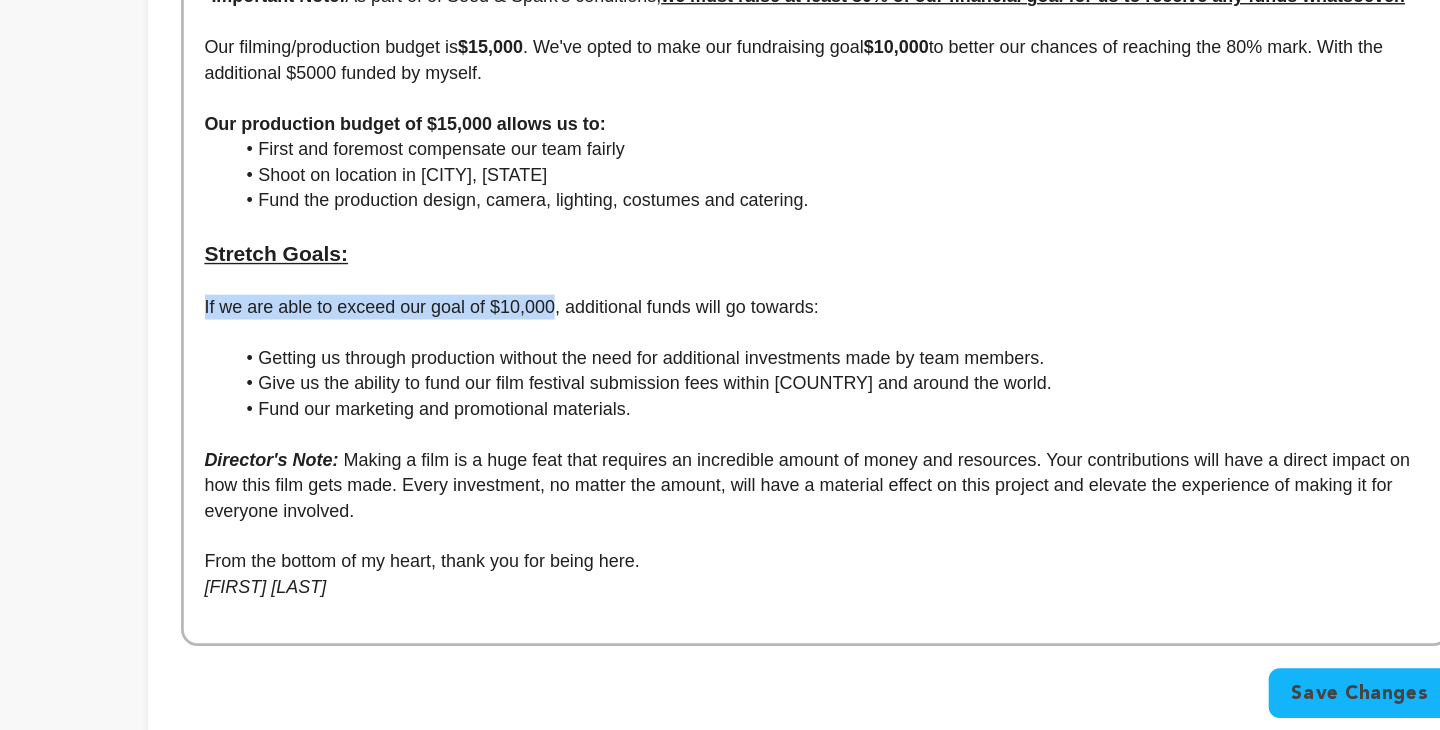 drag, startPoint x: 656, startPoint y: 409, endPoint x: 387, endPoint y: 409, distance: 269 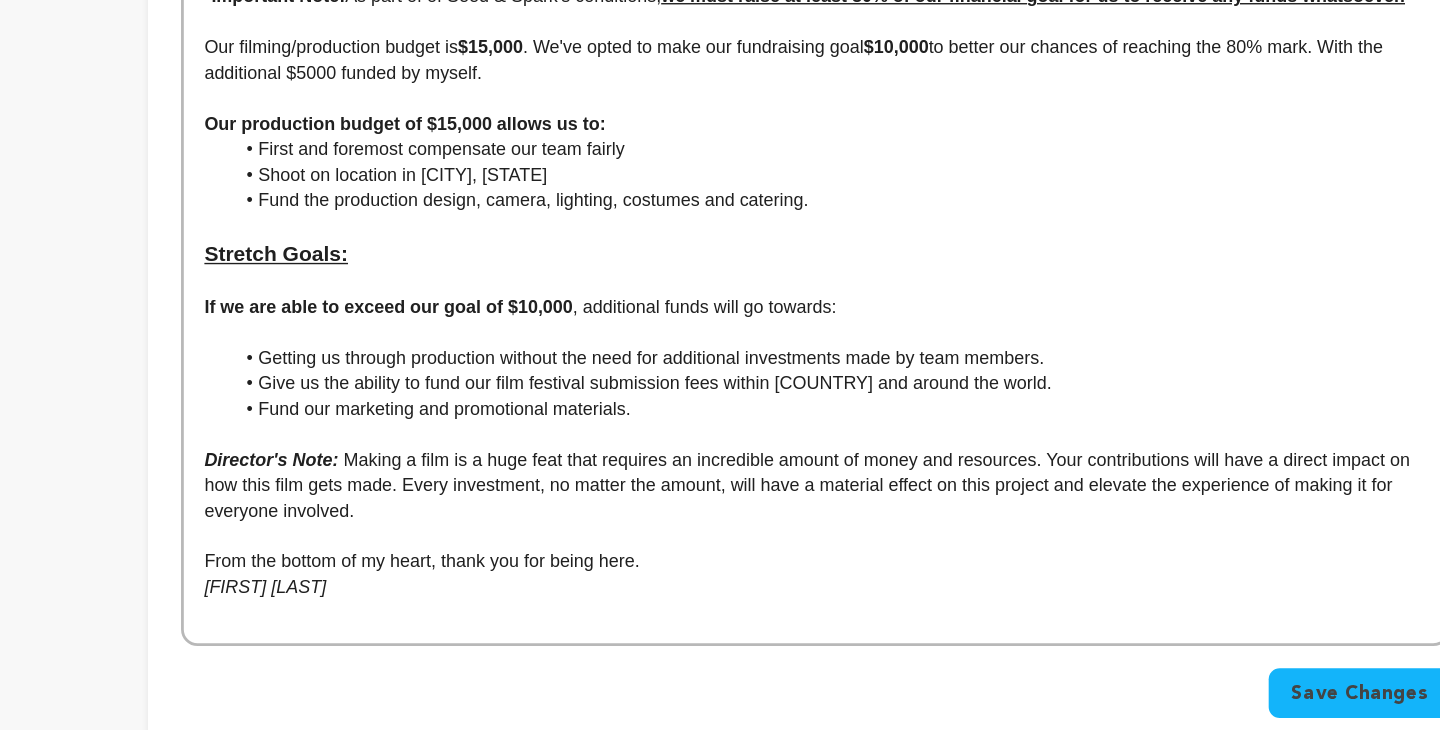 click on "Director's Note:   Making a film is a huge feat that requires an incredible amount of money and resources. Your contributions will have a direct impact on how this film gets made. Every investment, no matter the amount, will have a material effect on this project and elevate the experience of making it for everyone involved." at bounding box center (845, 553) 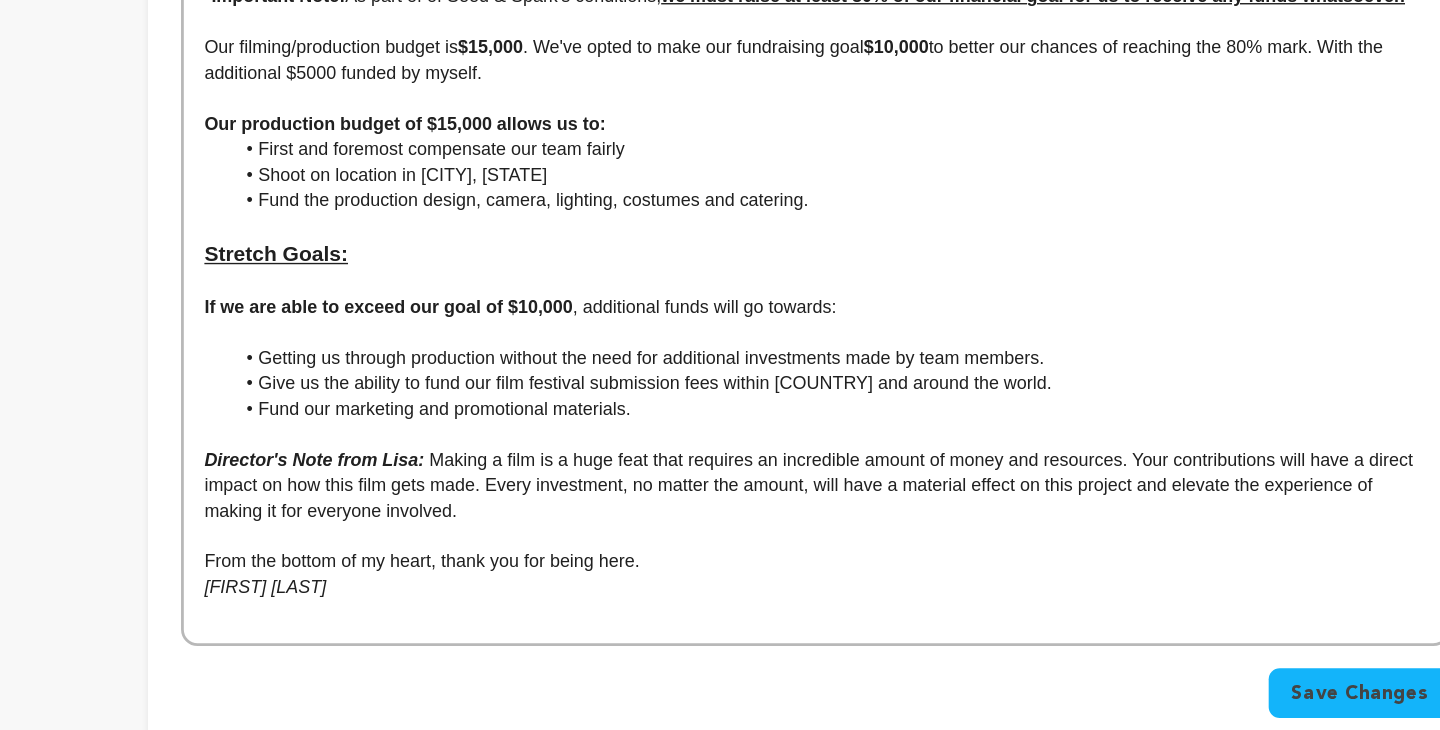 click on "Director's Note from Lisa:   Making a film is a huge feat that requires an incredible amount of money and resources. Your contributions will have a direct impact on how this film gets made. Every investment, no matter the amount, will have a material effect on this project and elevate the experience of making it for everyone involved." at bounding box center (845, 553) 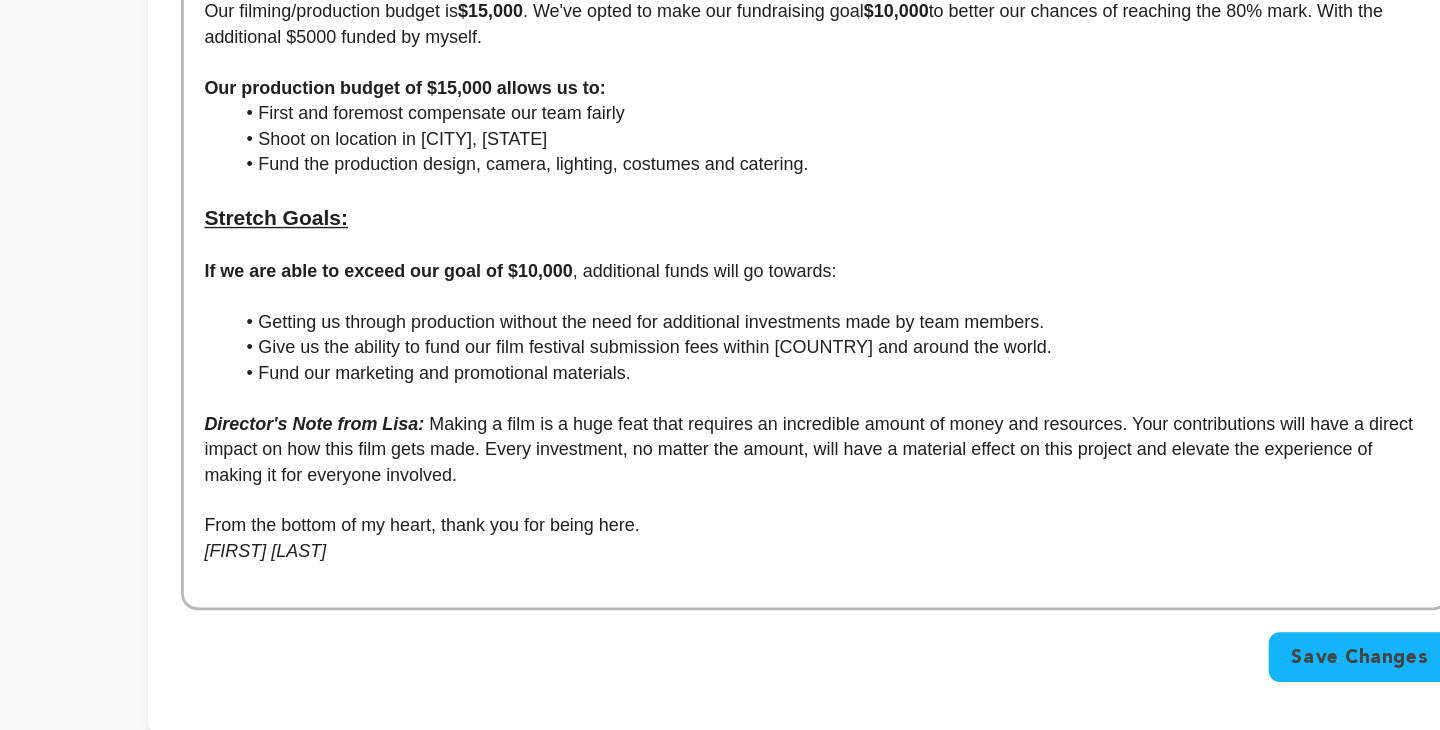 scroll, scrollTop: 6784, scrollLeft: 0, axis: vertical 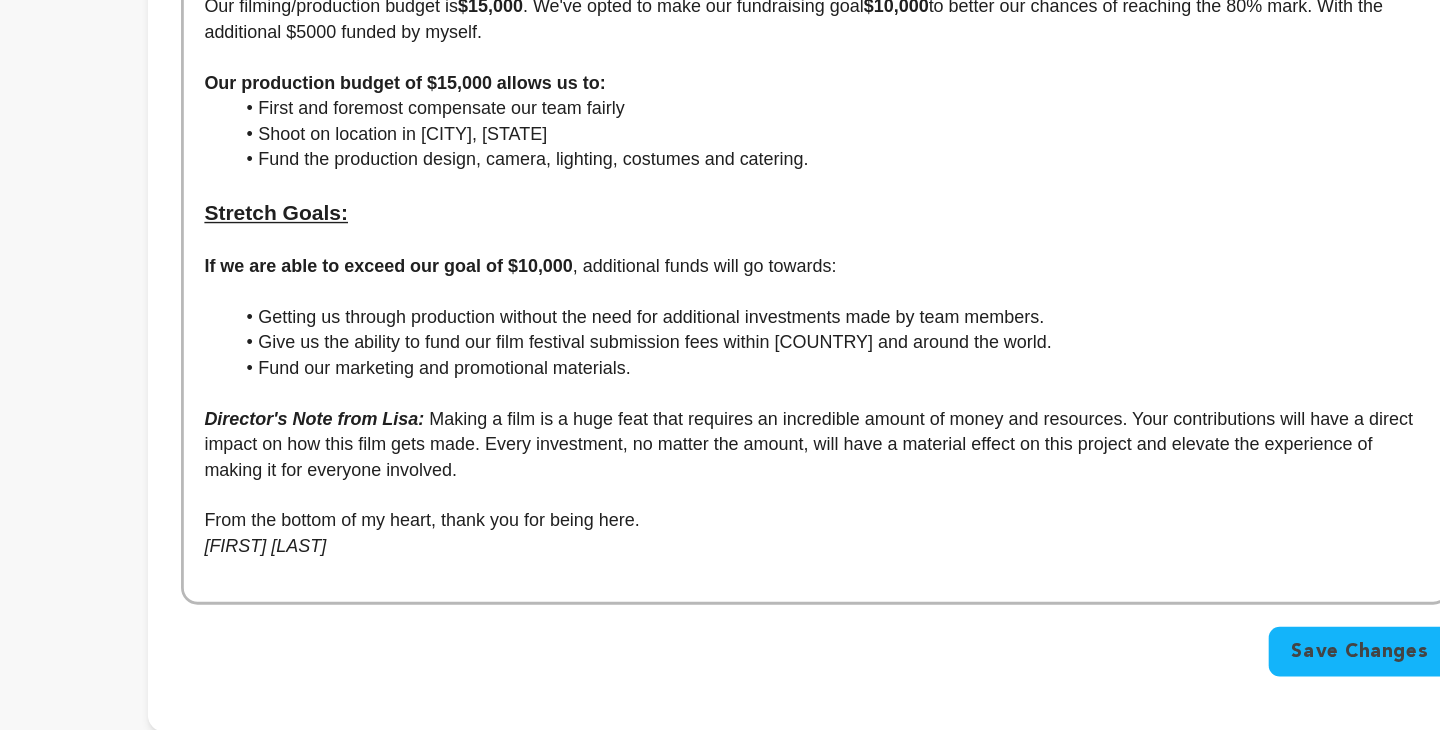click on "Director's Note from Lisa:   Making a film is a huge feat that requires an incredible amount of money and resources. Your contributions will have a direct impact on how this film gets made. Every investment, no matter the amount, will have a material effect on this project and elevate the experience of making it for everyone involved." at bounding box center (845, 523) 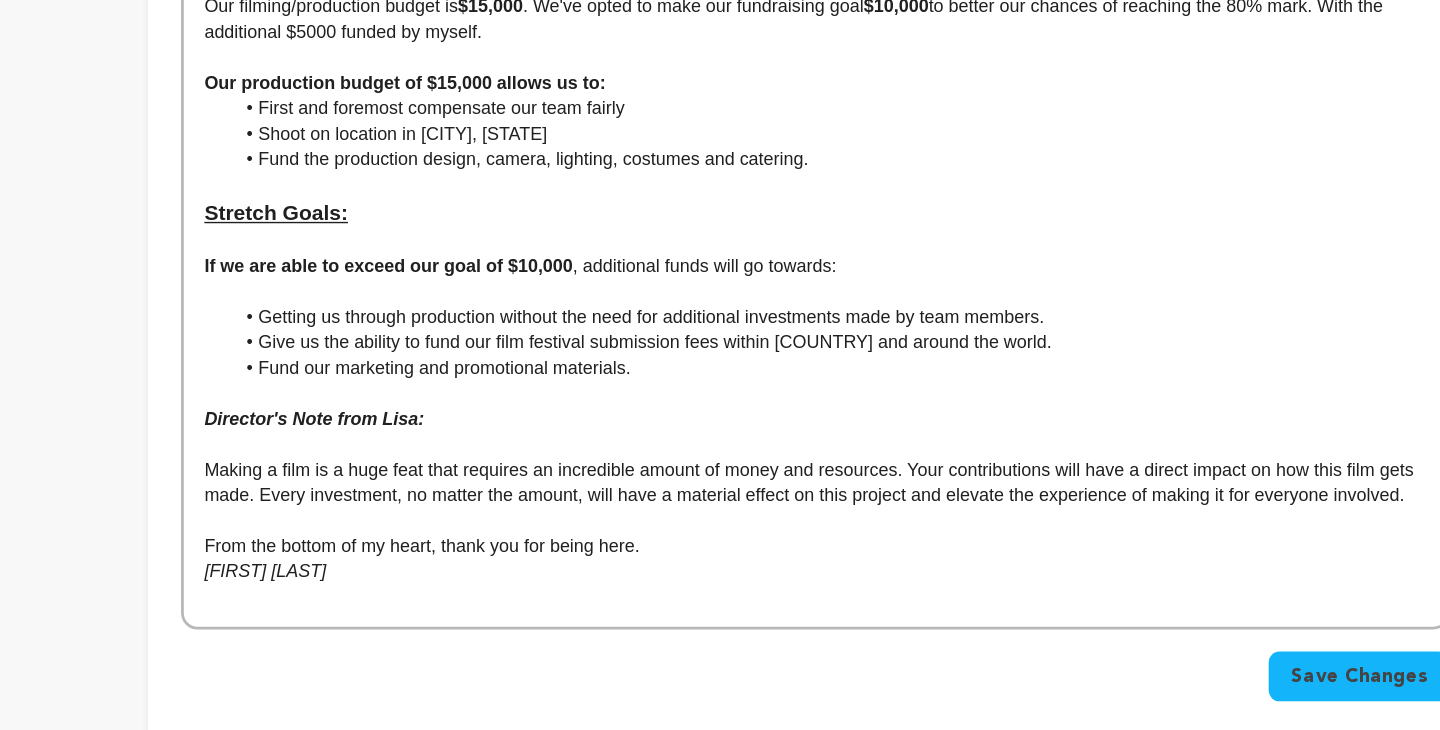 click on "Director's Note from Lisa:" at bounding box center (845, 505) 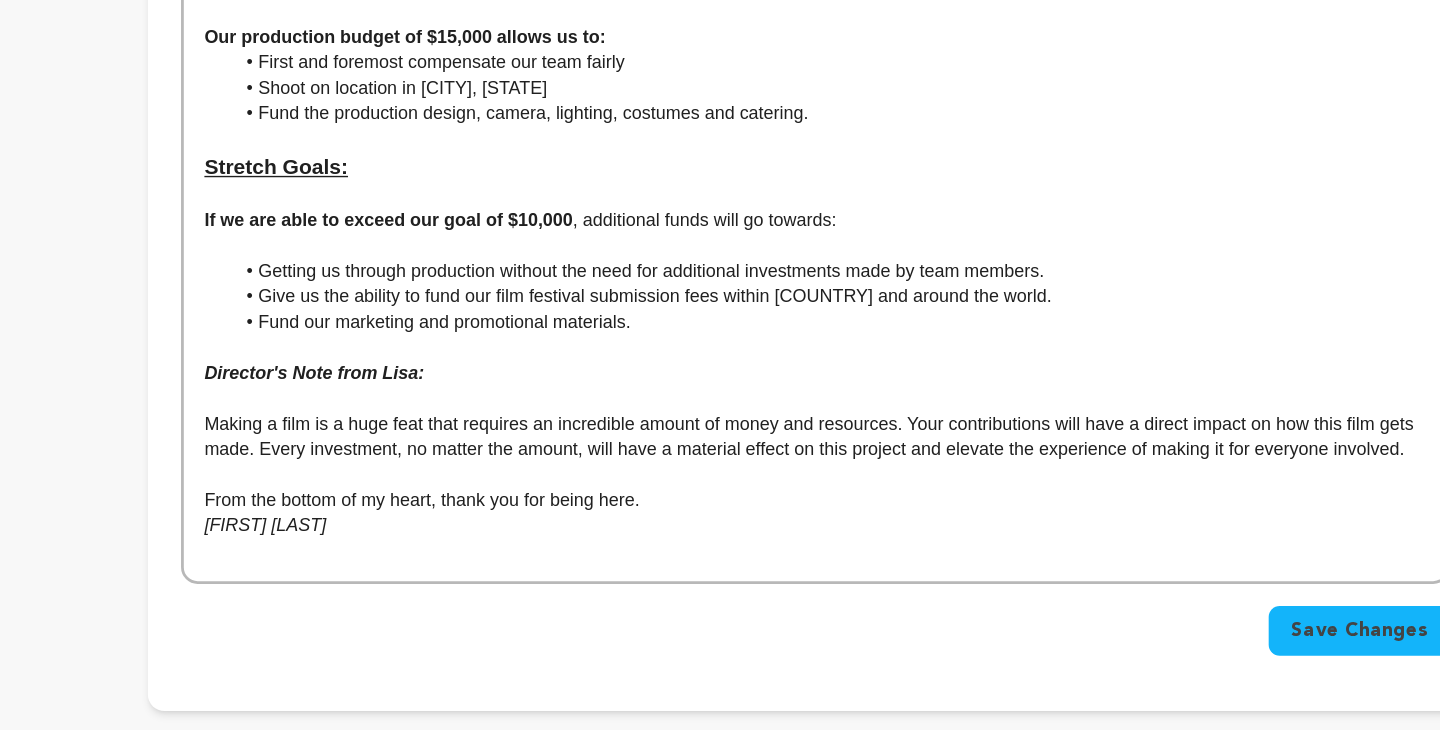 scroll, scrollTop: 6820, scrollLeft: 0, axis: vertical 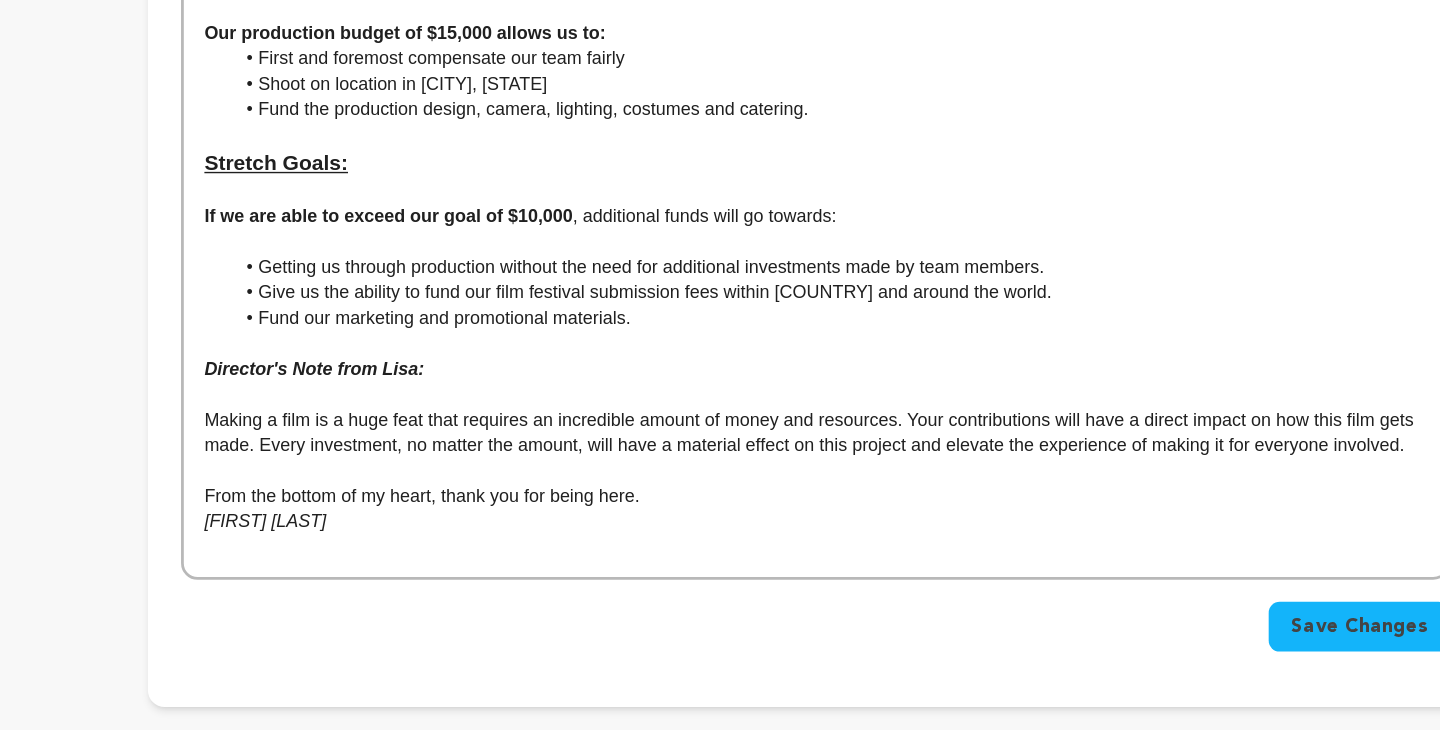 click on "Making a film is a huge feat that requires an incredible amount of money and resources. Your contributions will have a direct impact on how this film gets made. Every investment, no matter the amount, will have a material effect on this project and elevate the experience of making it for everyone involved." at bounding box center [845, 515] 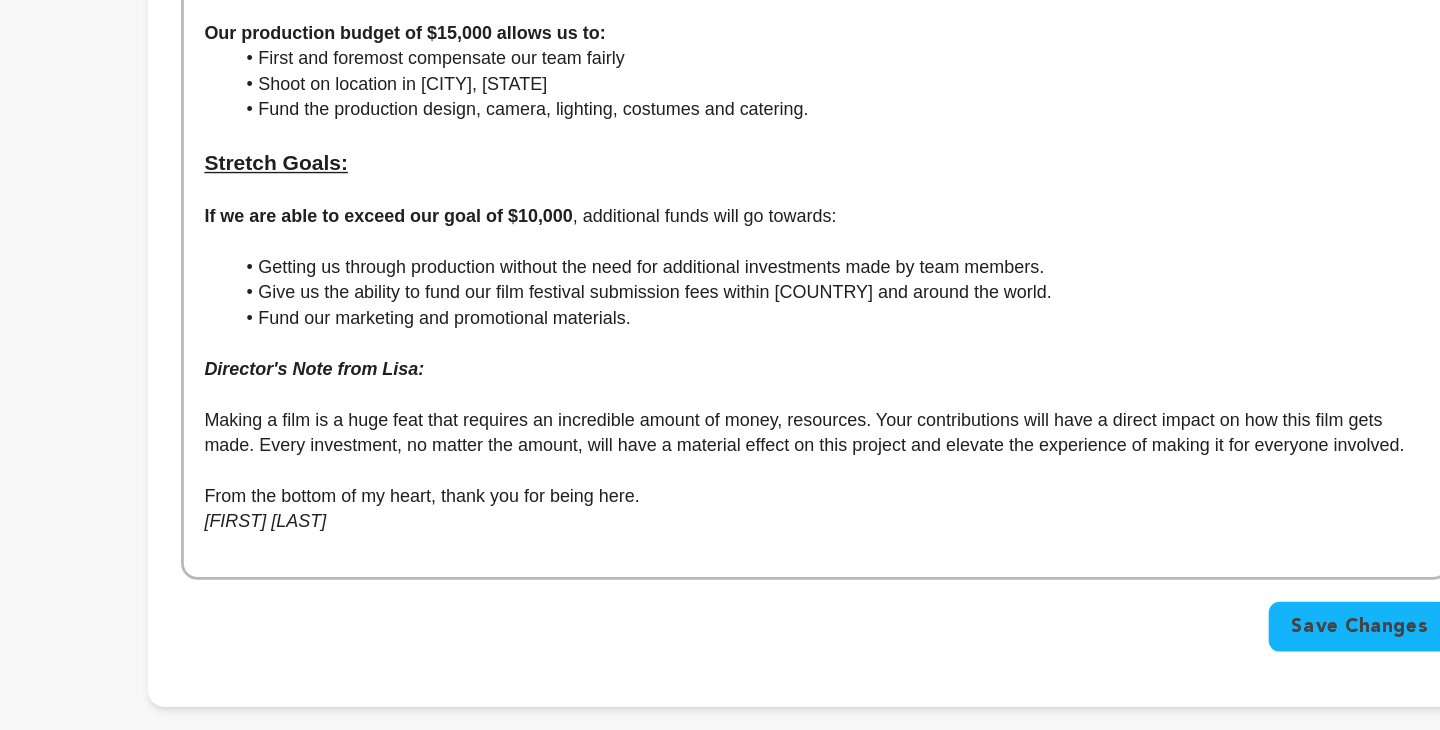 click on "Making a film is a huge feat that requires an incredible amount of money, resources. Your contributions will have a direct impact on how this film gets made. Every investment, no matter the amount, will have a material effect on this project and elevate the experience of making it for everyone involved." at bounding box center (845, 515) 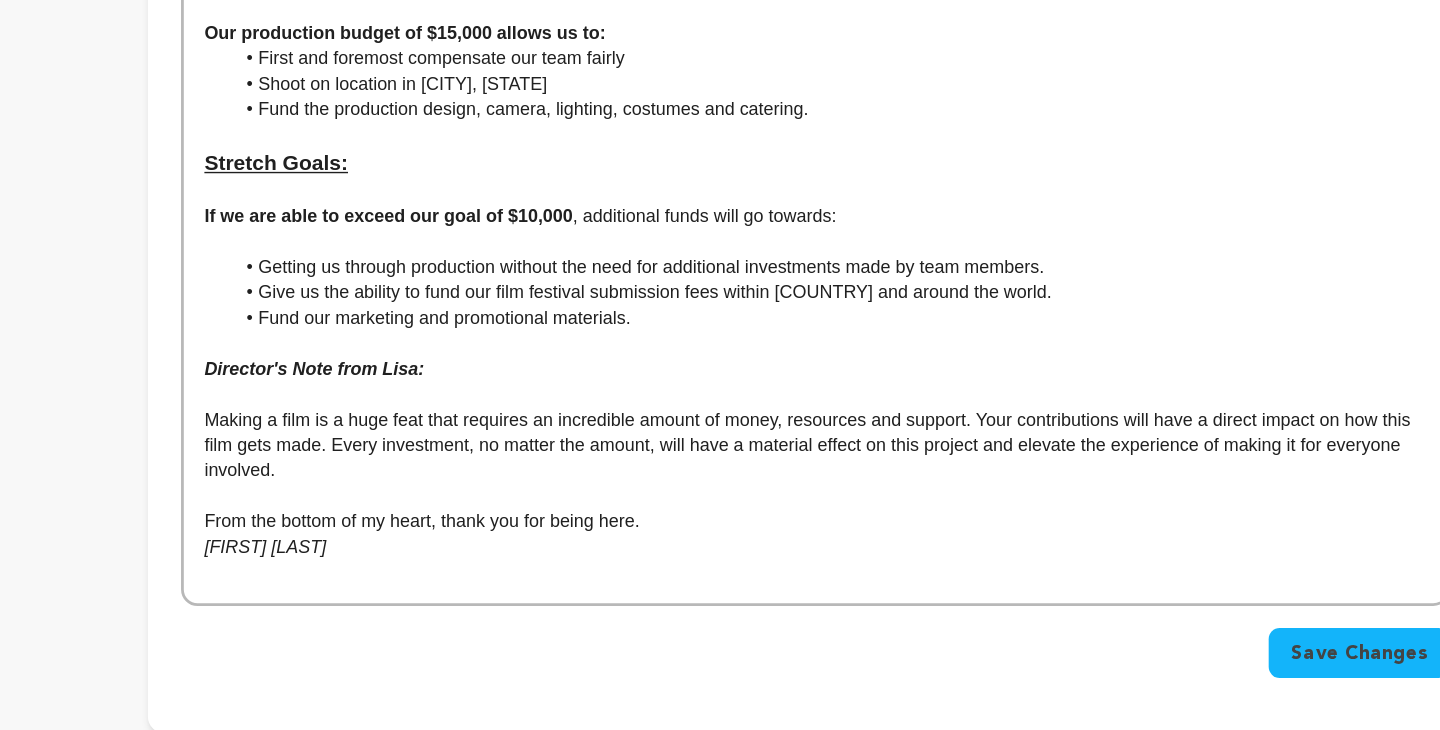 click on "Making a film is a huge feat that requires an incredible amount of money, resources and support. Your contributions will have a direct impact on how this film gets made. Every investment, no matter the amount, will have a material effect on this project and elevate the experience of making it for everyone involved." at bounding box center [845, 524] 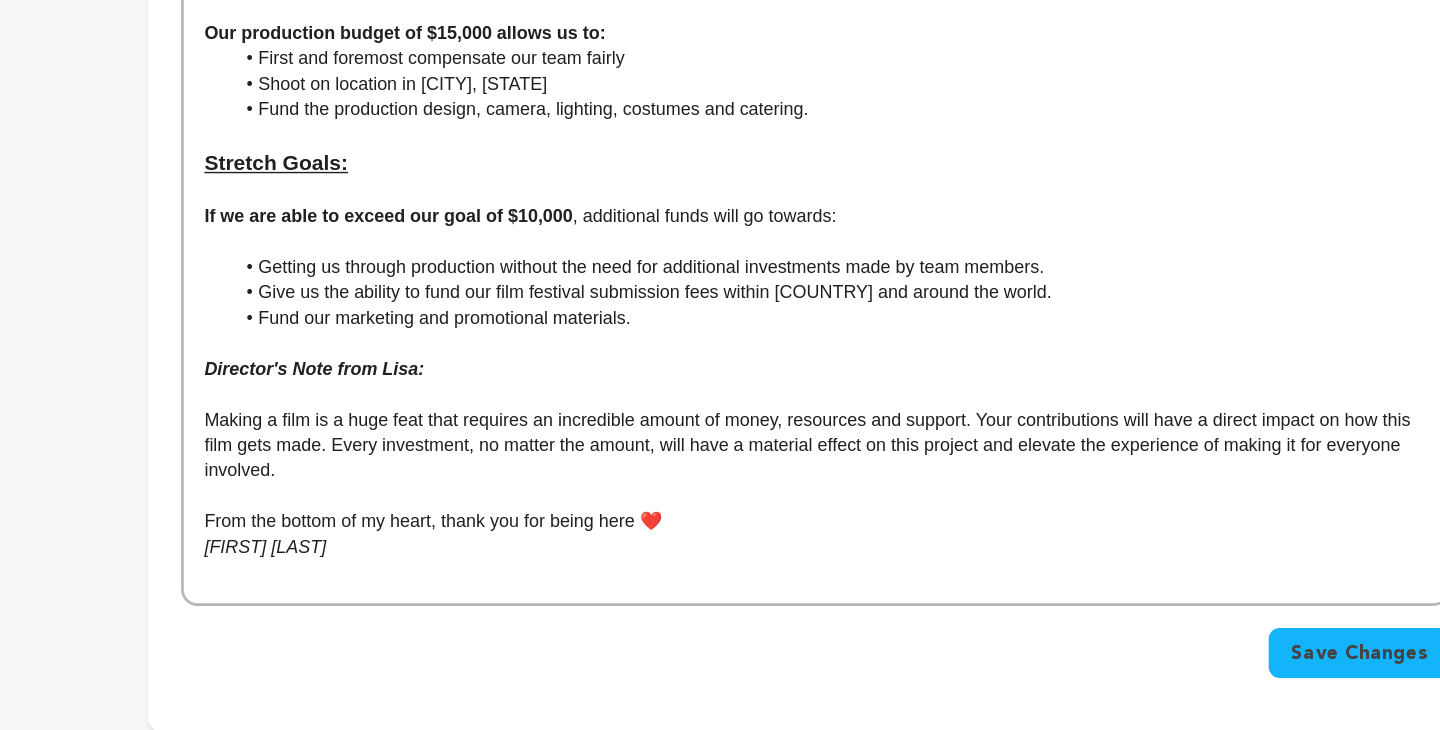 scroll, scrollTop: 463, scrollLeft: 0, axis: vertical 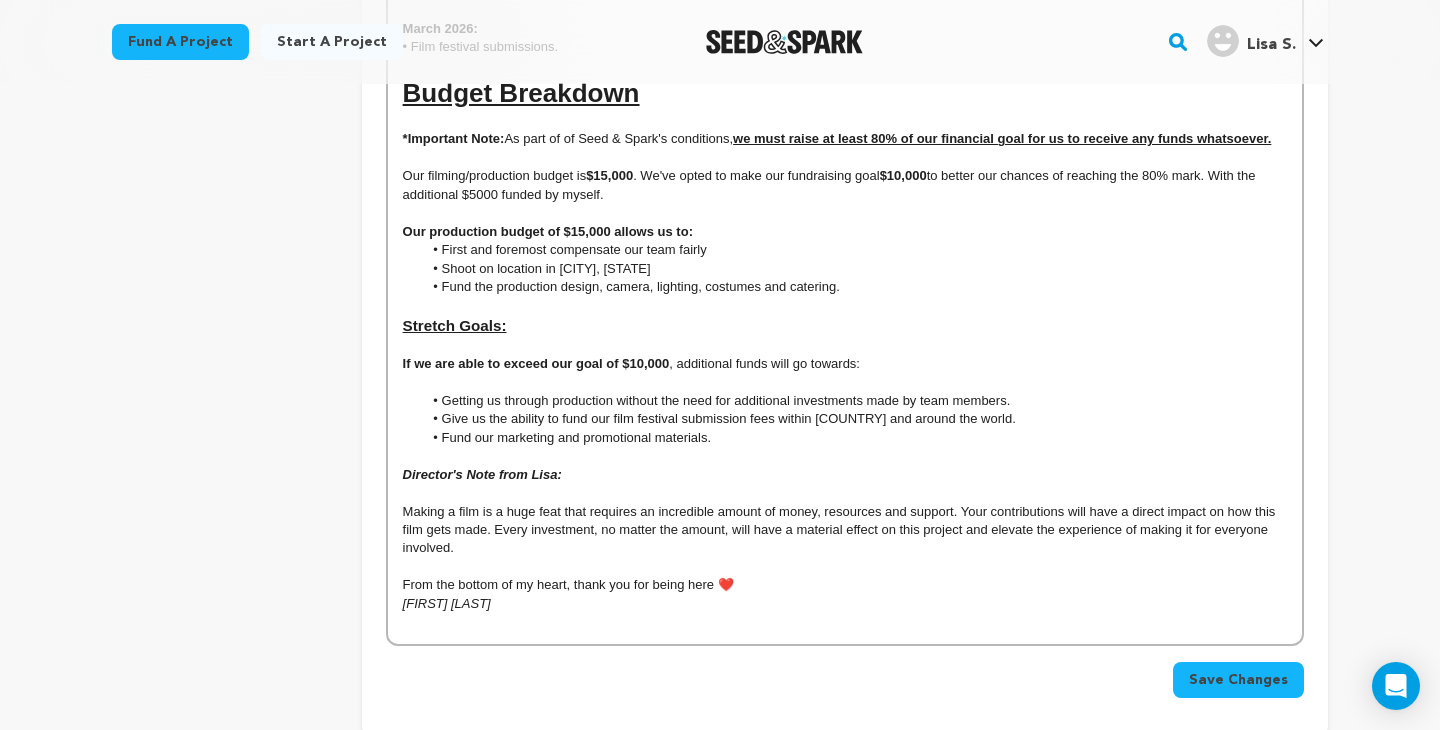 click on "Fund our marketing and promotional materials." at bounding box center (854, 438) 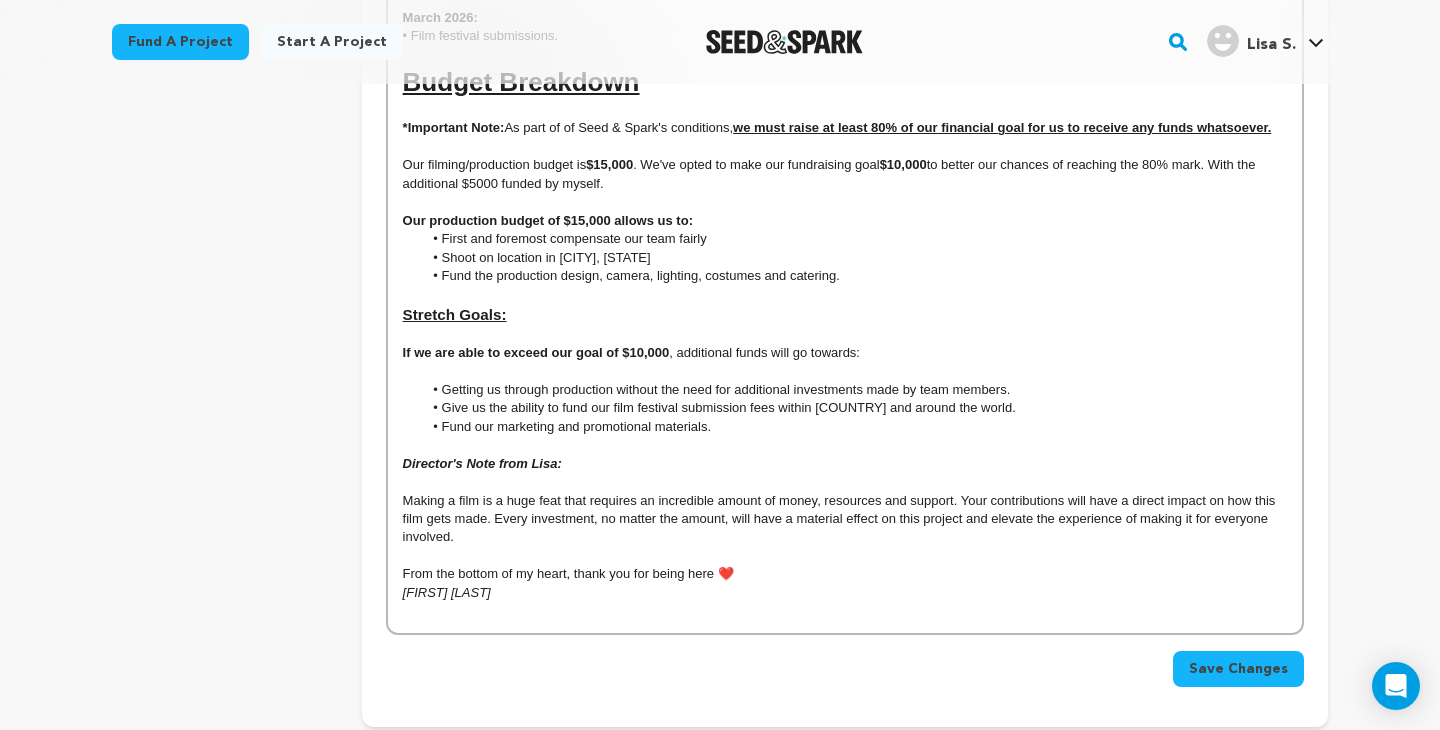 scroll, scrollTop: 6836, scrollLeft: 0, axis: vertical 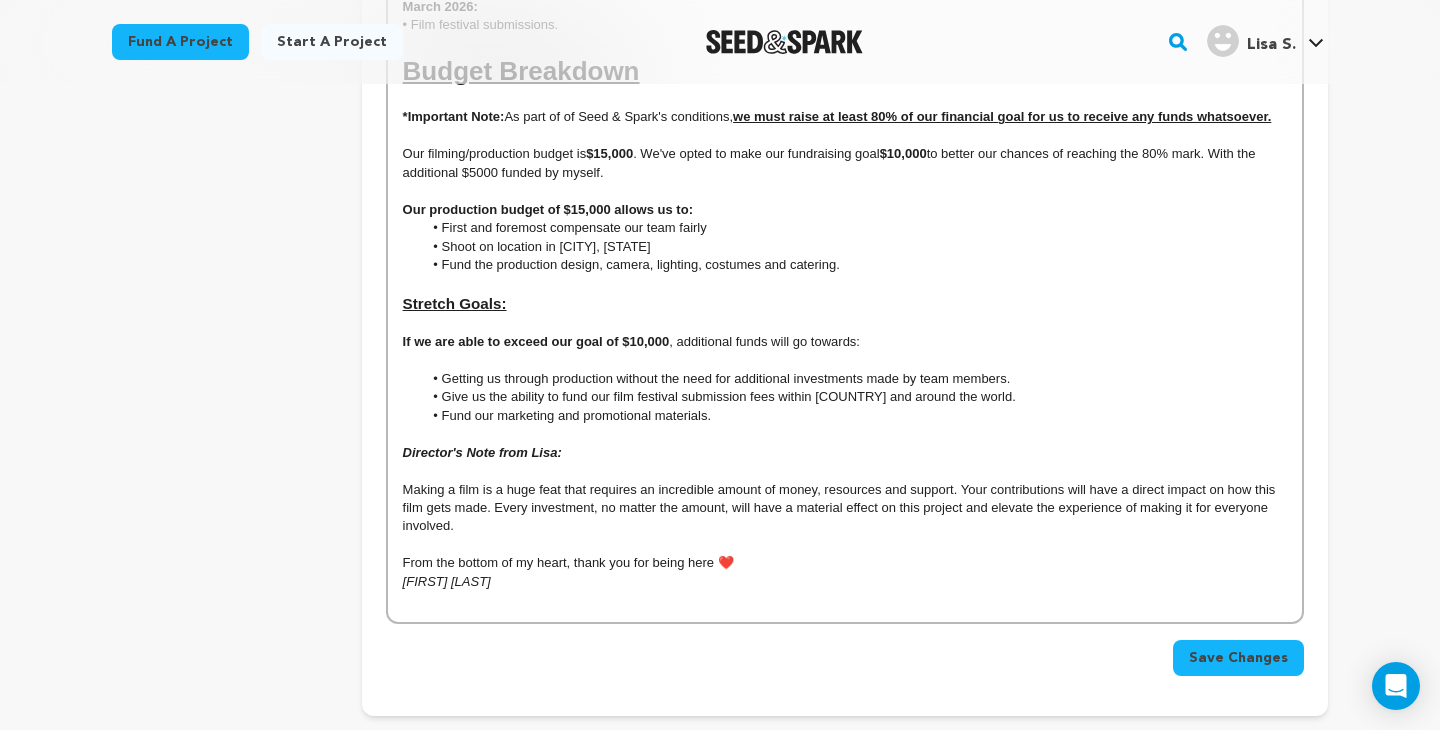 click on "Making a film is a huge feat that requires an incredible amount of money, resources and support. Your contributions will have a direct impact on how this film gets made. Every investment, no matter the amount, will have a material effect on this project and elevate the experience of making it for everyone involved." at bounding box center [845, 508] 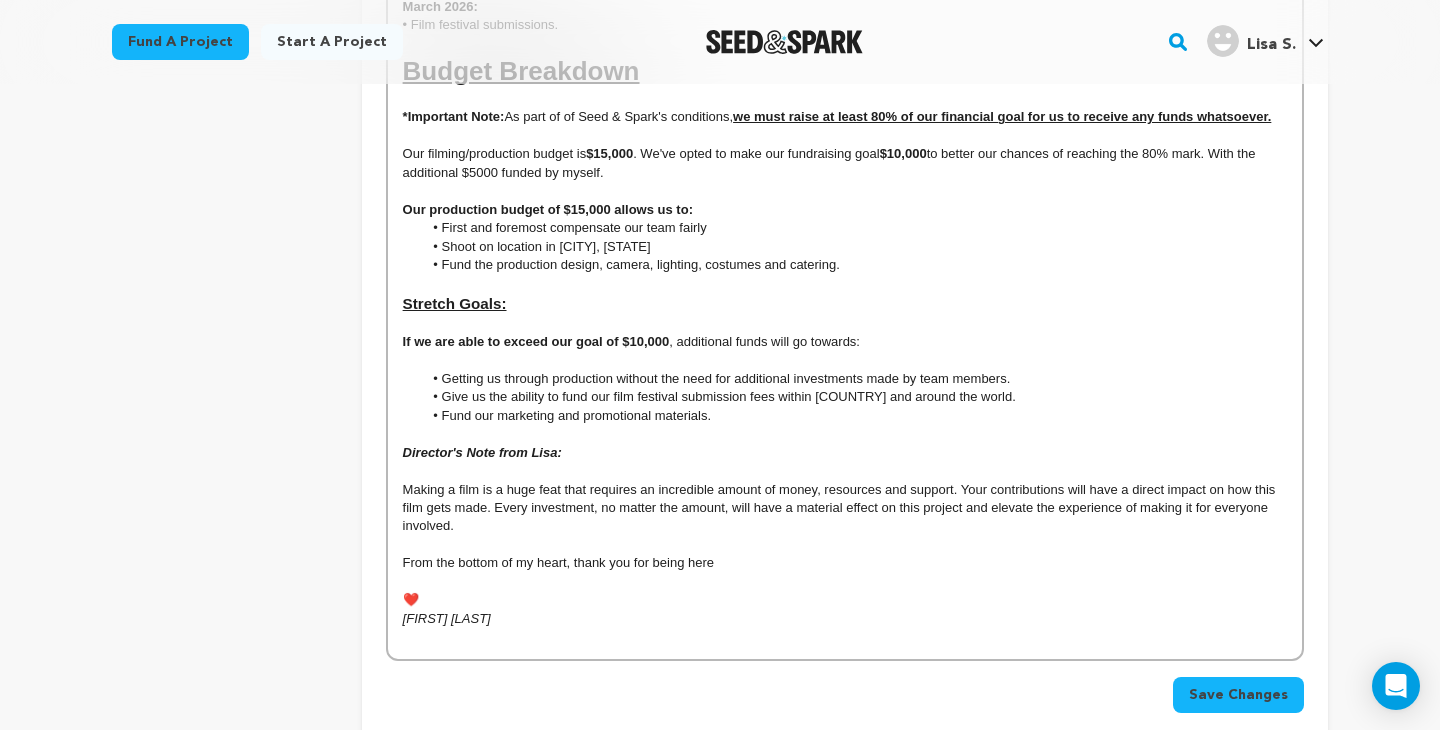 click on "From the bottom of my heart, thank you for being here" at bounding box center (845, 563) 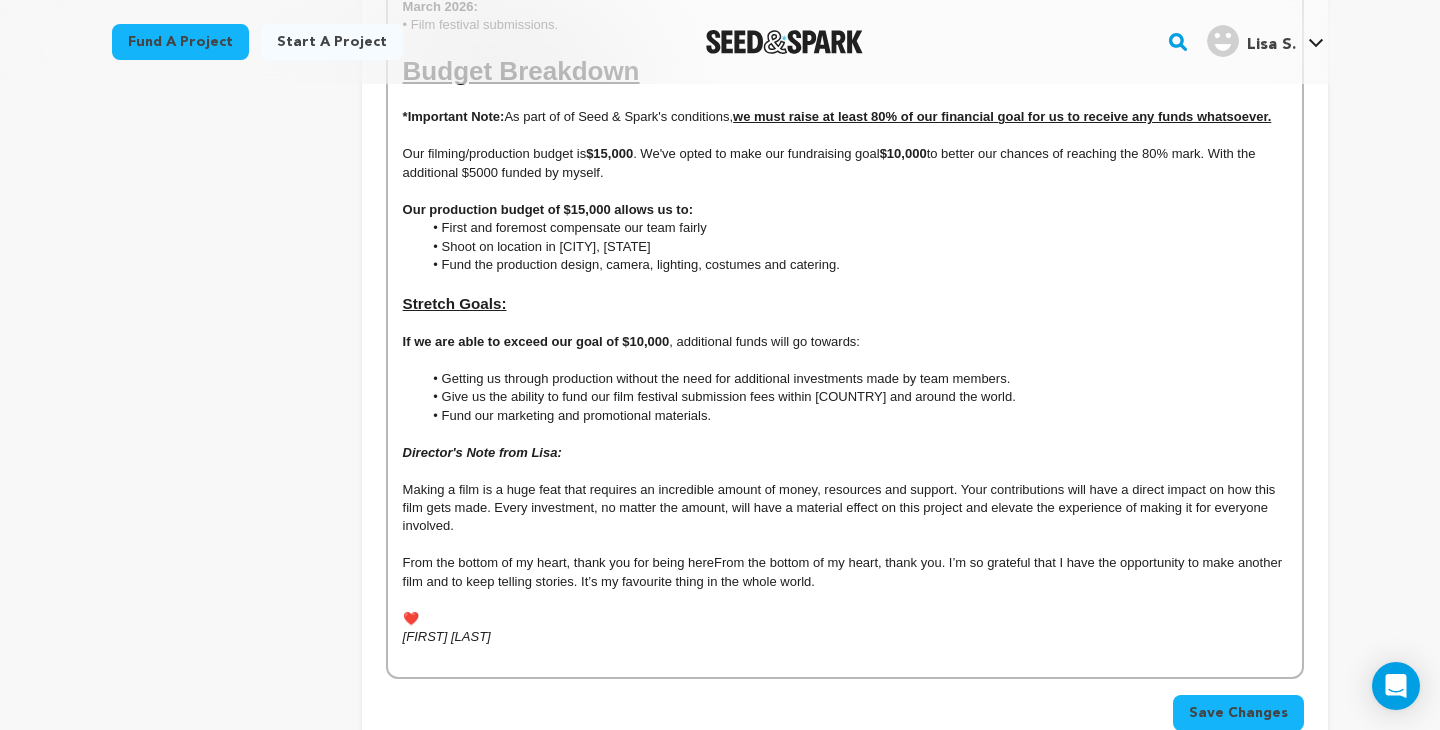 scroll, scrollTop: 363, scrollLeft: 0, axis: vertical 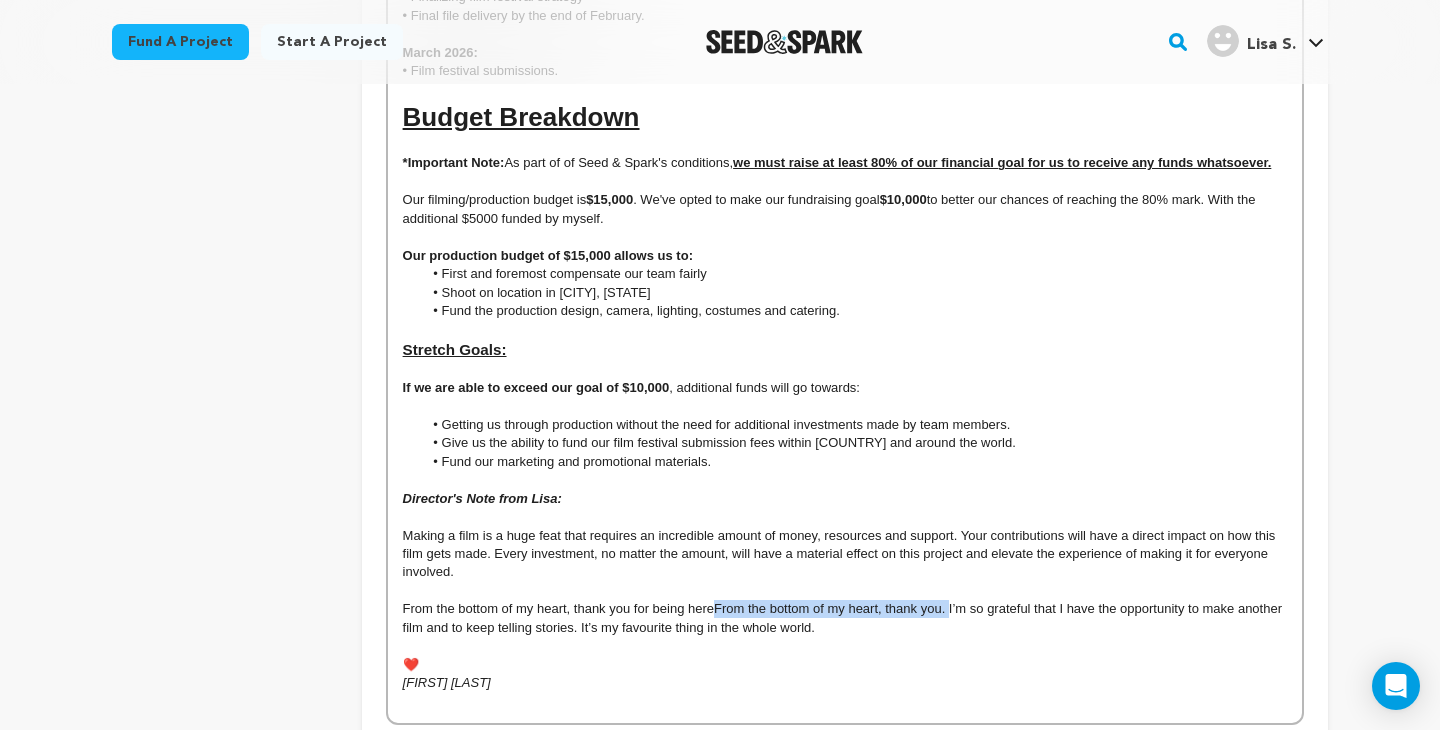 drag, startPoint x: 951, startPoint y: 593, endPoint x: 718, endPoint y: 590, distance: 233.01932 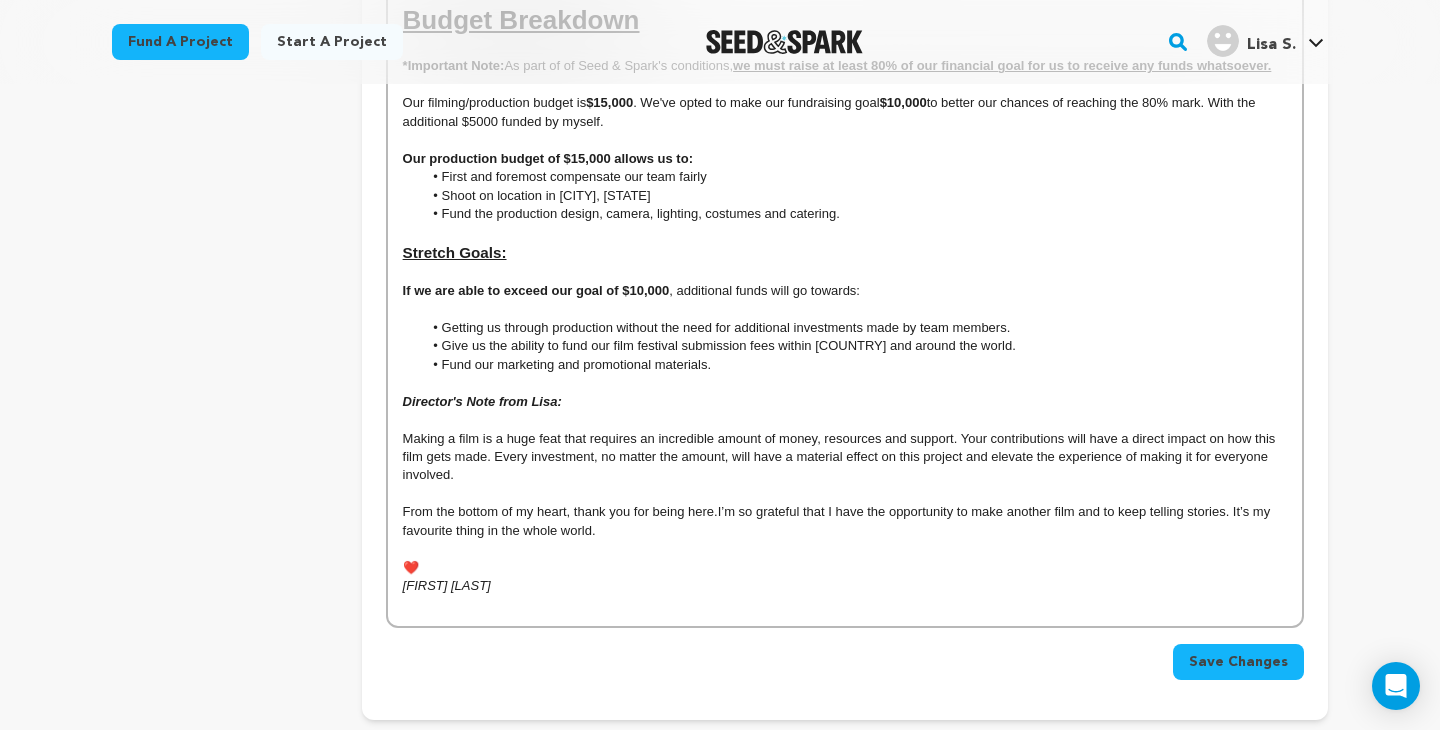 scroll, scrollTop: 6890, scrollLeft: 0, axis: vertical 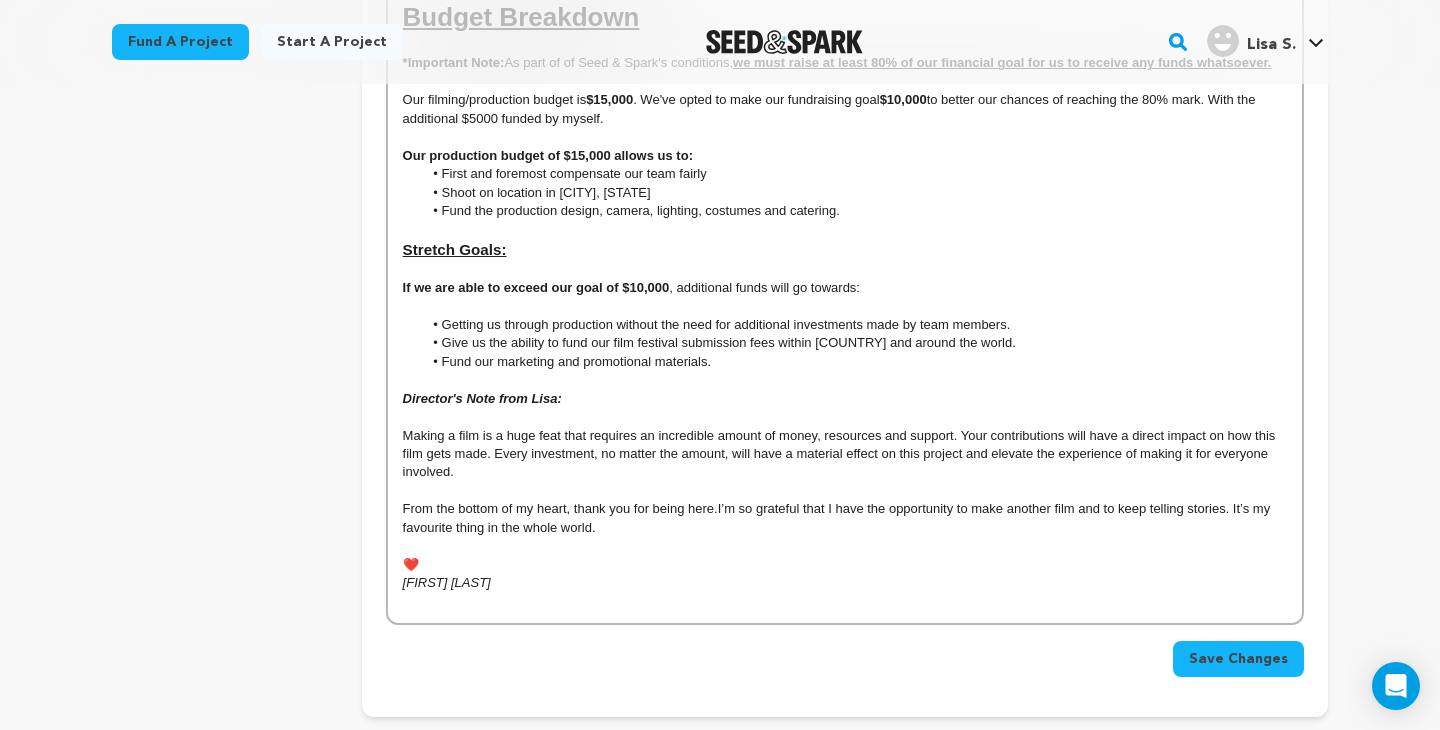 click on "From the bottom of my heart, thank you for being here.  I’m so grateful that I have the opportunity to make another film and to keep telling stories. It’s my favourite thing in the whole world." at bounding box center (845, 518) 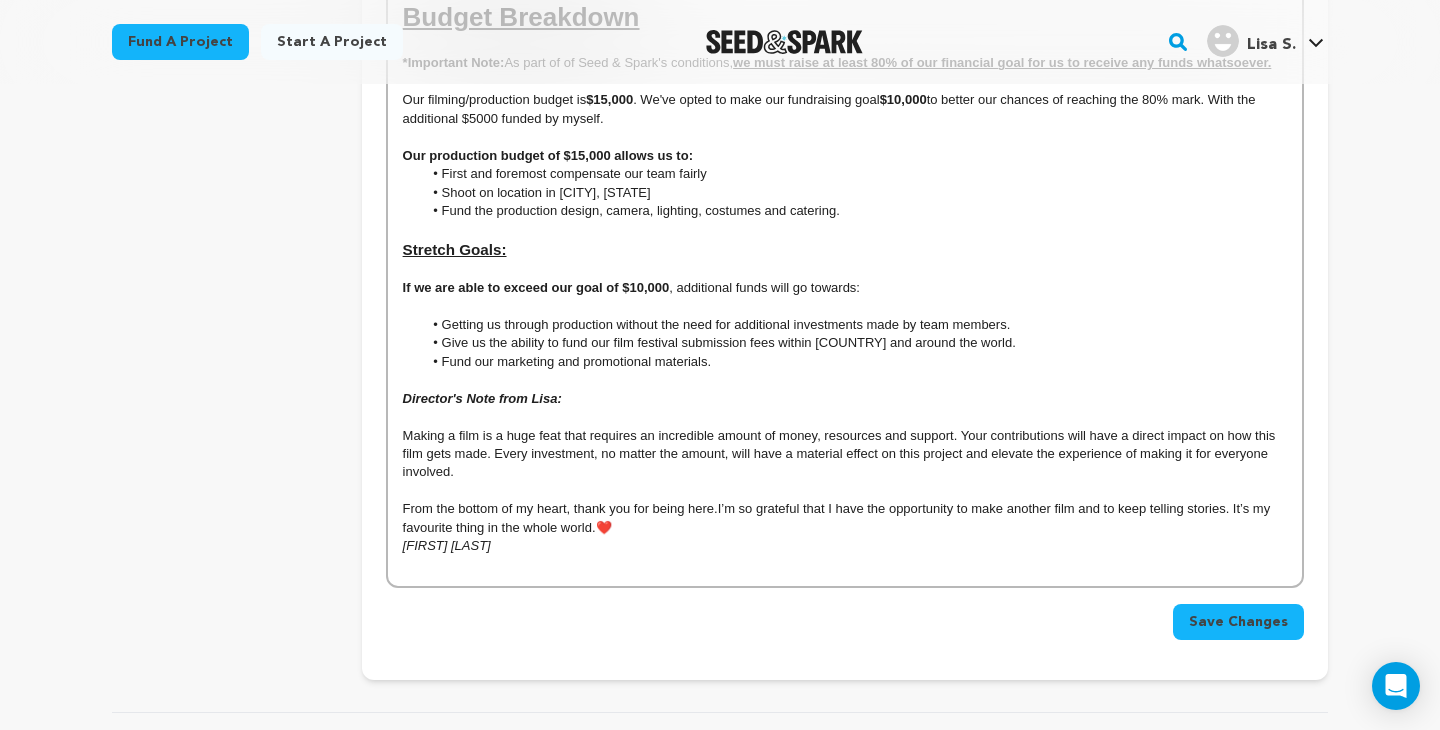 click on "Making a film is a huge feat that requires an incredible amount of money, resources and support. Your contributions will have a direct impact on how this film gets made. Every investment, no matter the amount, will have a material effect on this project and elevate the experience of making it for everyone involved." at bounding box center (845, 454) 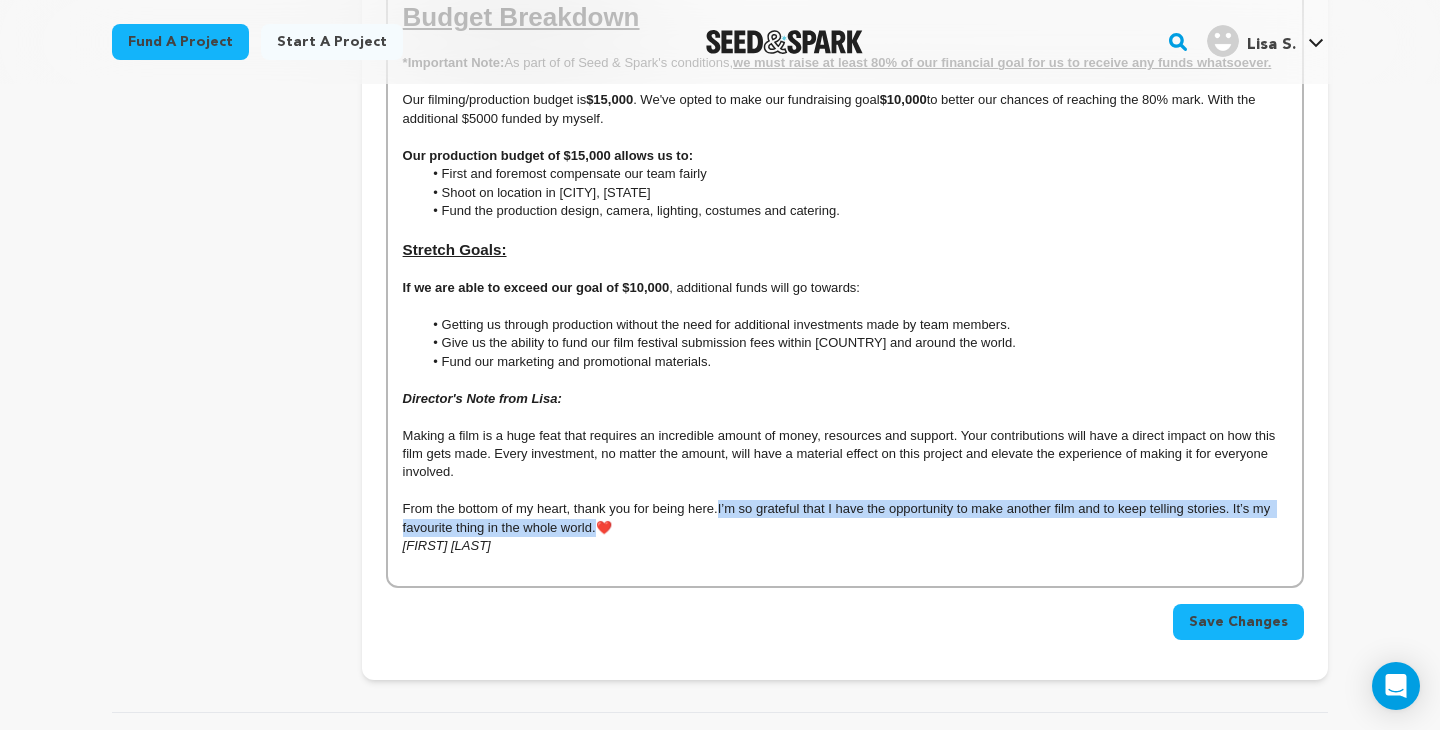 drag, startPoint x: 720, startPoint y: 493, endPoint x: 595, endPoint y: 517, distance: 127.28315 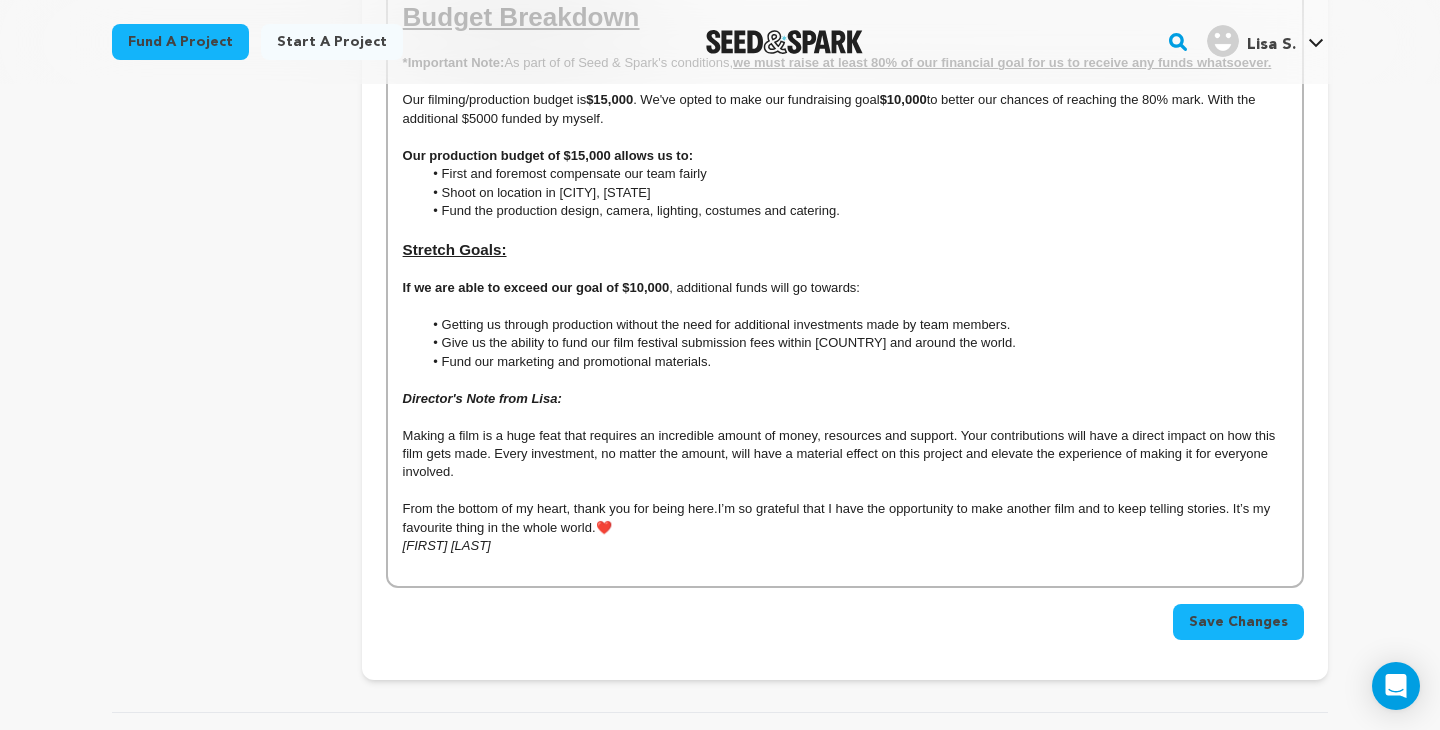click on "Lisa Saban" at bounding box center [845, 546] 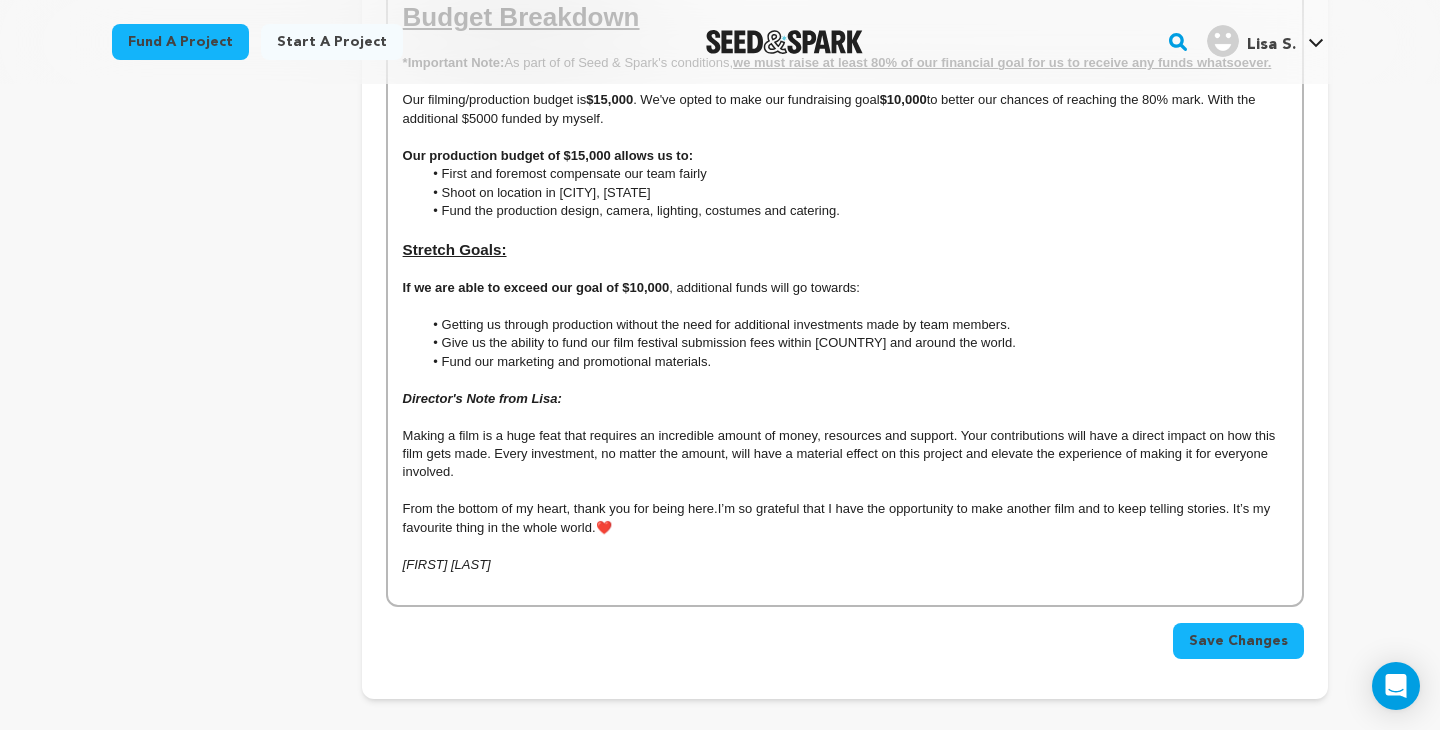 click on "From the bottom of my heart, thank you for being here.  I’m so grateful that I have the opportunity to make another film and to keep telling stories. It’s my favourite thing in the whole world.  ❤️" at bounding box center (845, 518) 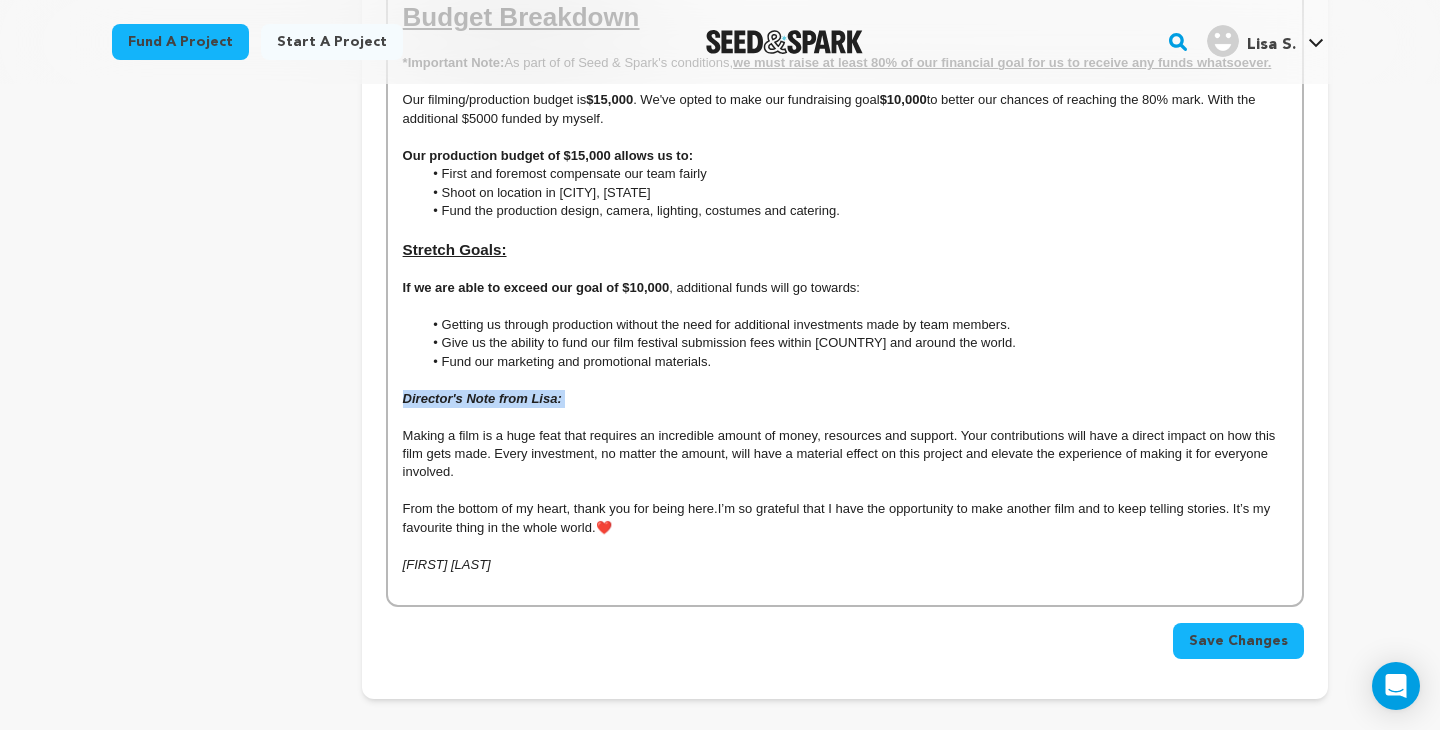 drag, startPoint x: 564, startPoint y: 383, endPoint x: 394, endPoint y: 383, distance: 170 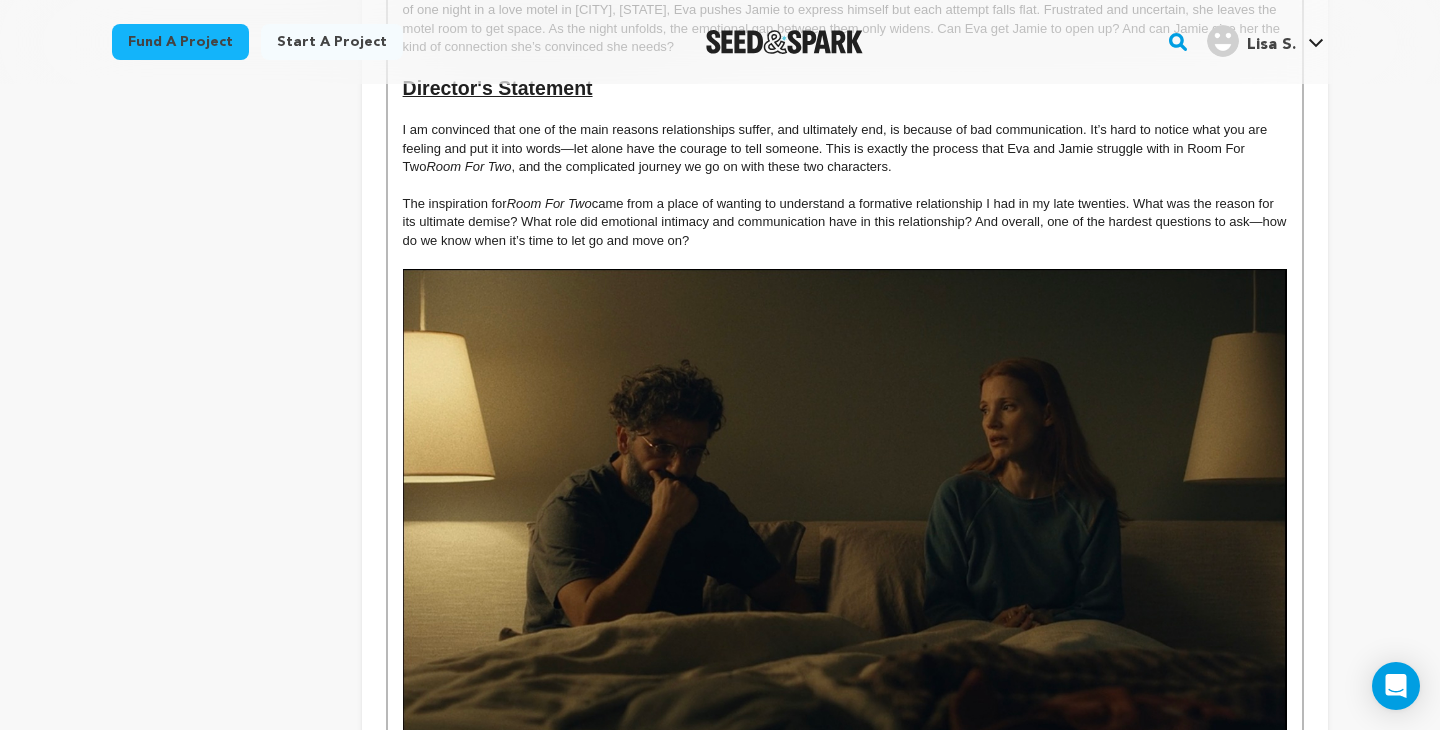 scroll, scrollTop: 0, scrollLeft: 0, axis: both 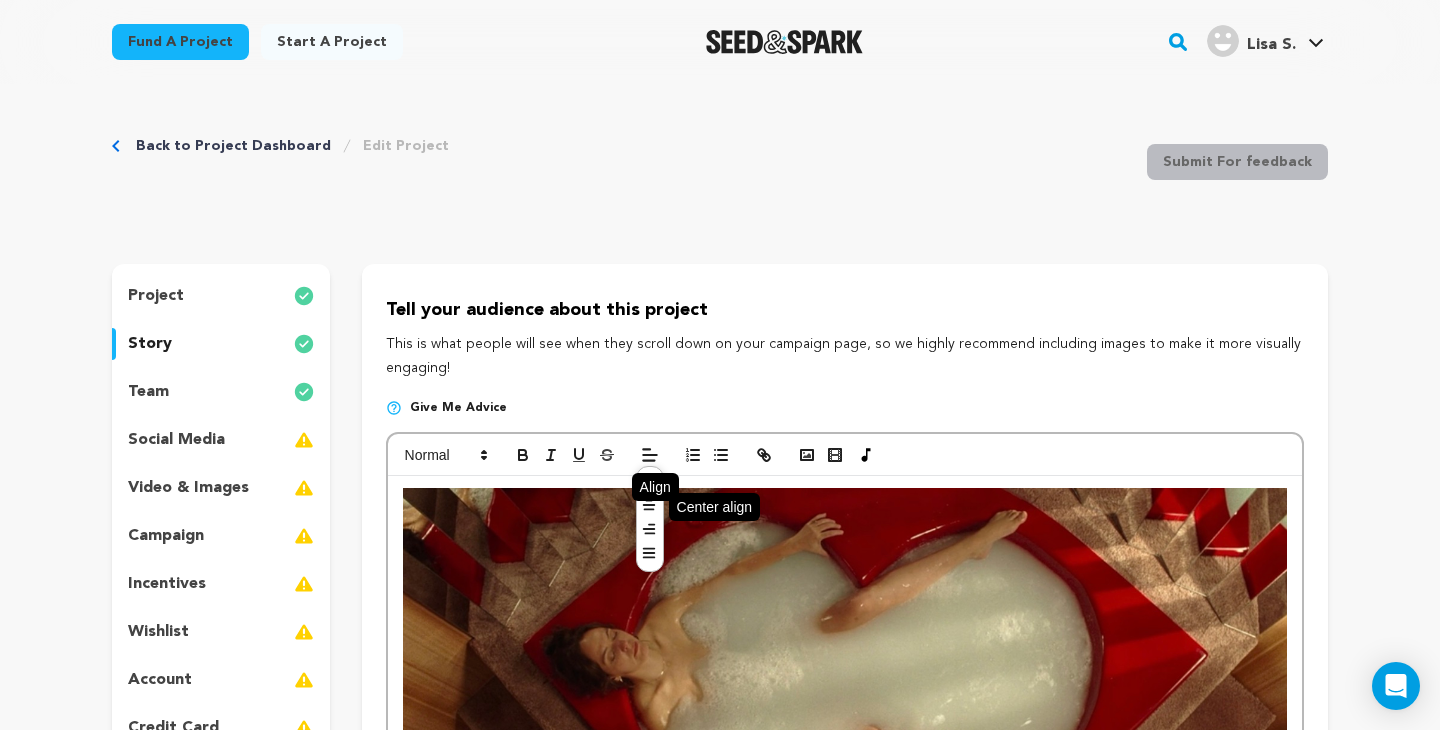 click 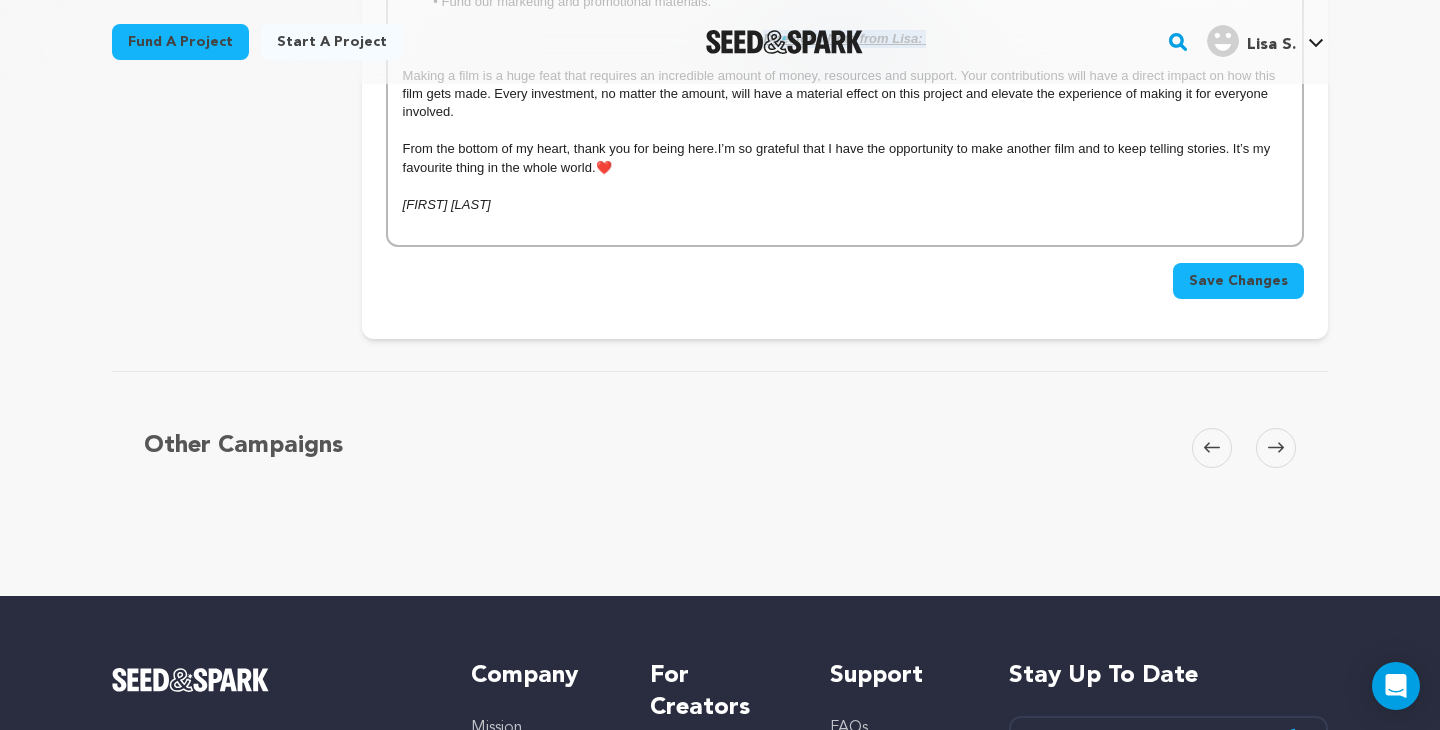 scroll, scrollTop: 6910, scrollLeft: 0, axis: vertical 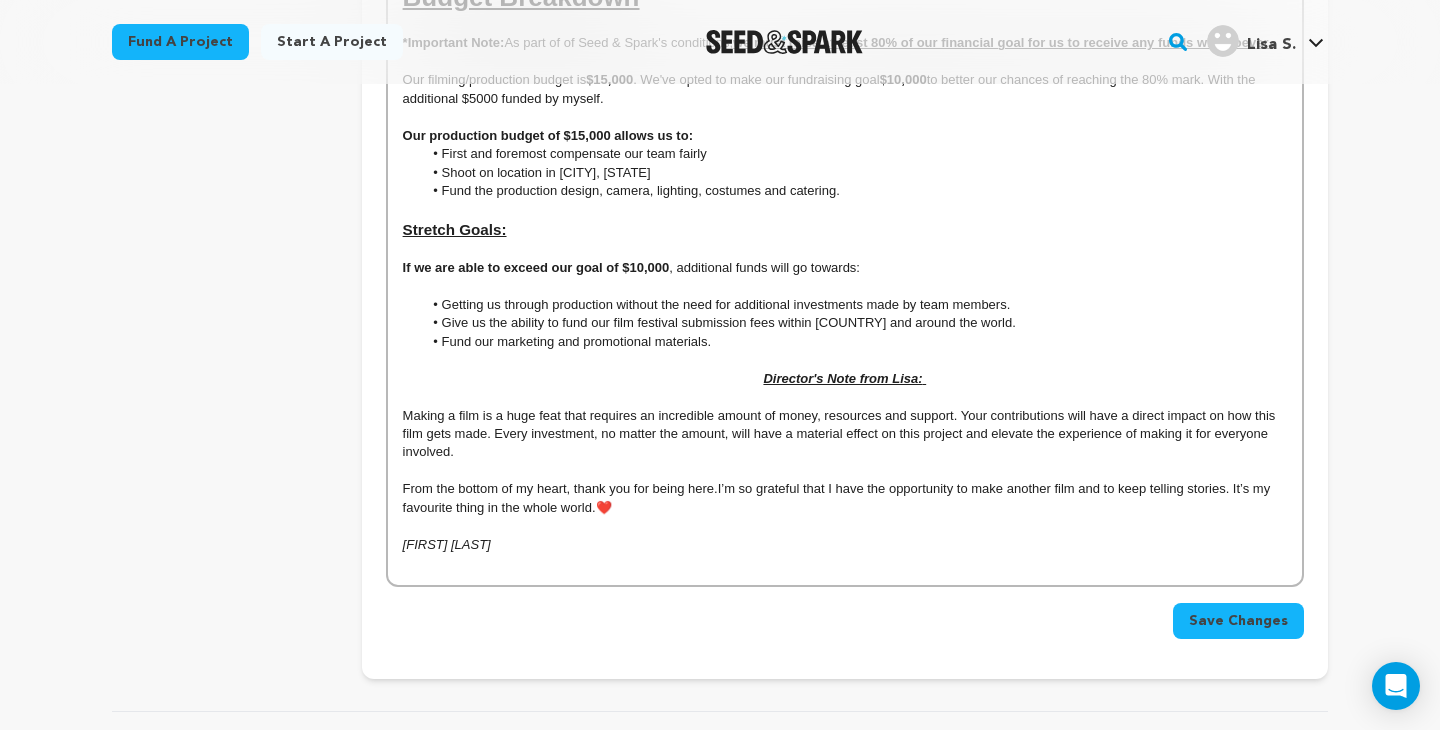 click on "Getting us through production without the need for additional investments made by team members." at bounding box center (854, 305) 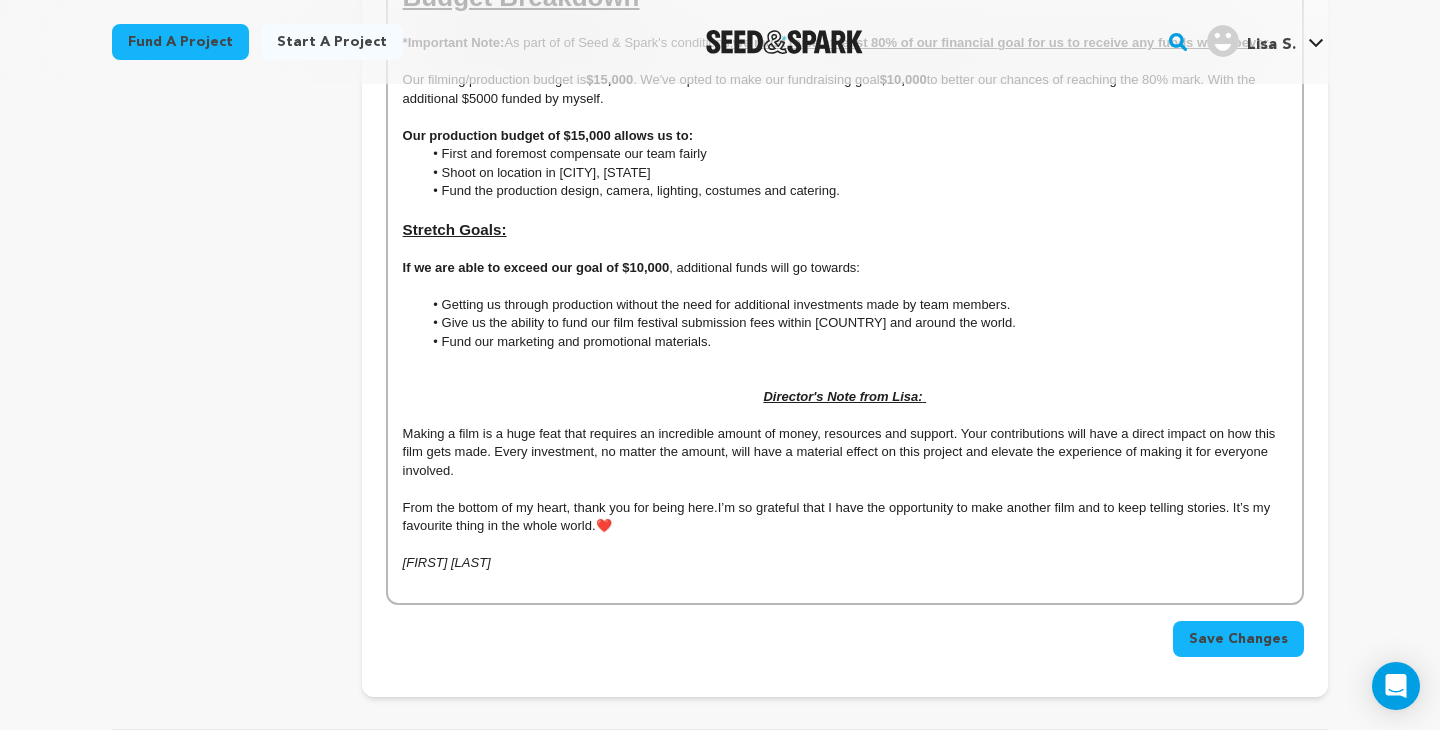 click on "Give us the abitilty to fund our film festival submission fees within Canada and around the world." at bounding box center (854, 323) 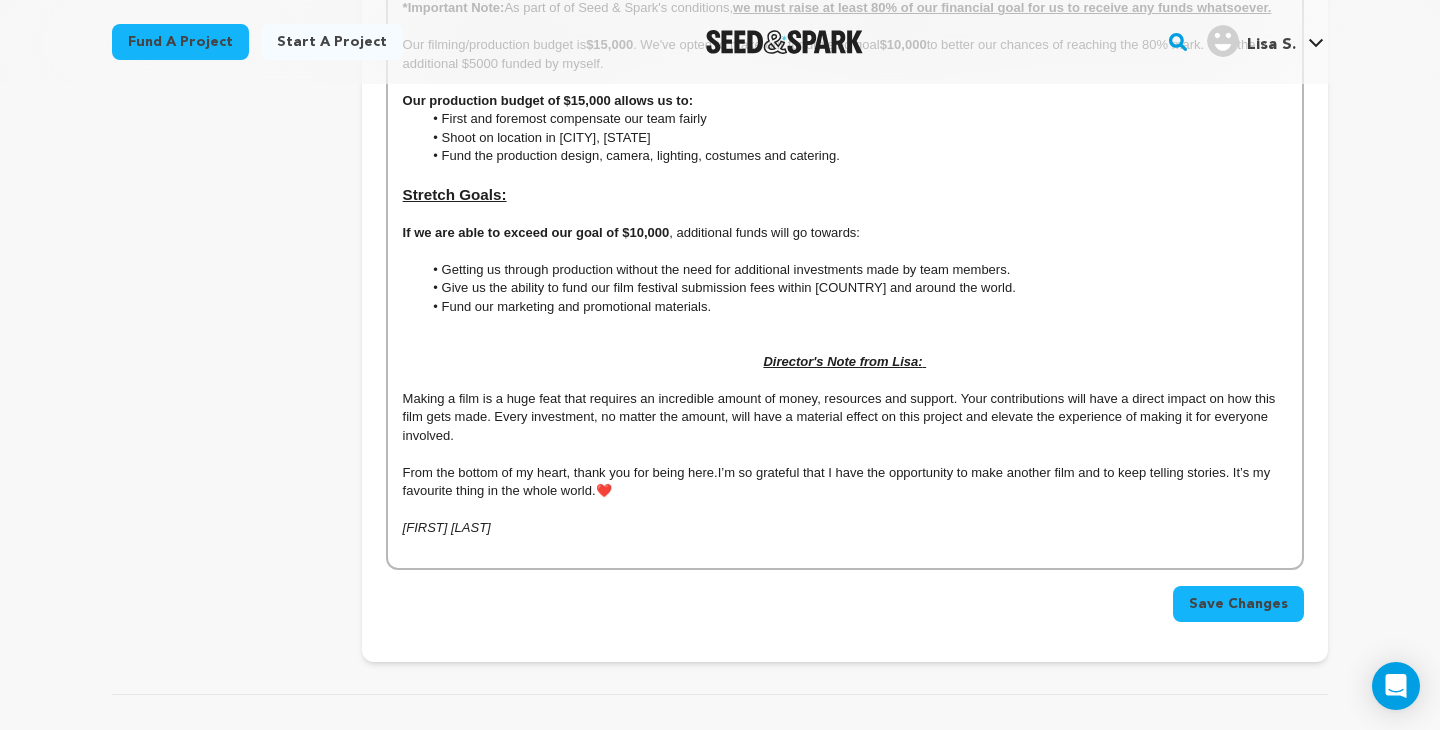scroll, scrollTop: 6949, scrollLeft: 0, axis: vertical 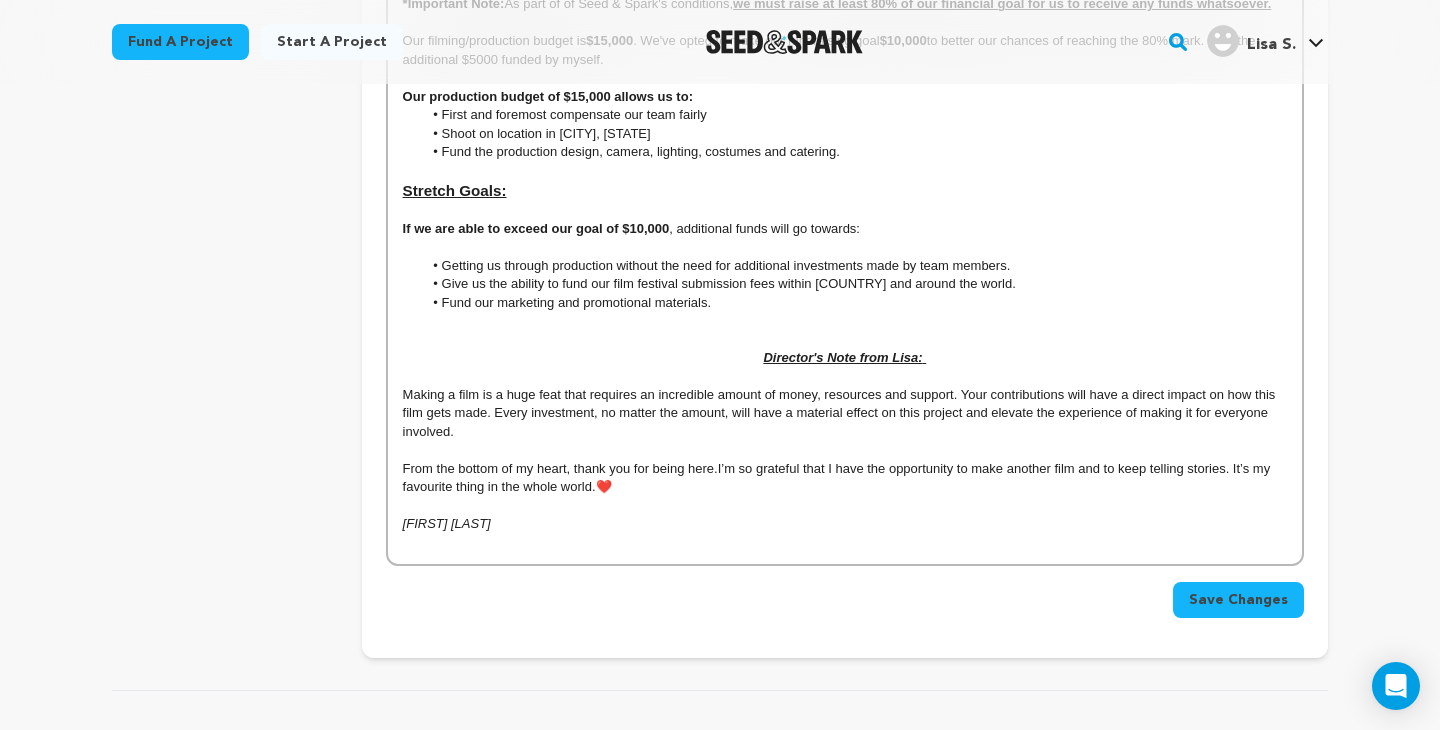 click at bounding box center (845, 450) 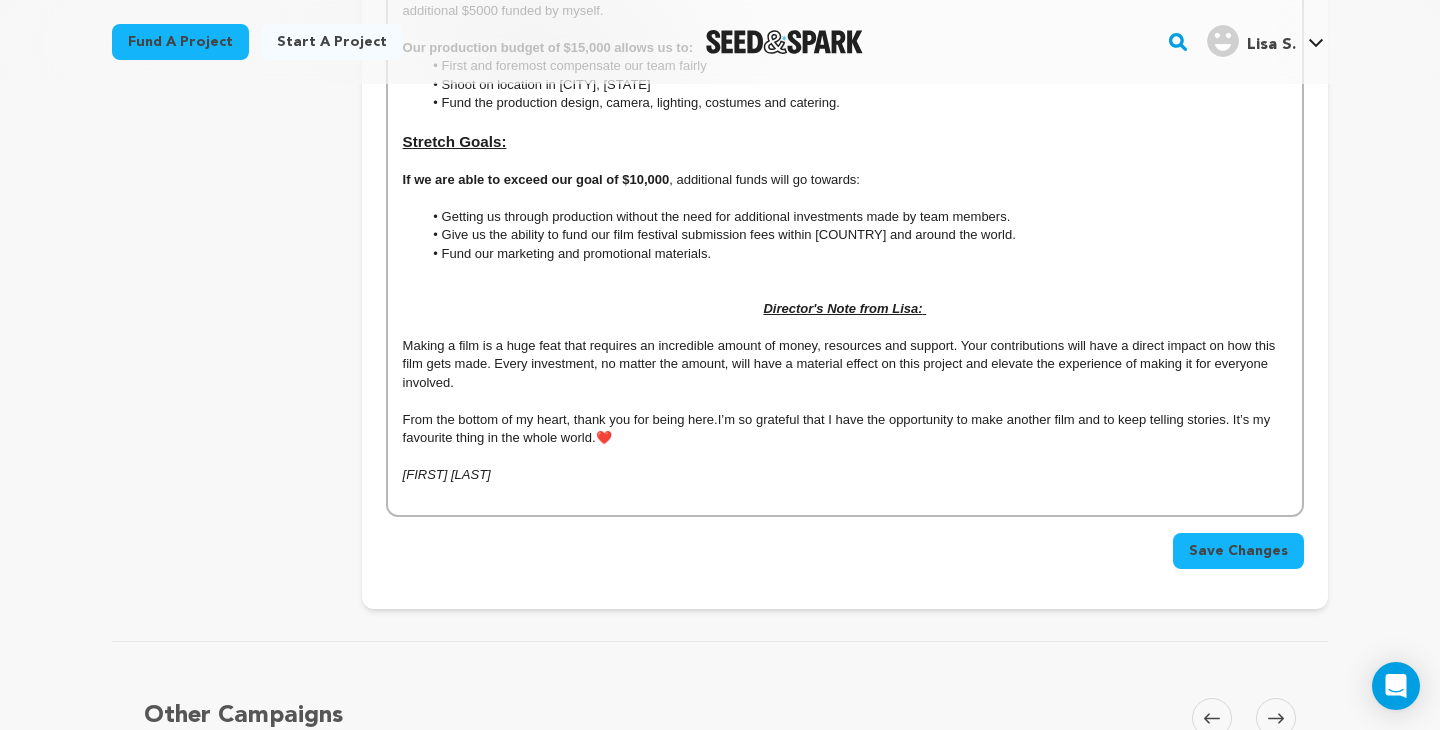 scroll, scrollTop: 7002, scrollLeft: 0, axis: vertical 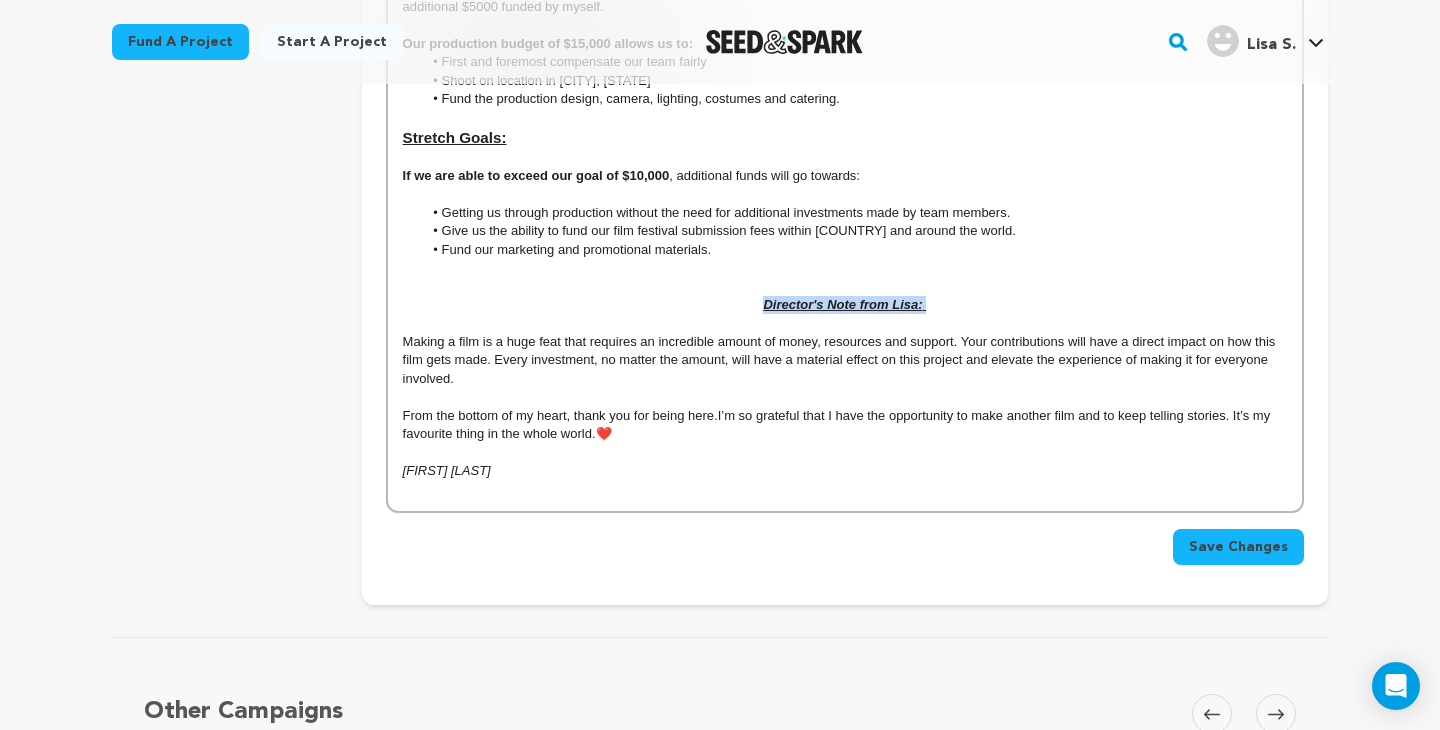 drag, startPoint x: 931, startPoint y: 287, endPoint x: 723, endPoint y: 286, distance: 208.00241 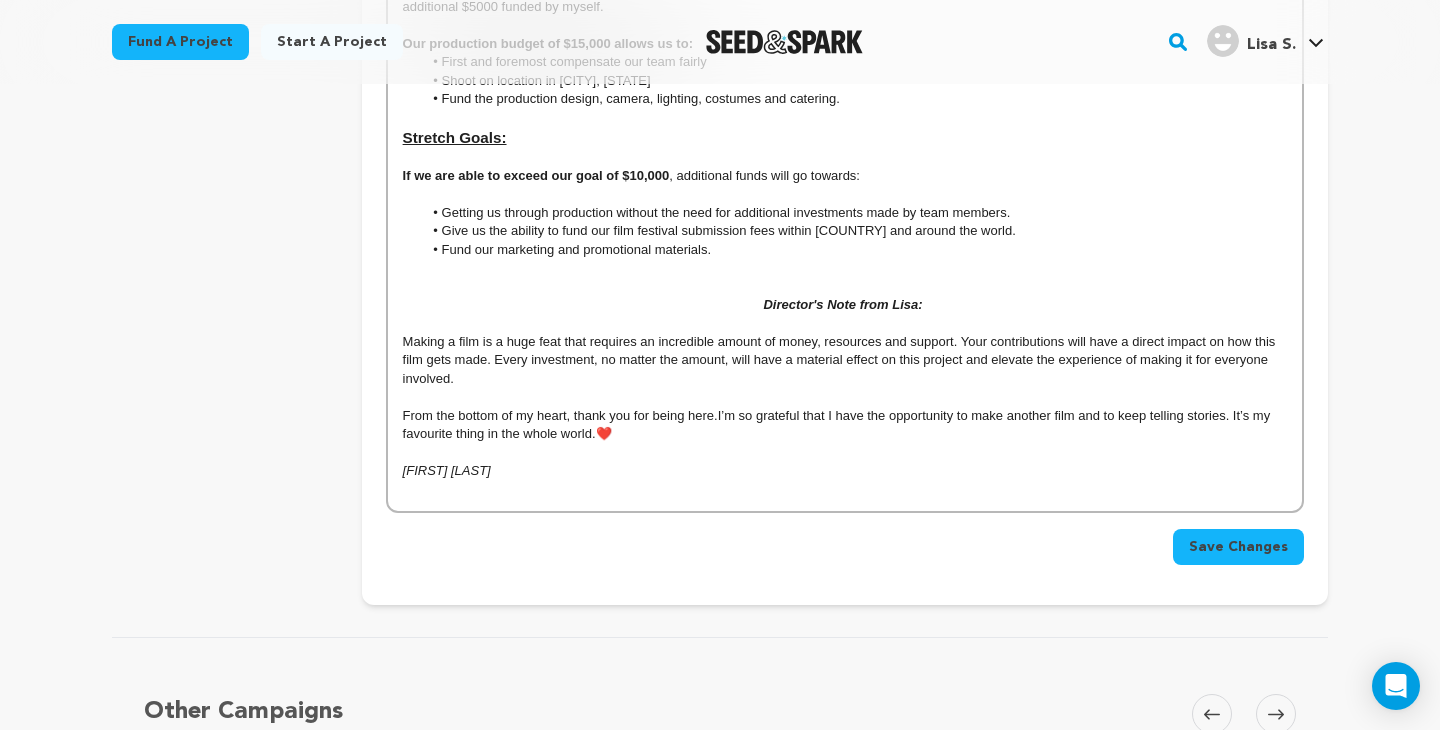click on "Making a film is a huge feat that requires an incredible amount of money, resources and support. Your contributions will have a direct impact on how this film gets made. Every investment, no matter the amount, will have a material effect on this project and elevate the experience of making it for everyone involved." at bounding box center (845, 360) 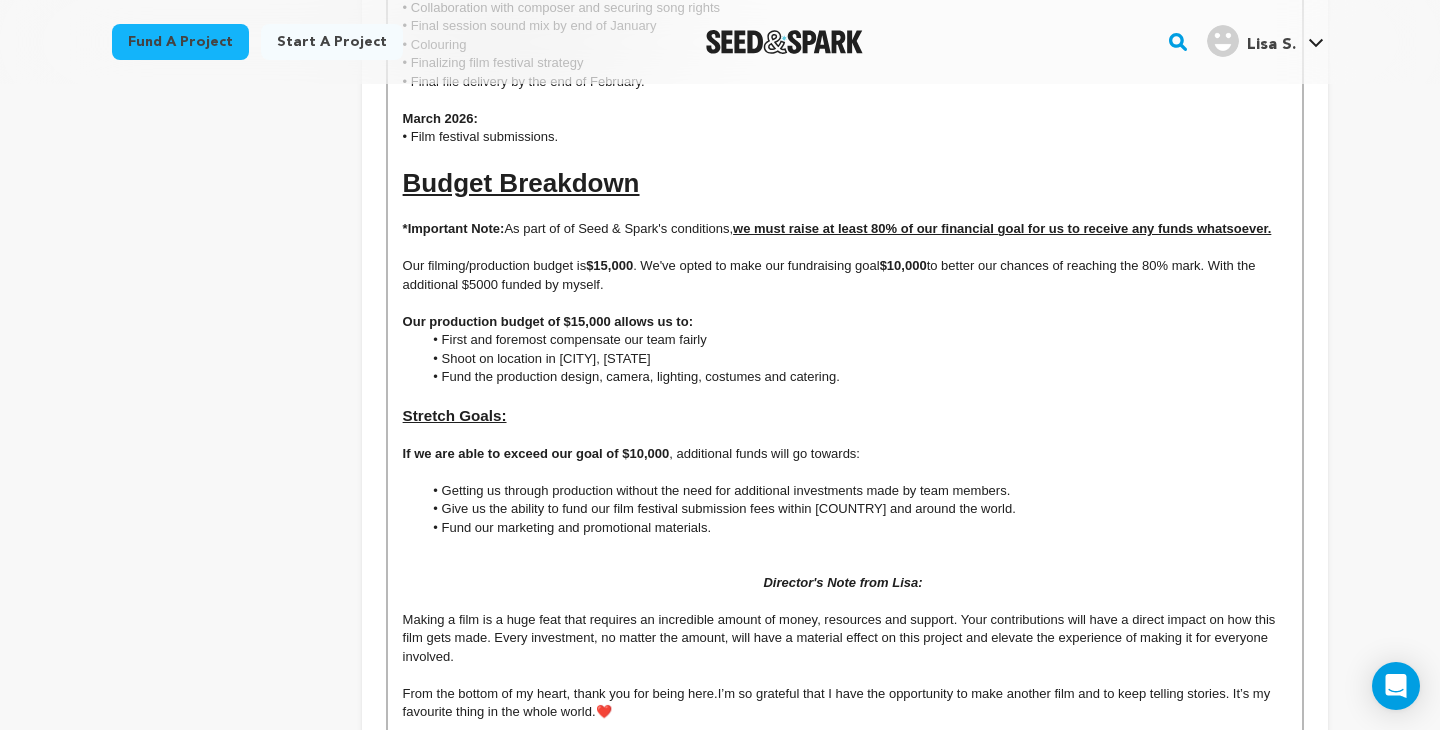 scroll, scrollTop: 6729, scrollLeft: 0, axis: vertical 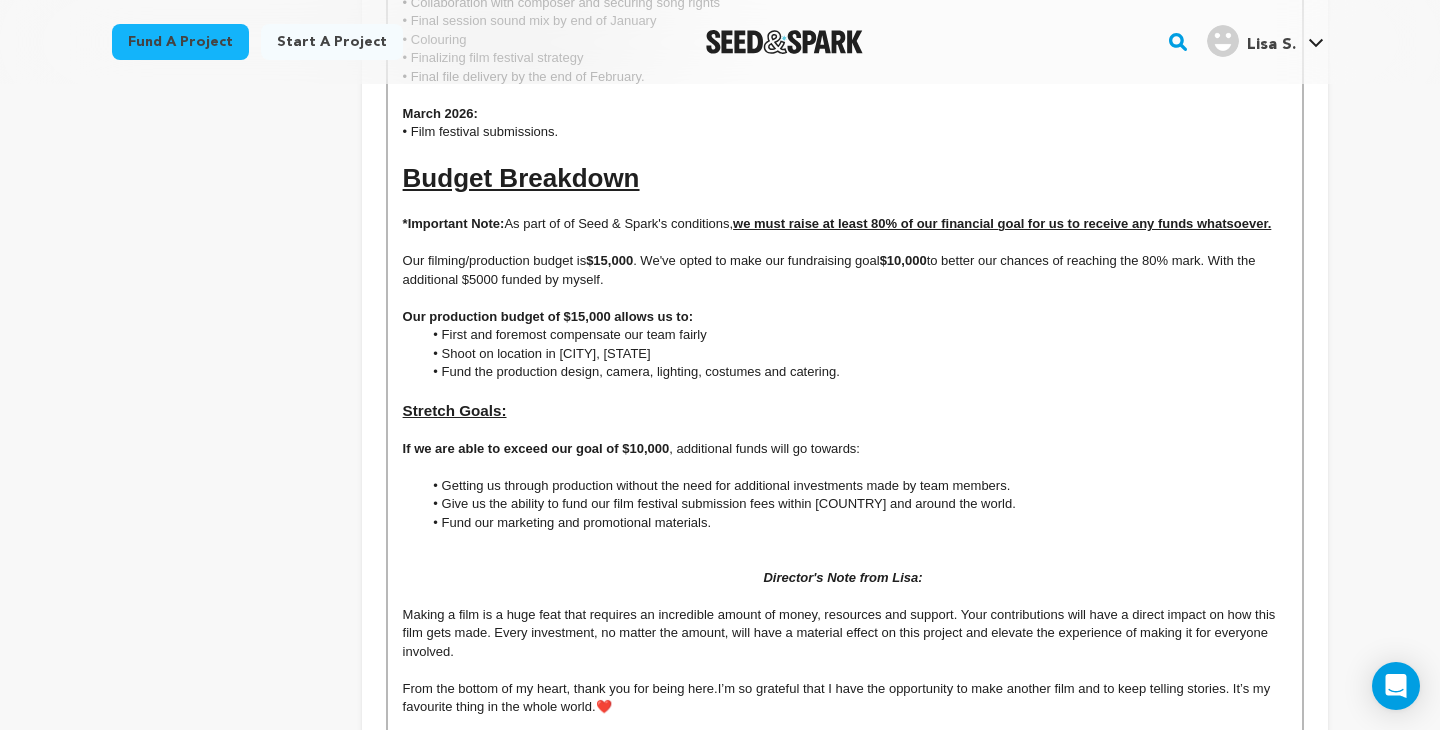 click on "Budget Breakdown" at bounding box center [521, 178] 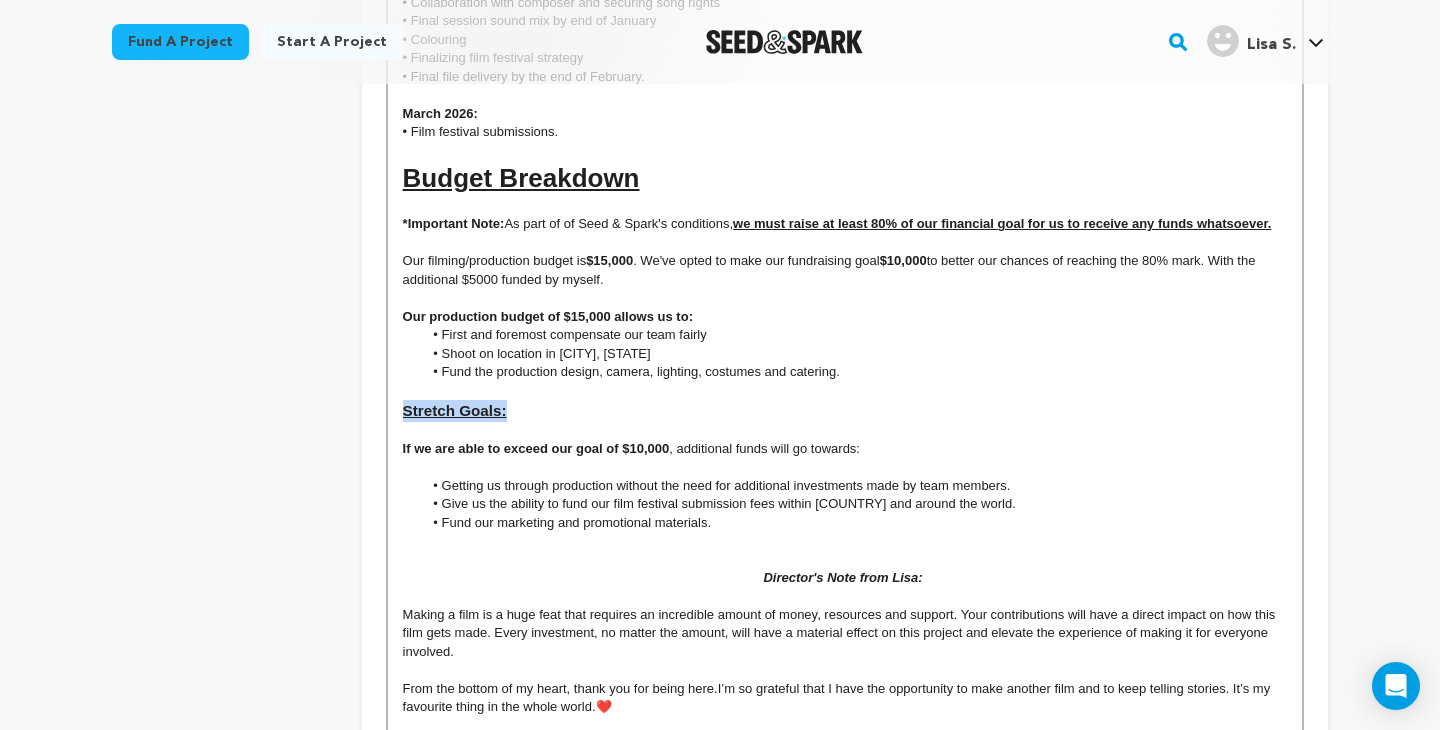 drag, startPoint x: 509, startPoint y: 396, endPoint x: 380, endPoint y: 396, distance: 129 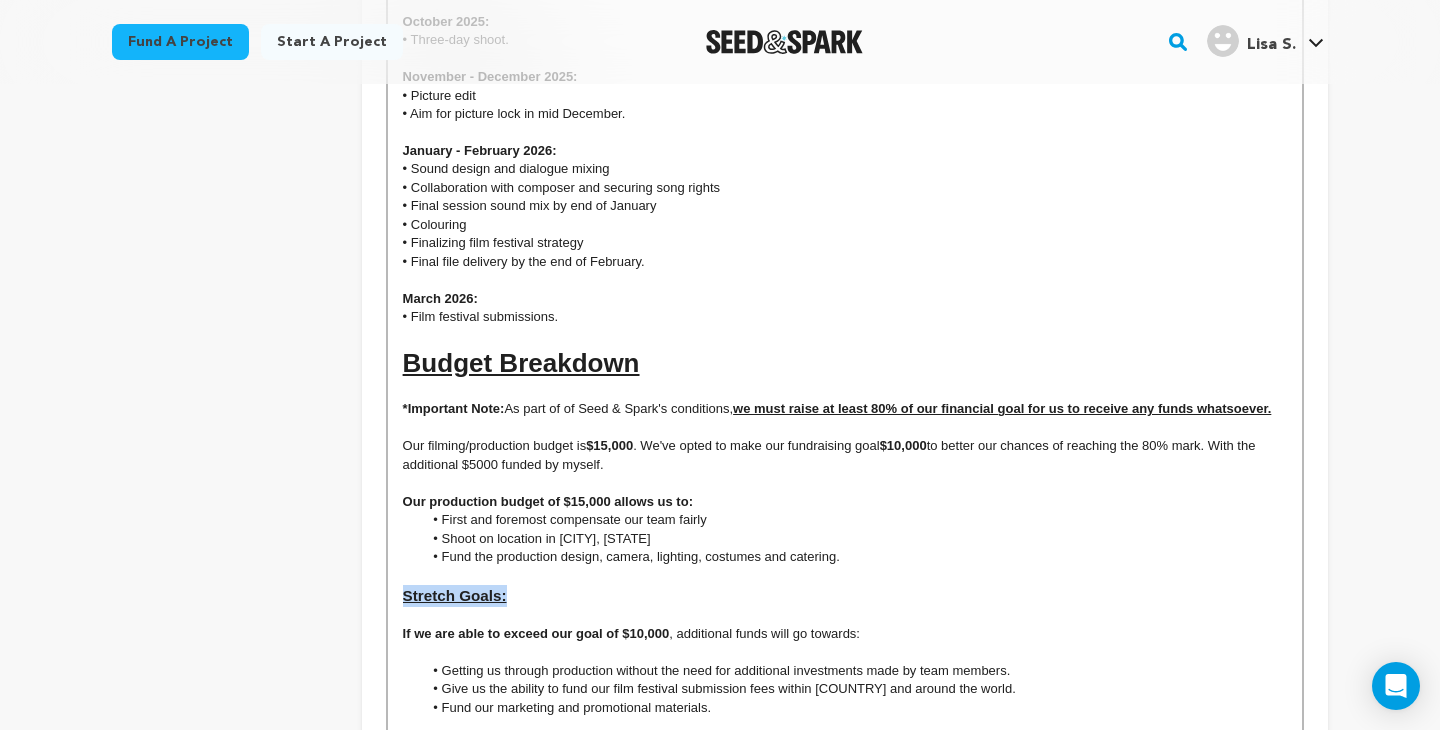 scroll, scrollTop: 6648, scrollLeft: 0, axis: vertical 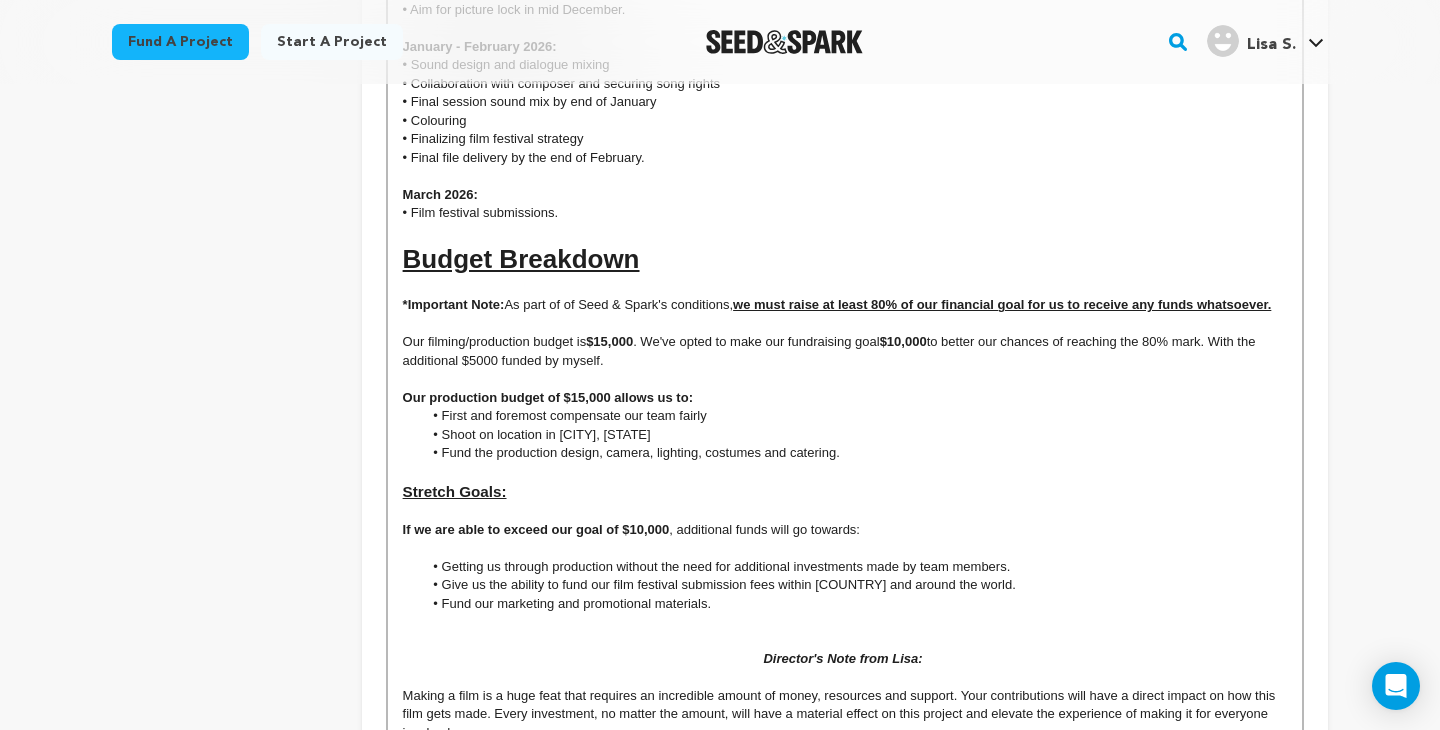 click on "Budget Breakdown" at bounding box center [521, 259] 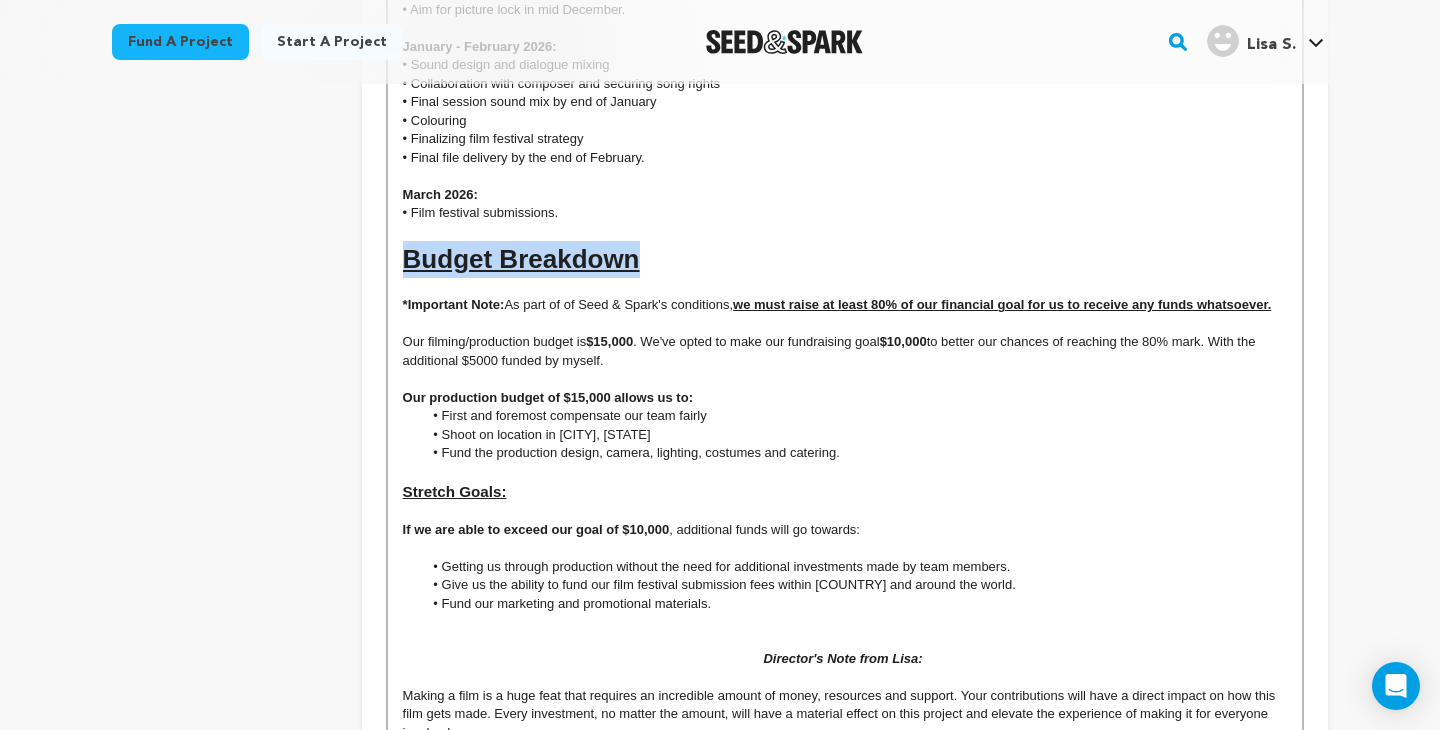 drag, startPoint x: 636, startPoint y: 249, endPoint x: 400, endPoint y: 239, distance: 236.21178 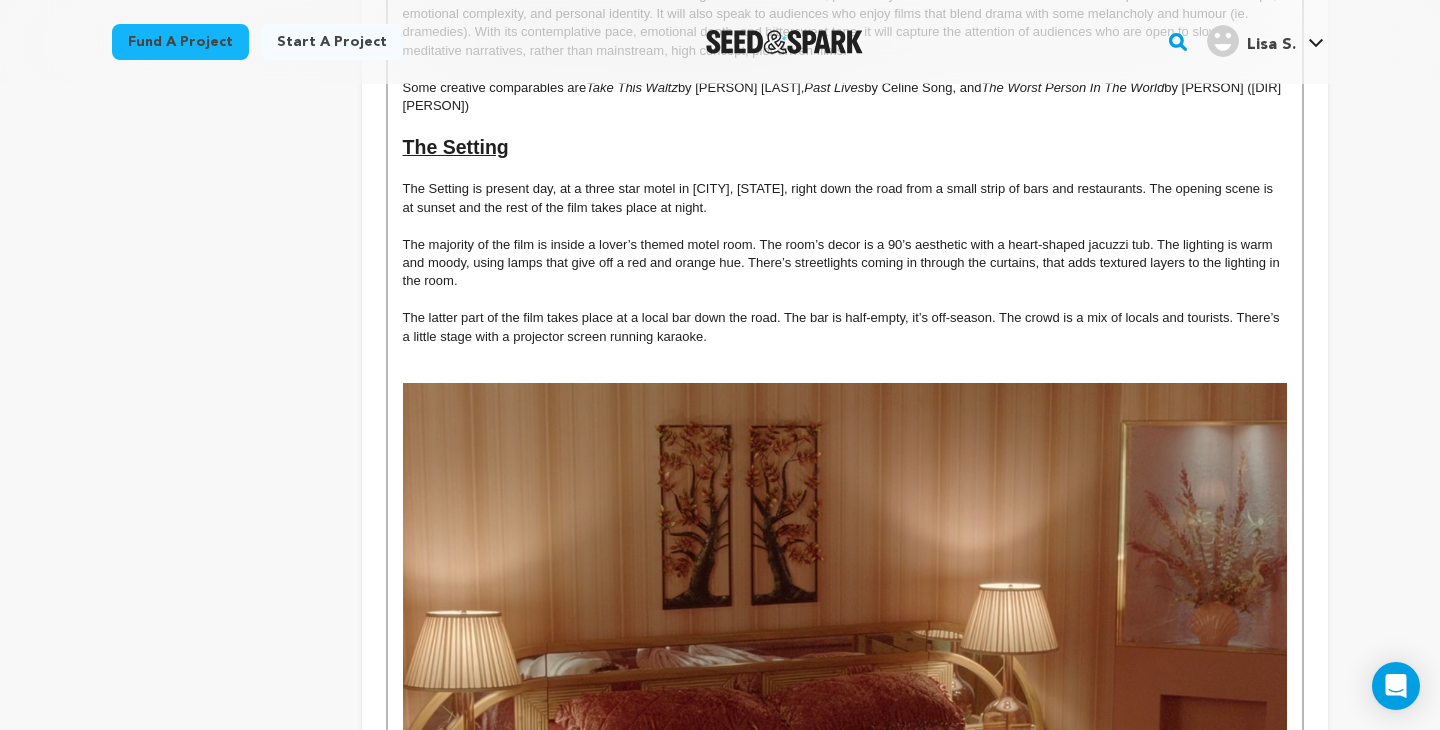 scroll, scrollTop: 0, scrollLeft: 0, axis: both 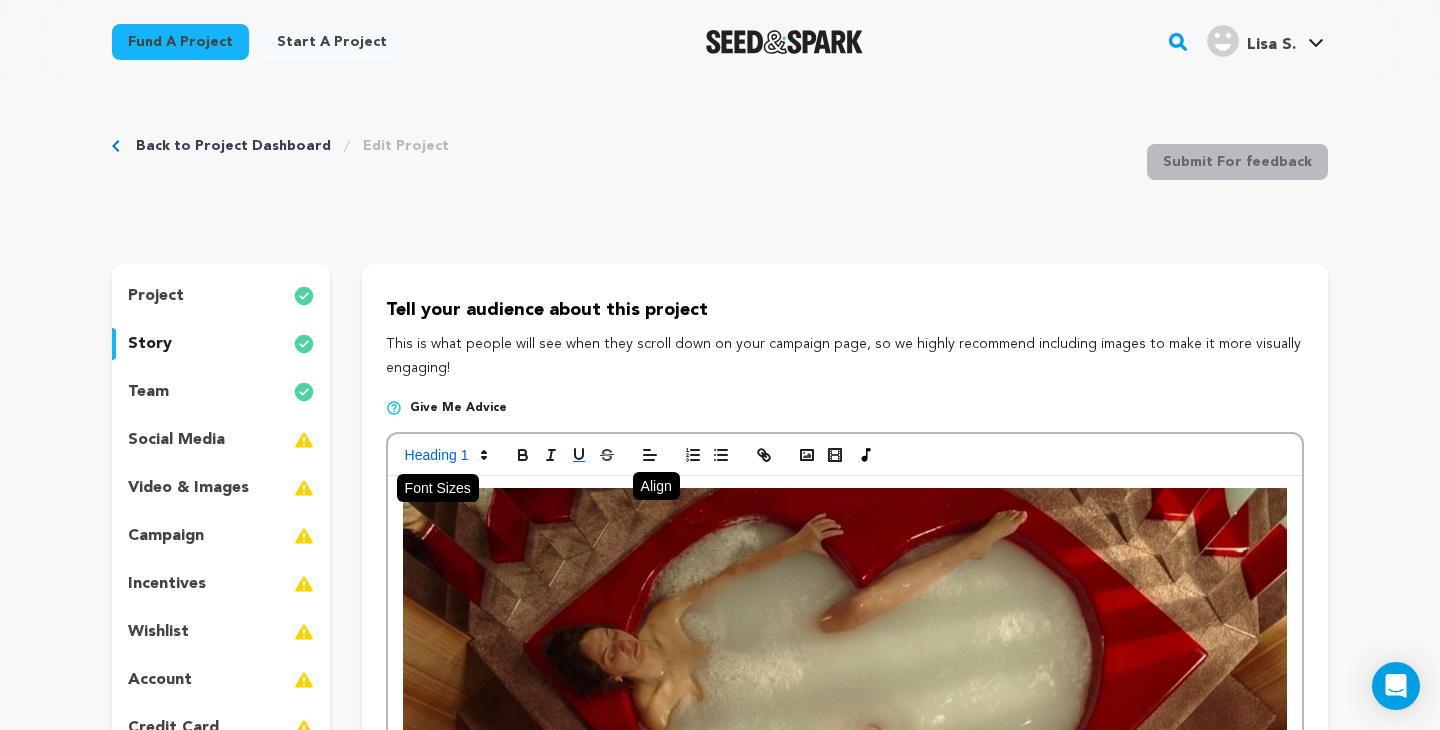 click at bounding box center [445, 455] 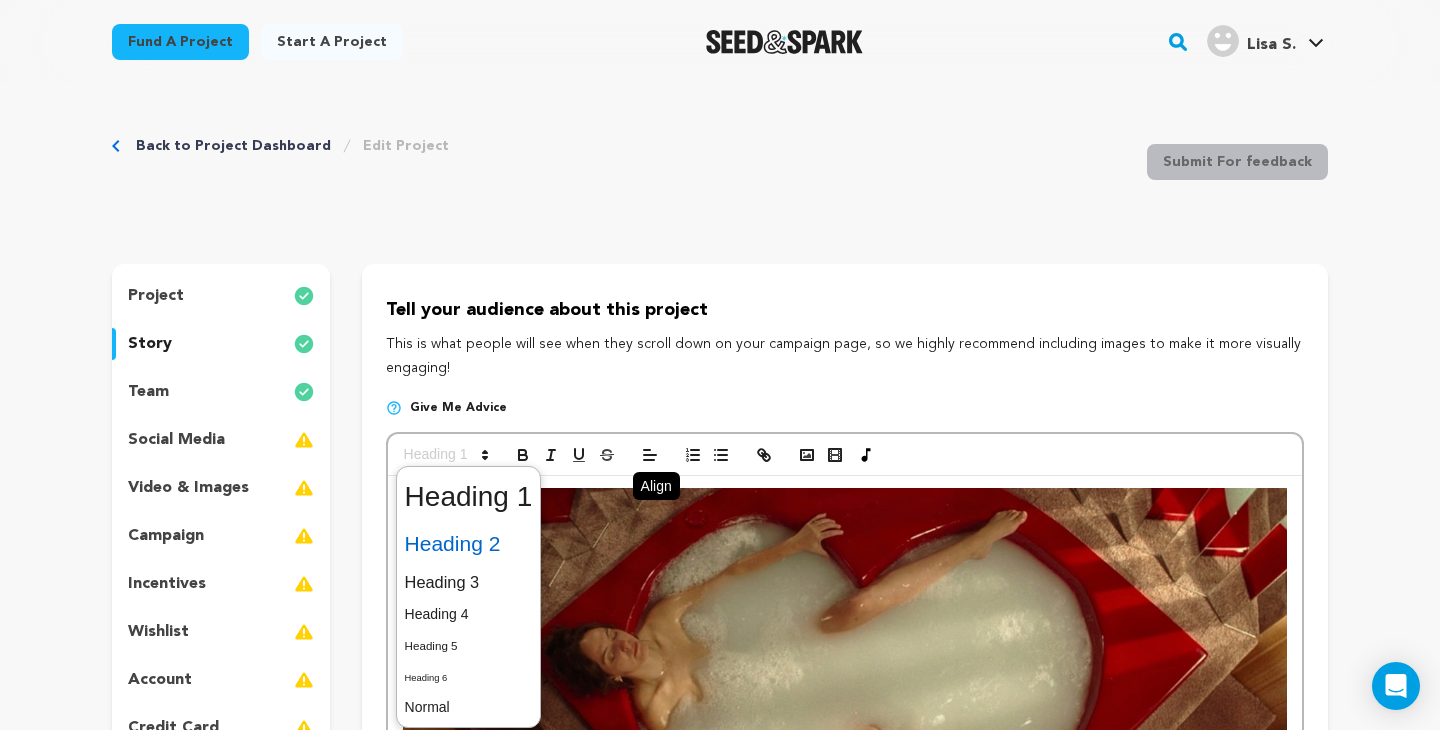 click at bounding box center (469, 544) 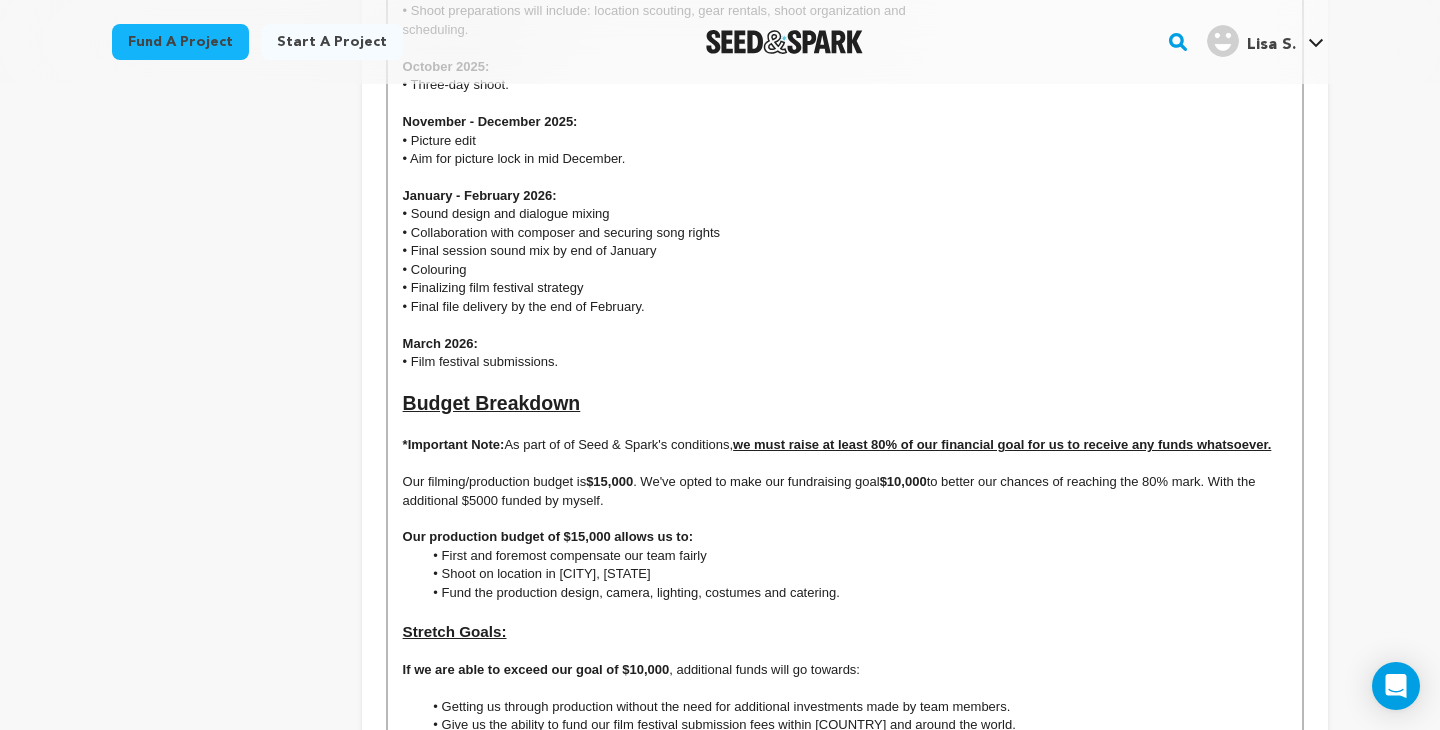 click on "Budget Breakdown" at bounding box center (845, 404) 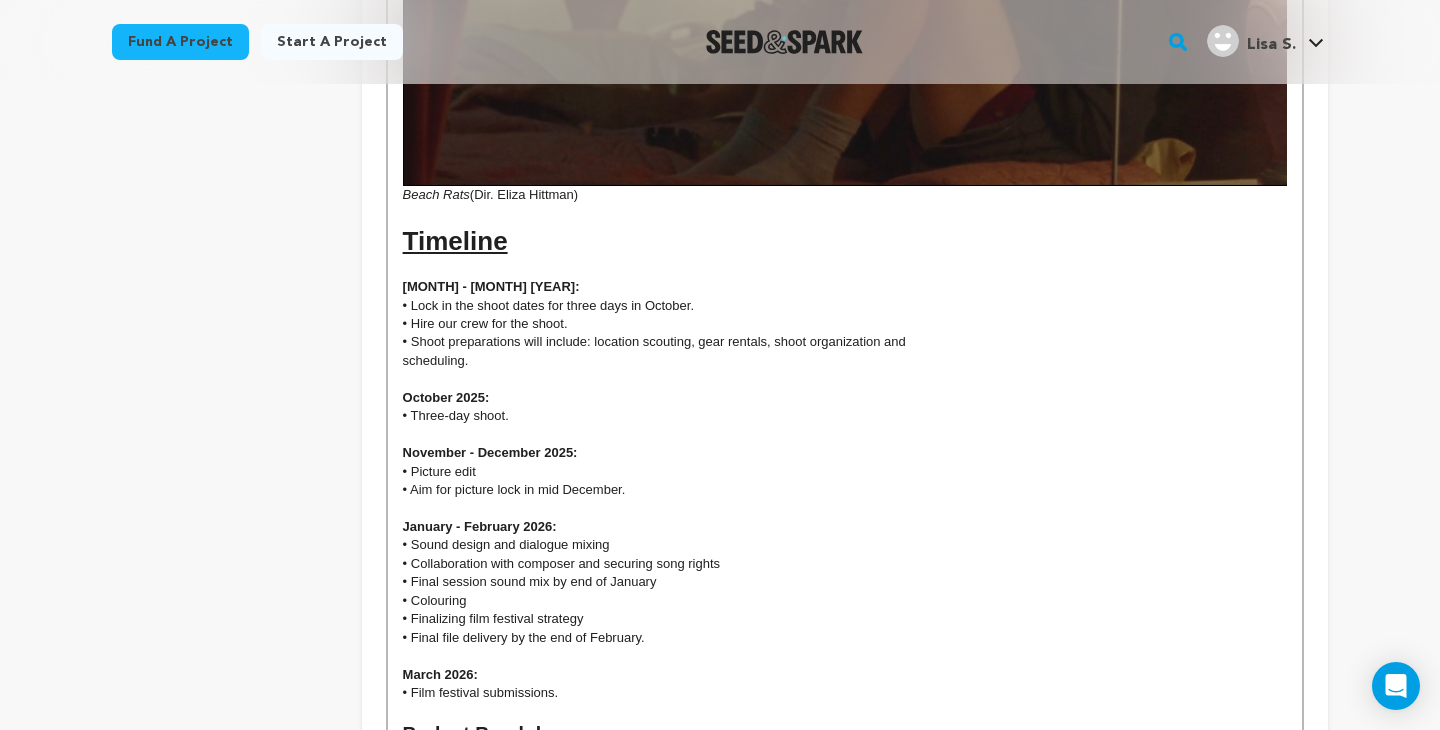 scroll, scrollTop: 6170, scrollLeft: 0, axis: vertical 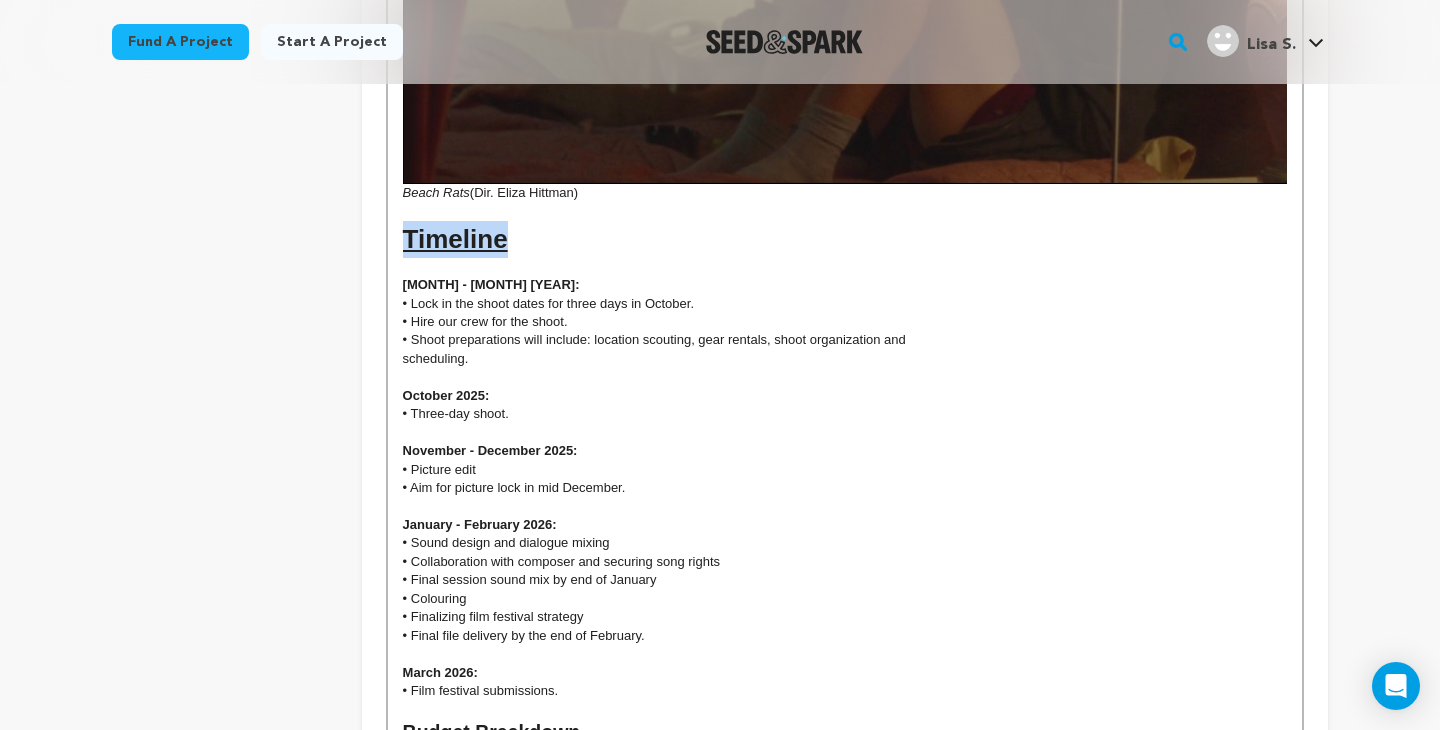 drag, startPoint x: 497, startPoint y: 223, endPoint x: 380, endPoint y: 222, distance: 117.00427 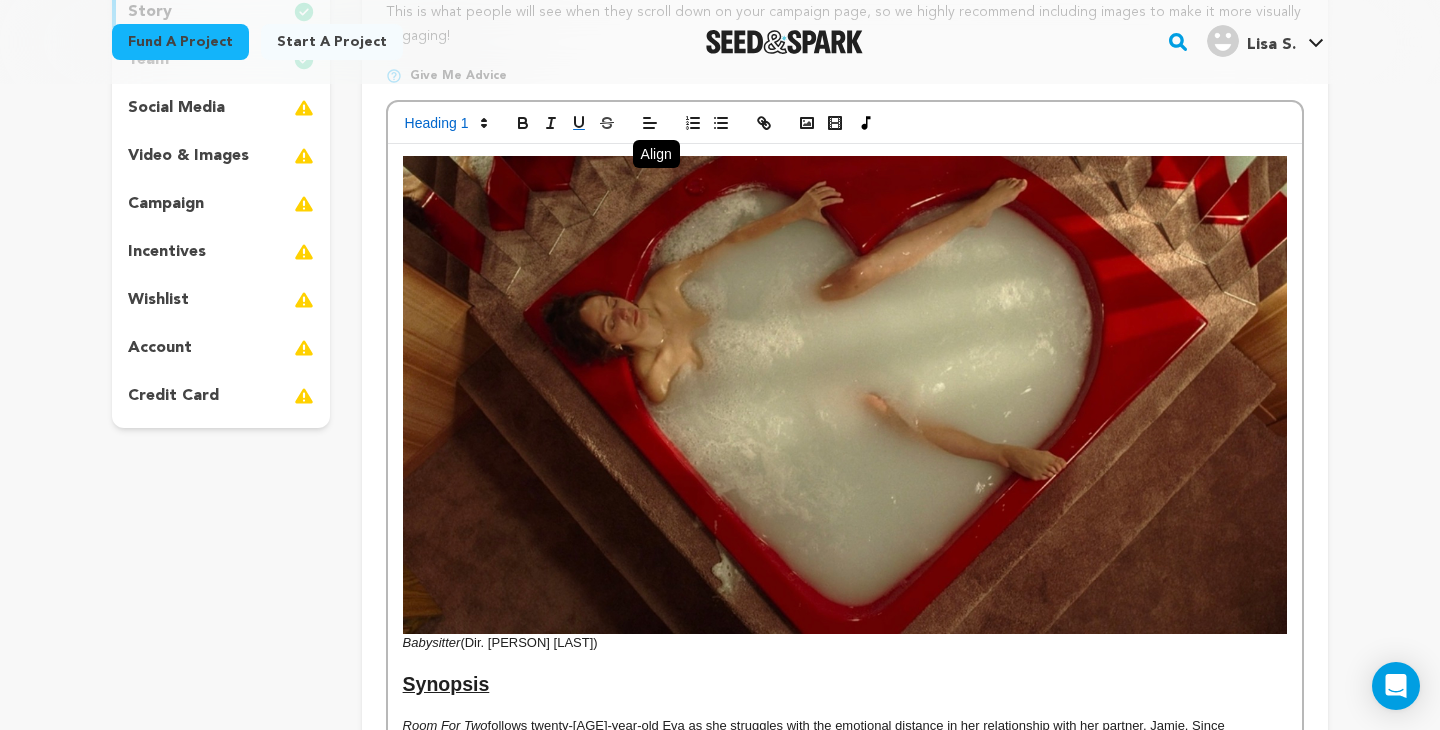 scroll, scrollTop: 0, scrollLeft: 0, axis: both 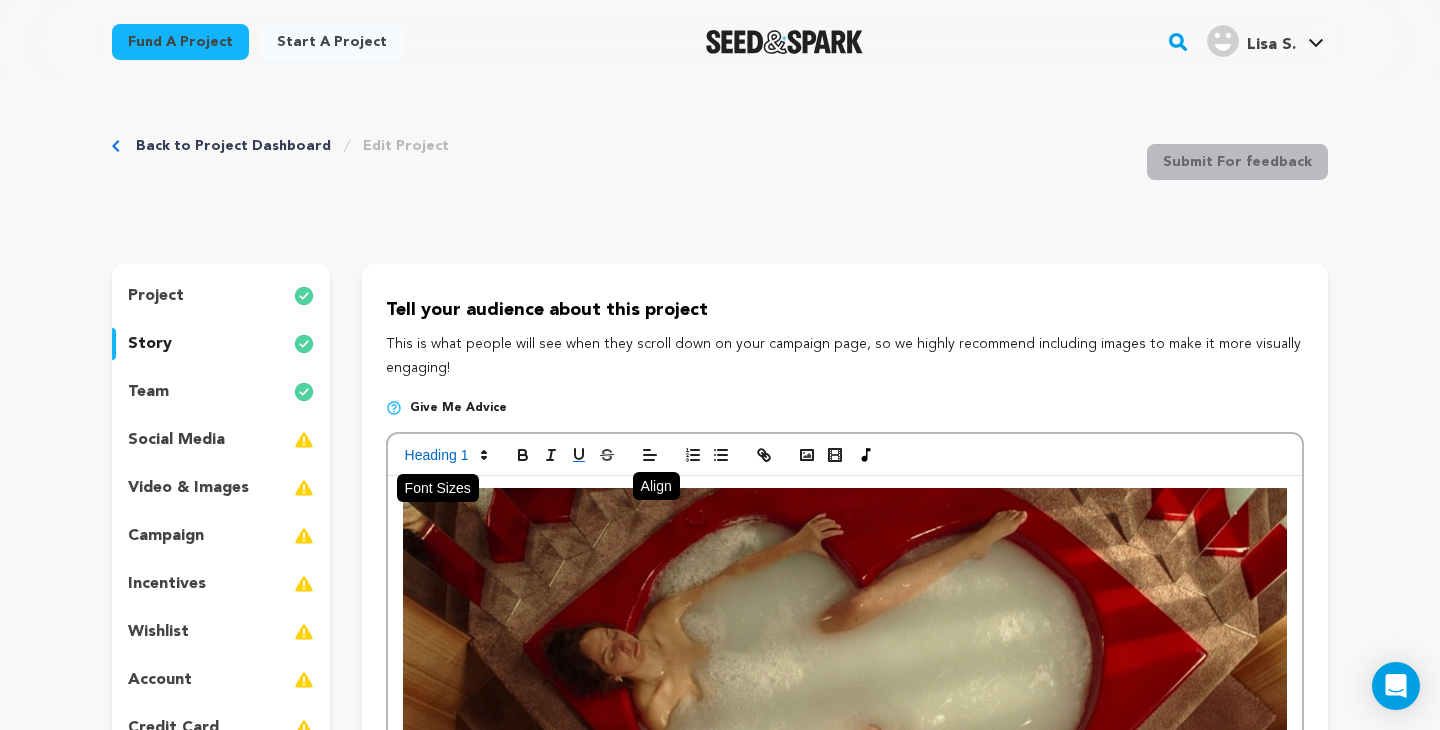 click at bounding box center (445, 455) 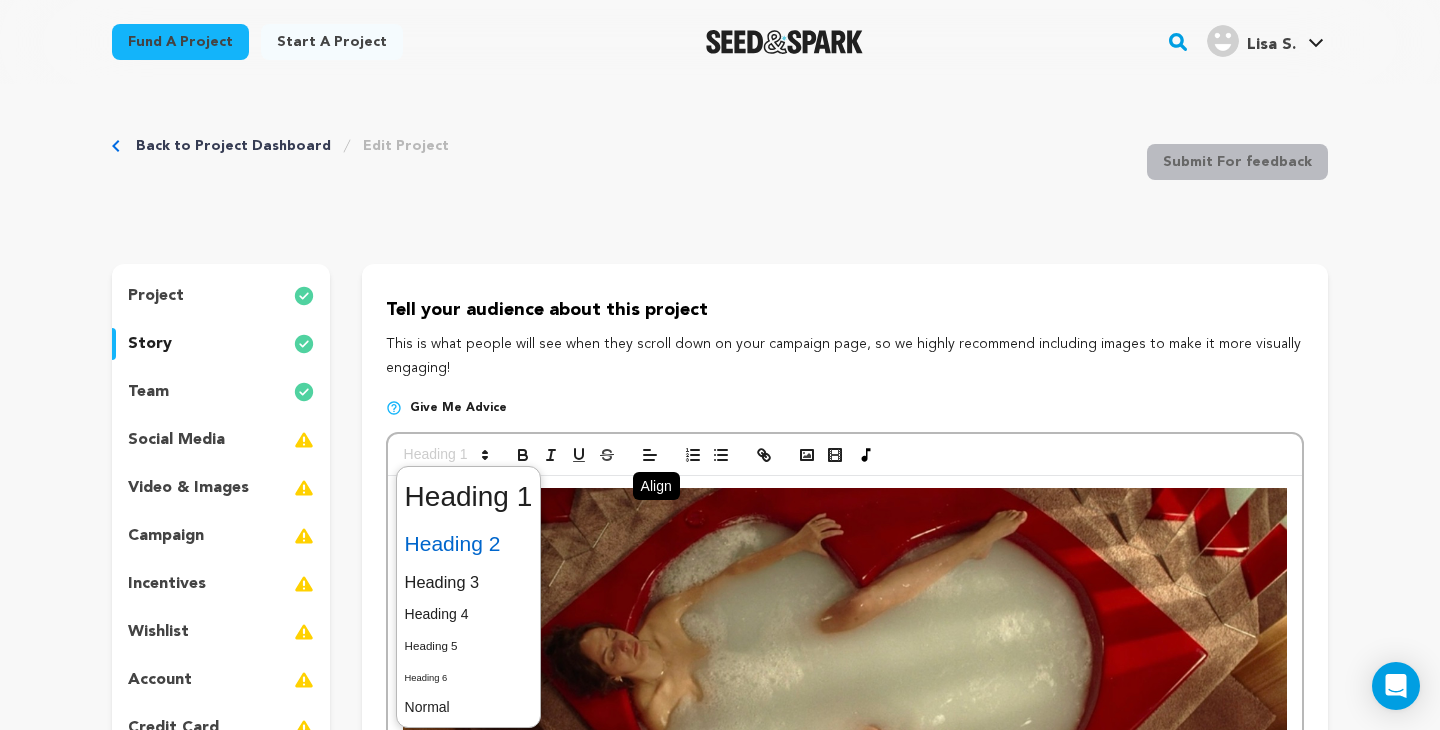 click at bounding box center (469, 544) 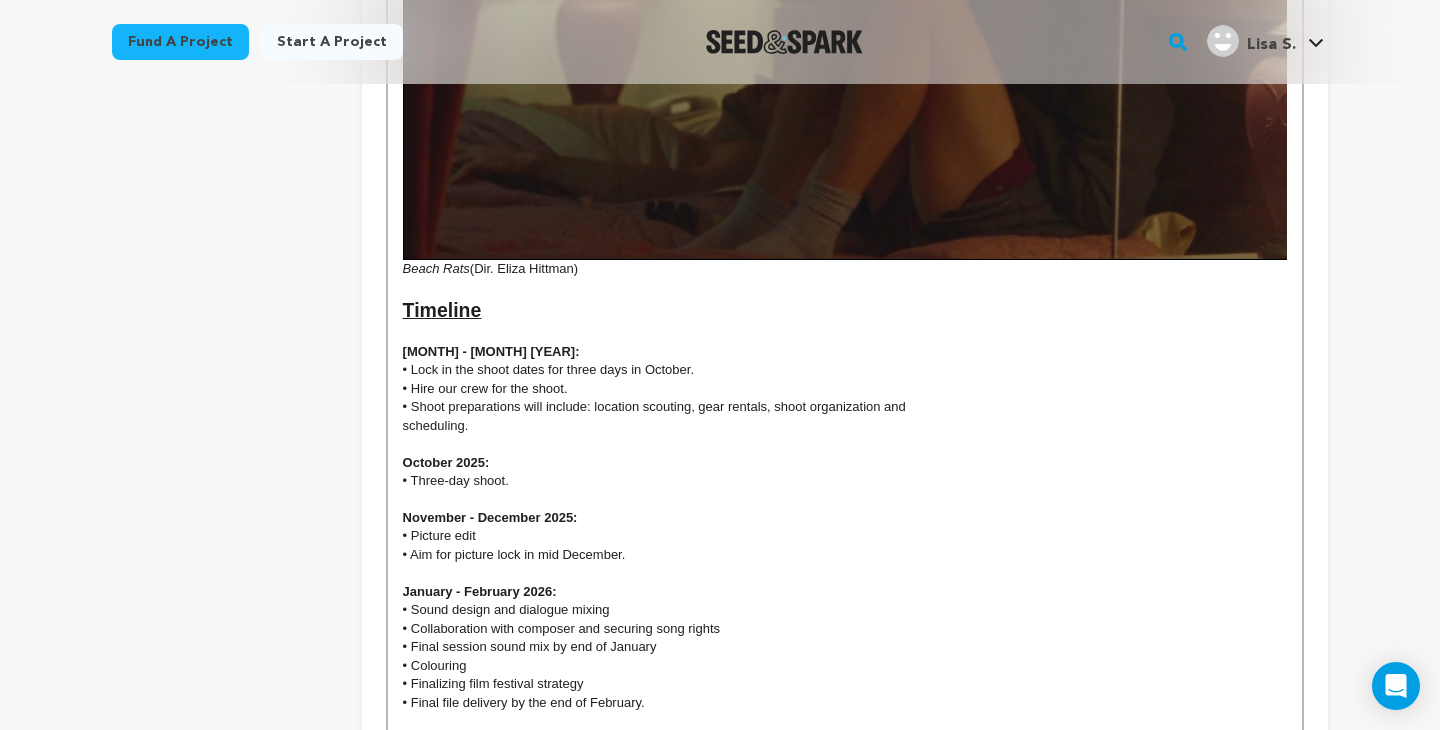scroll, scrollTop: 6093, scrollLeft: 0, axis: vertical 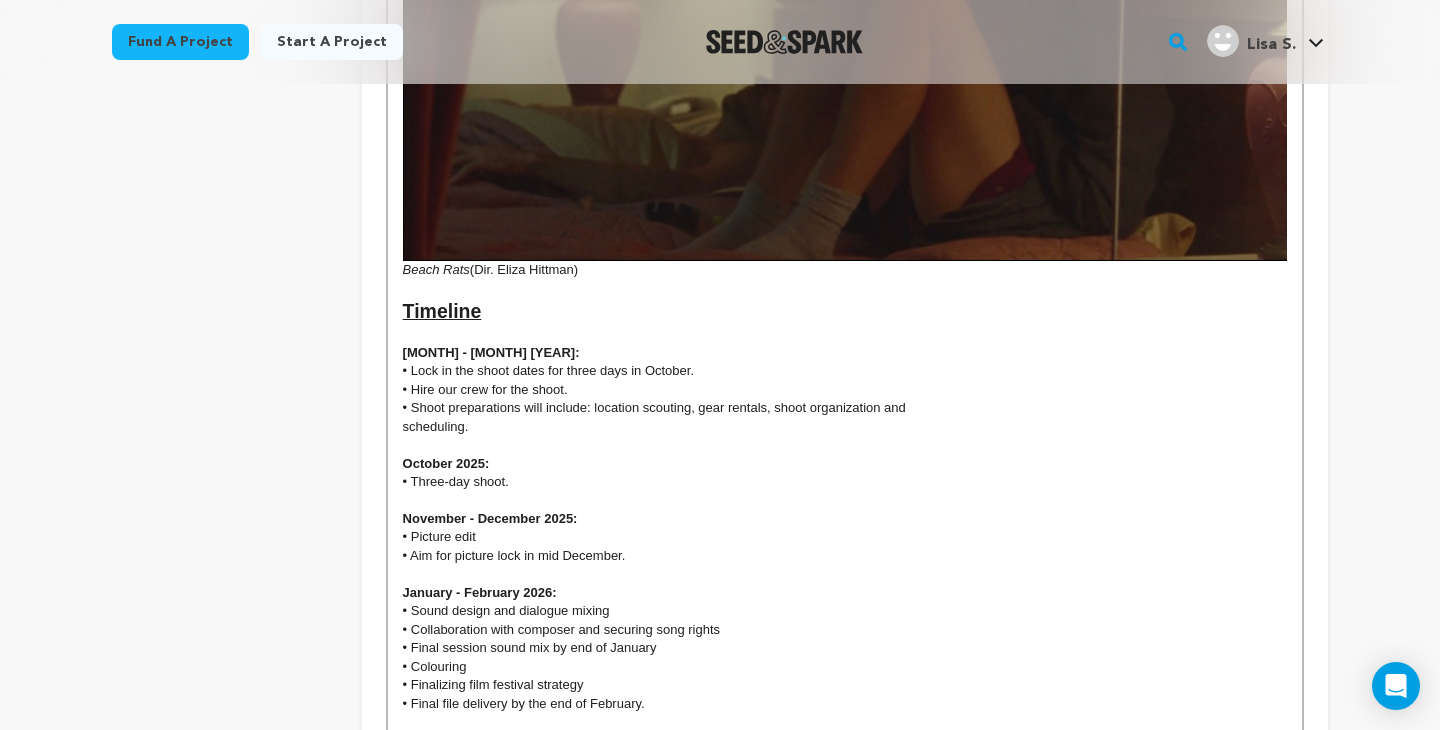 click at bounding box center (845, 334) 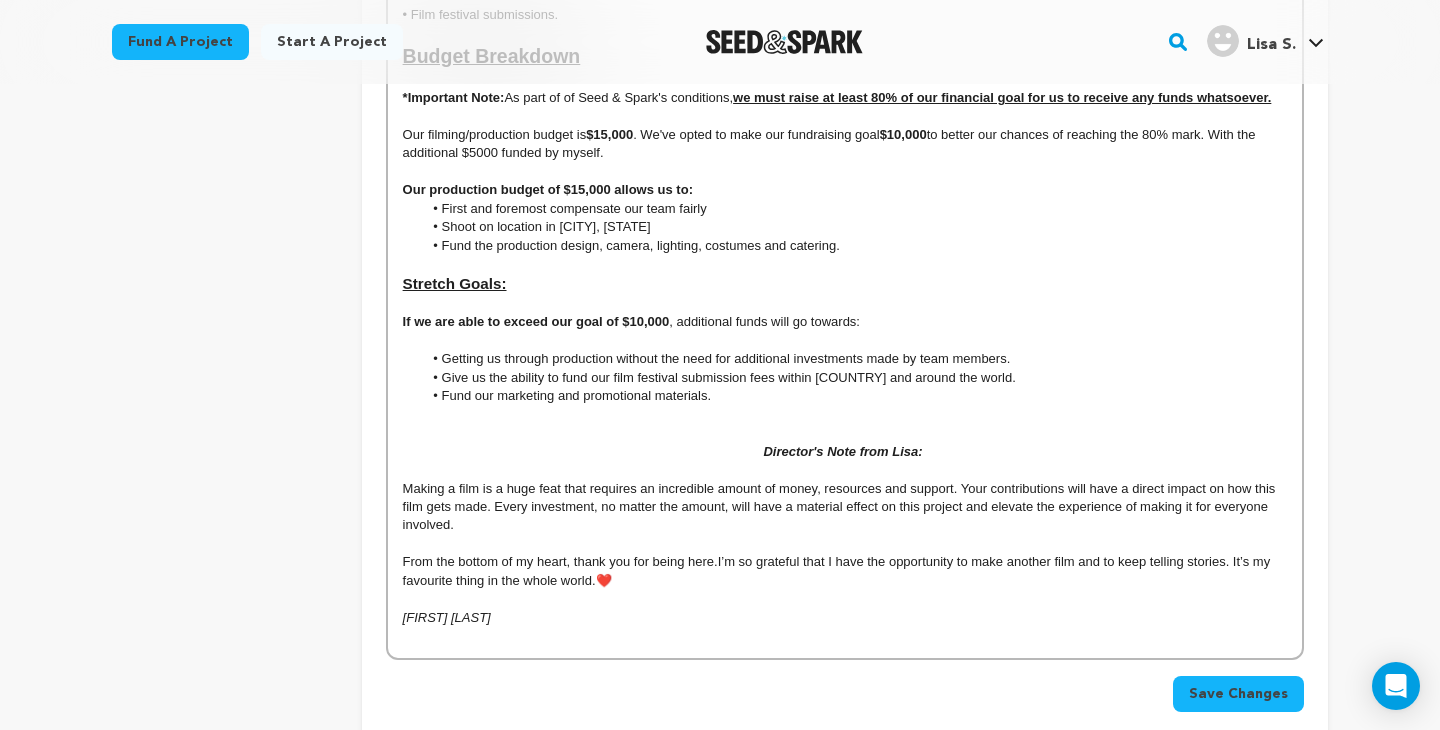 scroll, scrollTop: 6838, scrollLeft: 0, axis: vertical 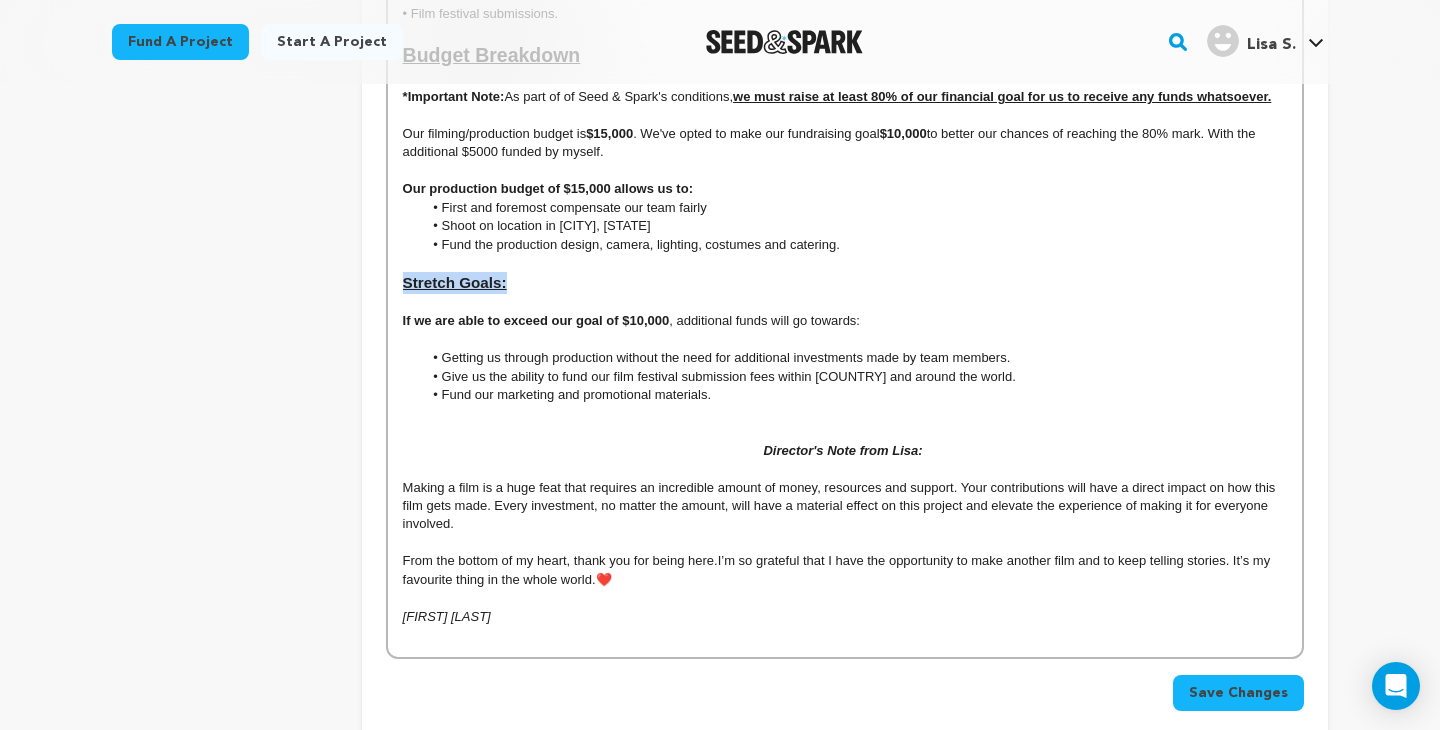 drag, startPoint x: 505, startPoint y: 272, endPoint x: 355, endPoint y: 272, distance: 150 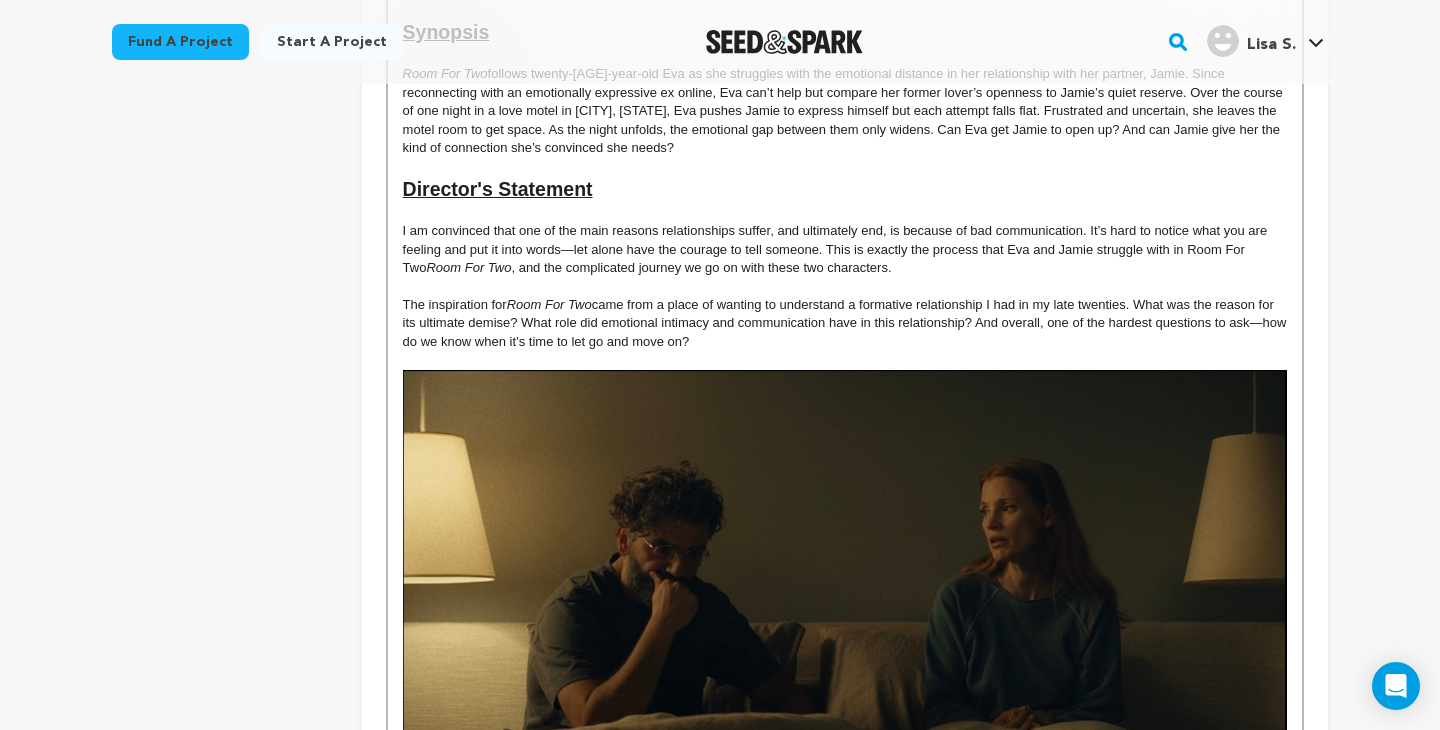 scroll, scrollTop: 0, scrollLeft: 0, axis: both 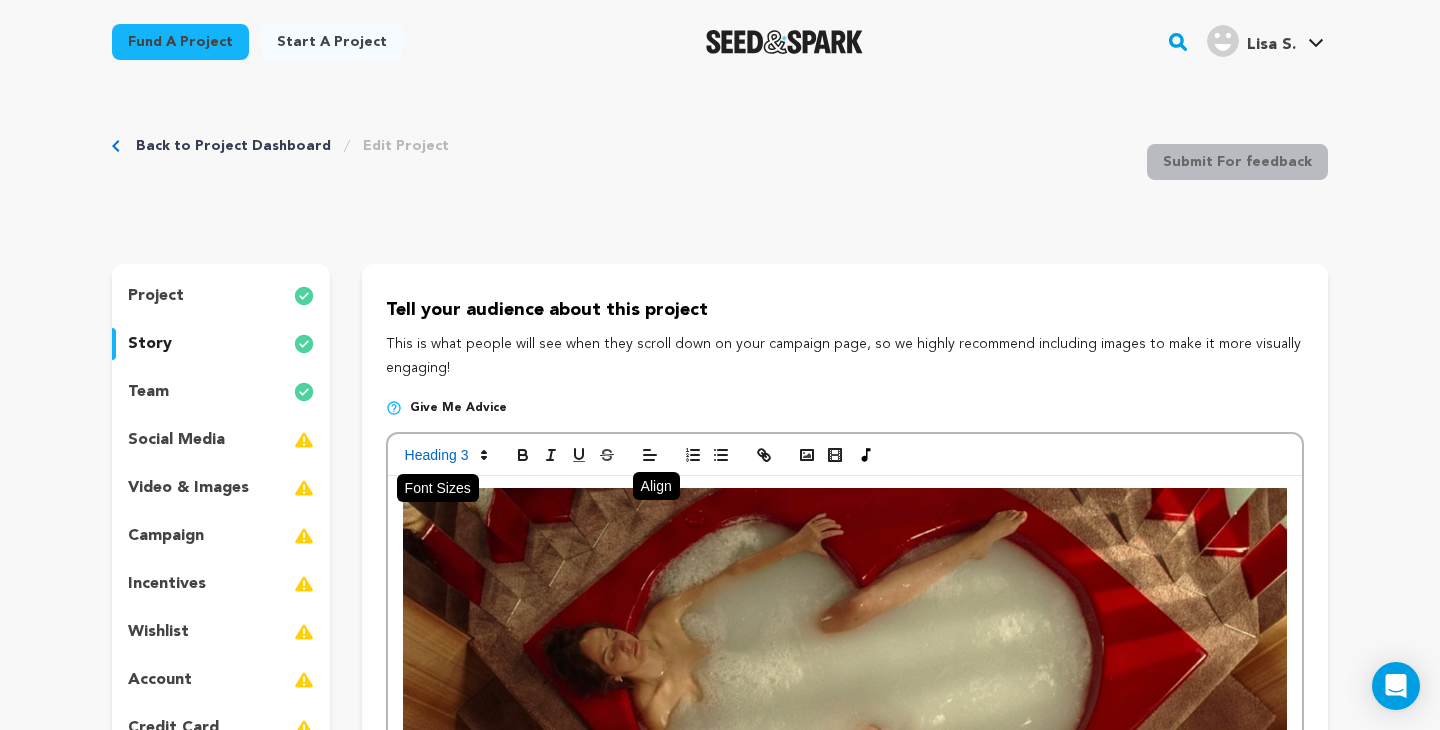 click at bounding box center [445, 455] 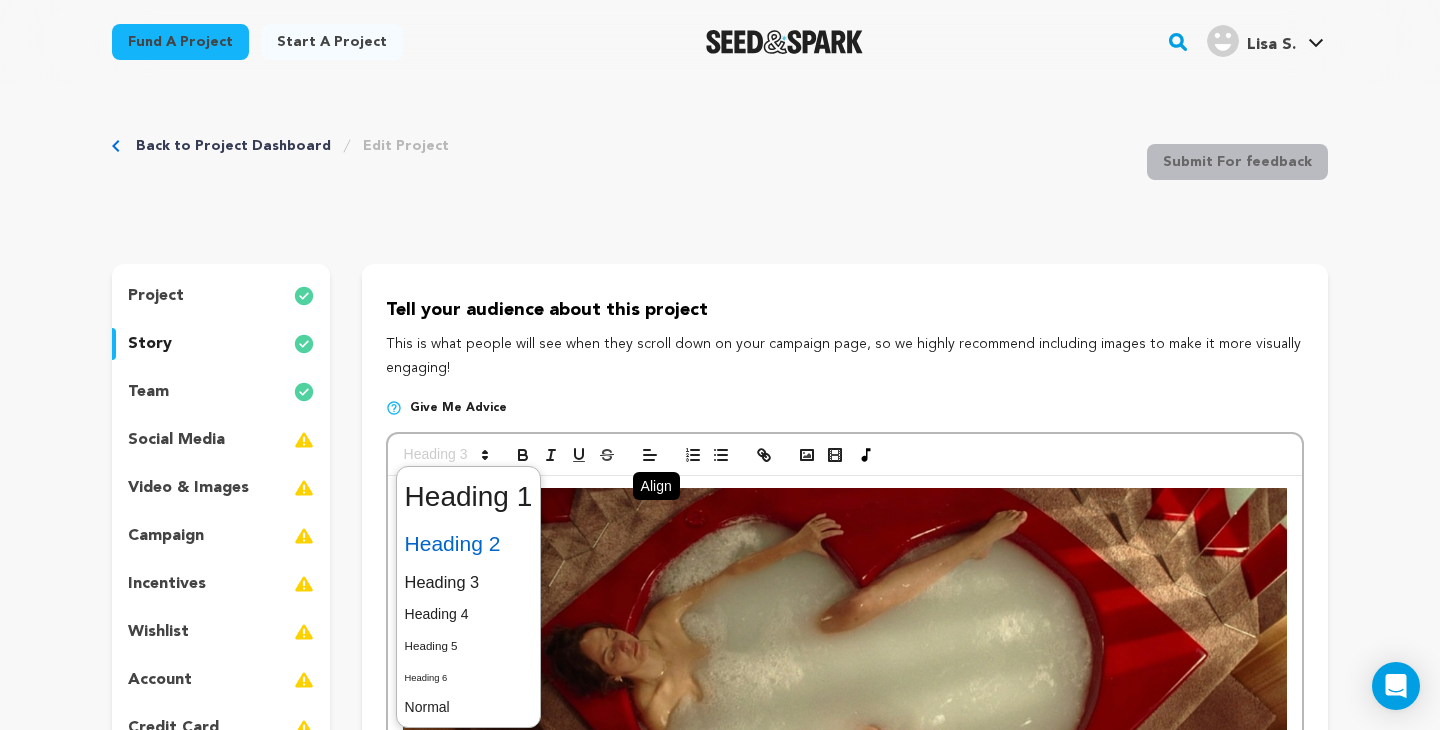 click at bounding box center [469, 544] 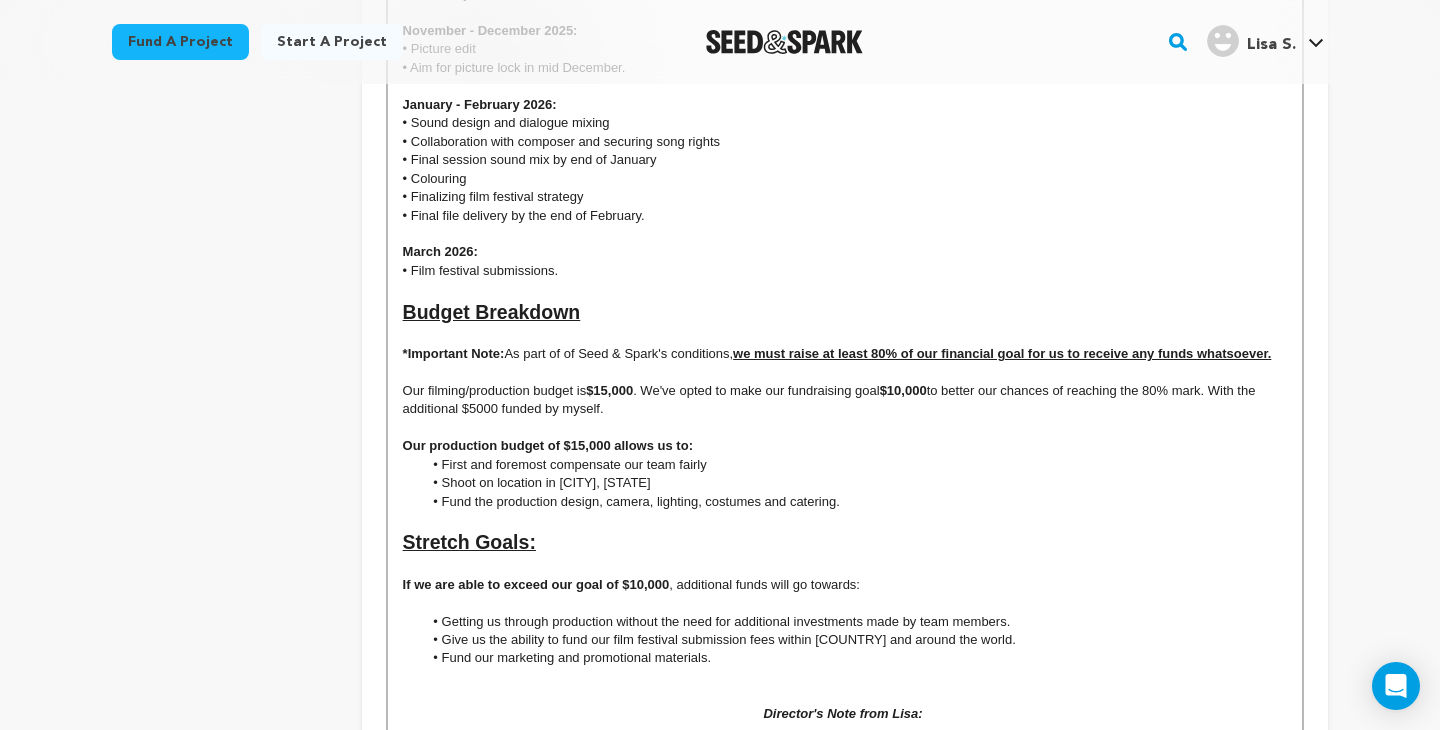scroll, scrollTop: 6578, scrollLeft: 0, axis: vertical 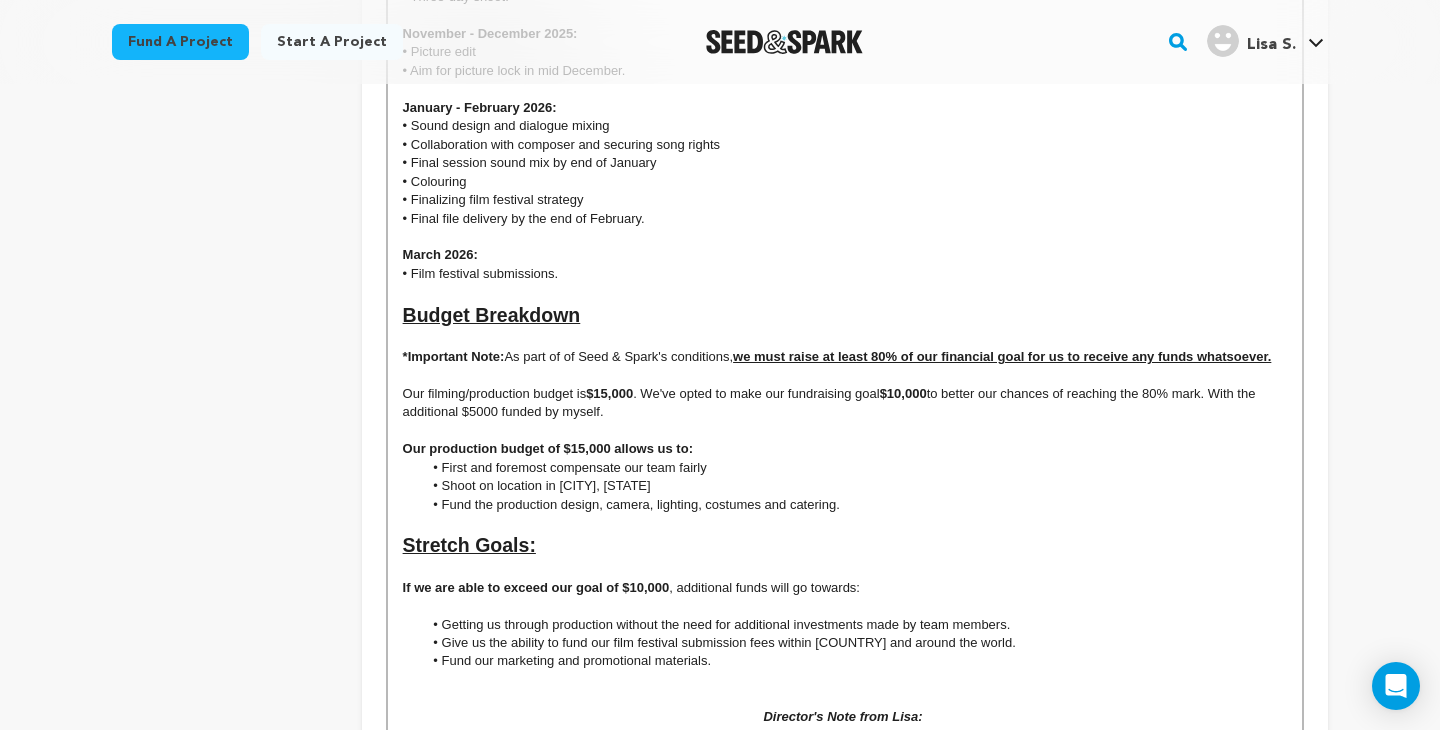 click at bounding box center (845, 292) 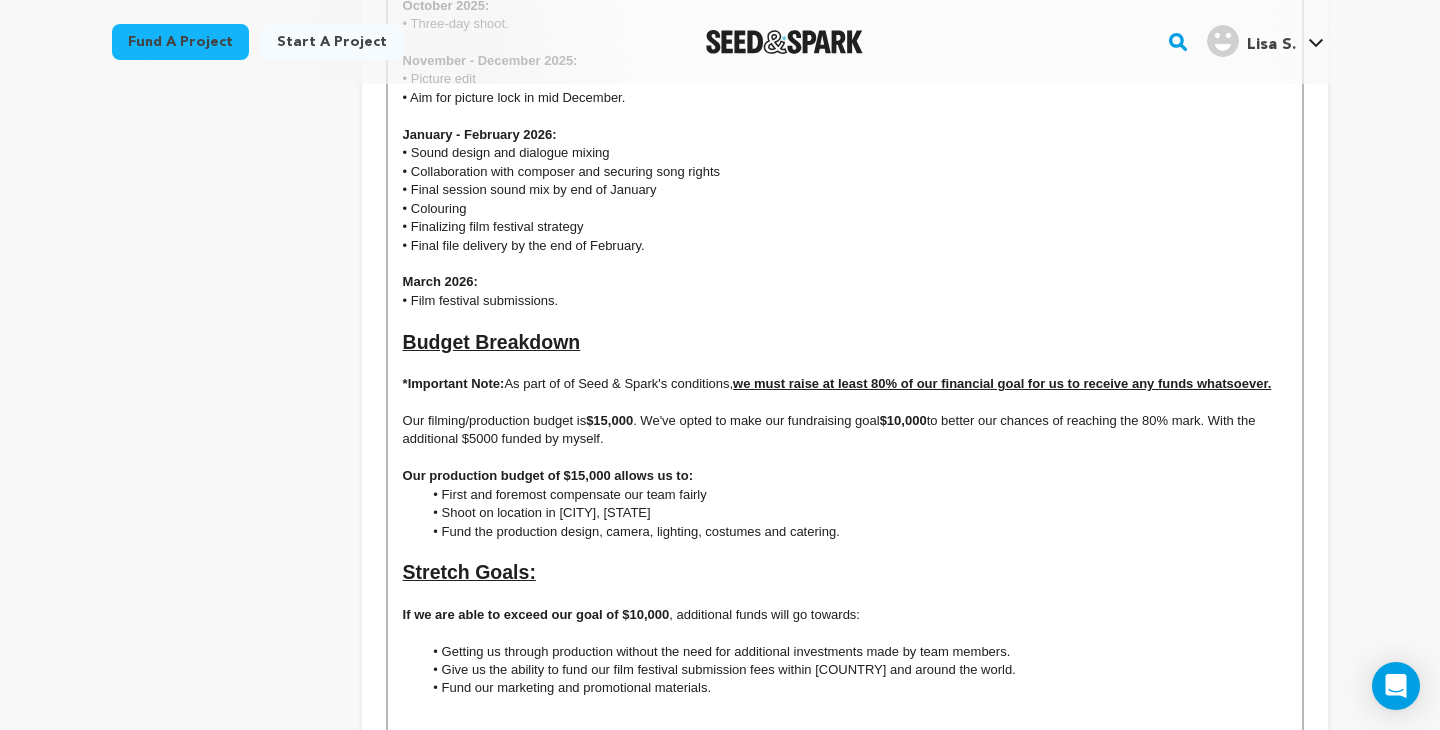 scroll, scrollTop: 6549, scrollLeft: 0, axis: vertical 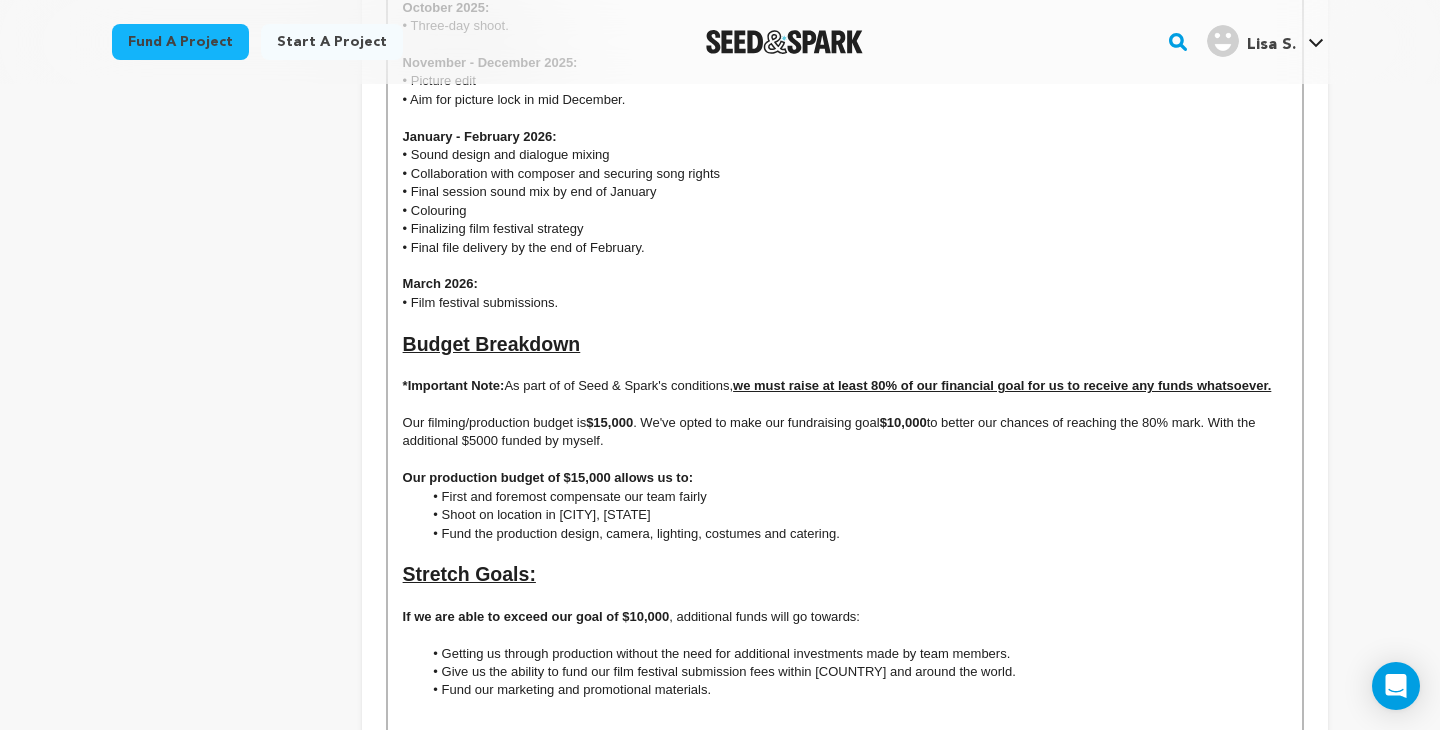 click on "Budget Breakdown" at bounding box center [845, 345] 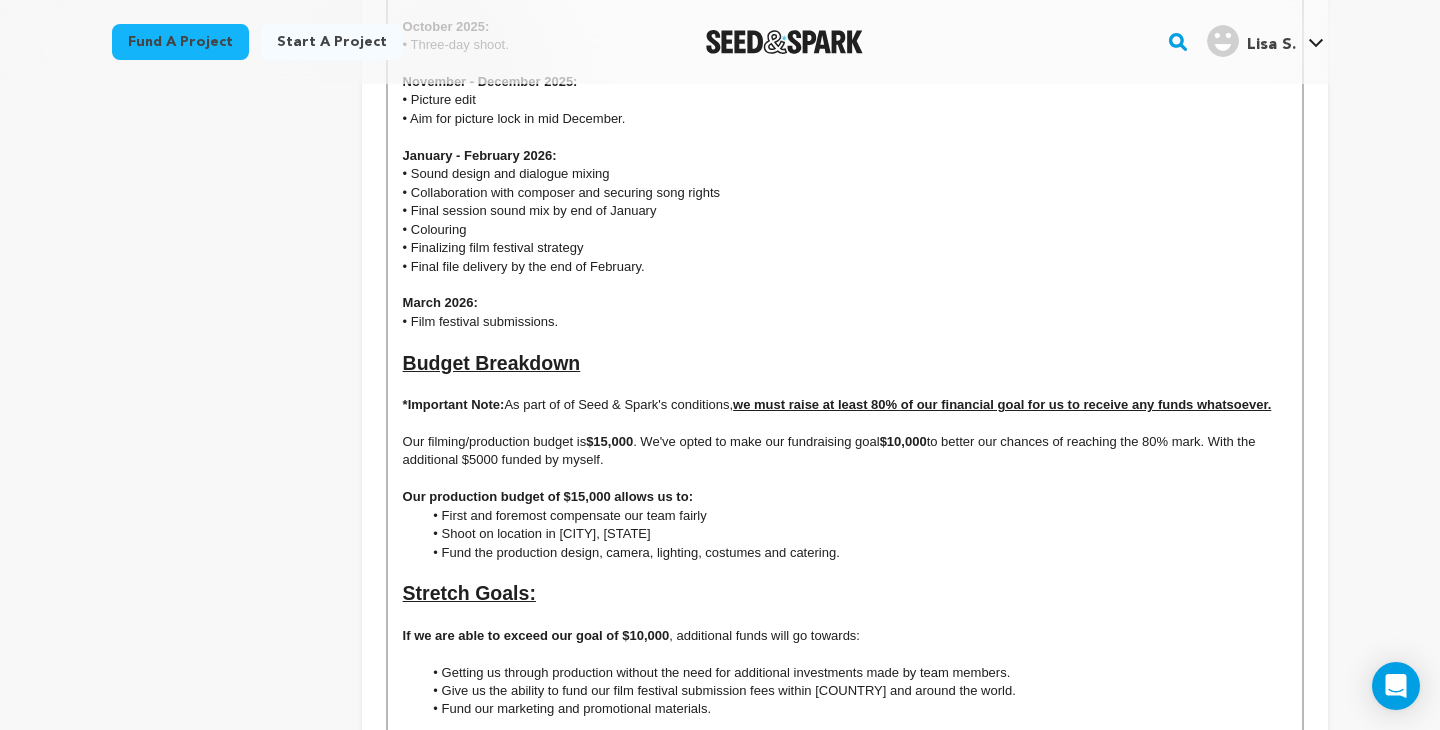 scroll, scrollTop: 6532, scrollLeft: 0, axis: vertical 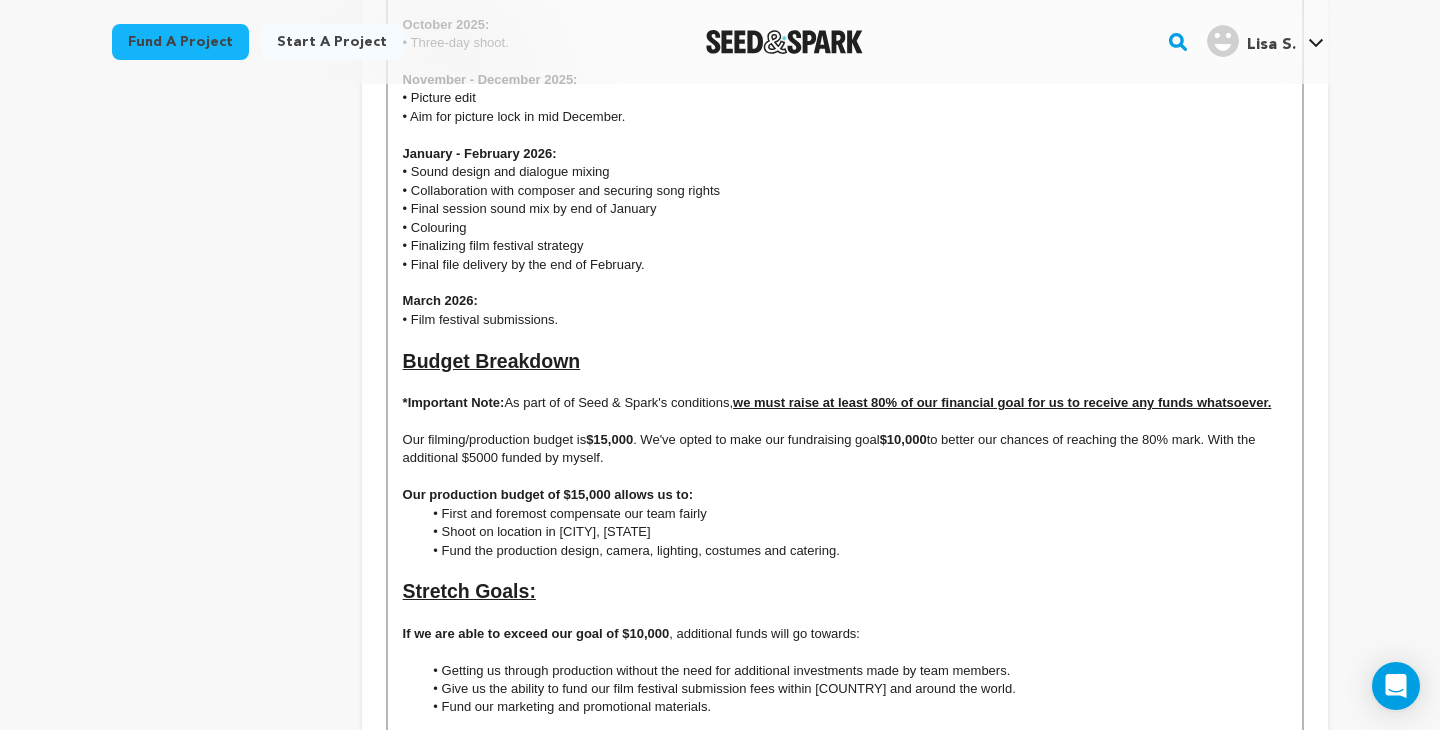 click on "Stretch Goals:" at bounding box center (845, 592) 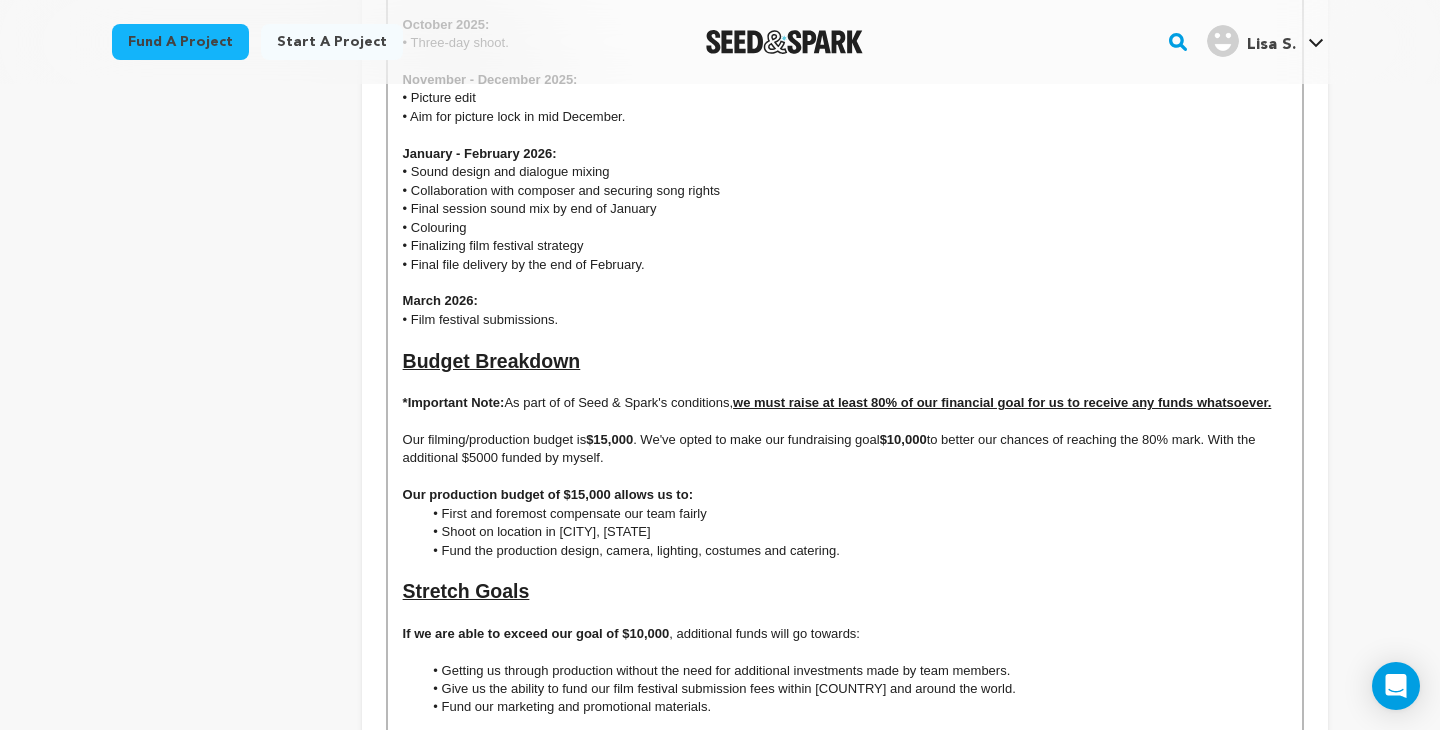 click on "Budget Breakdown" at bounding box center [845, 362] 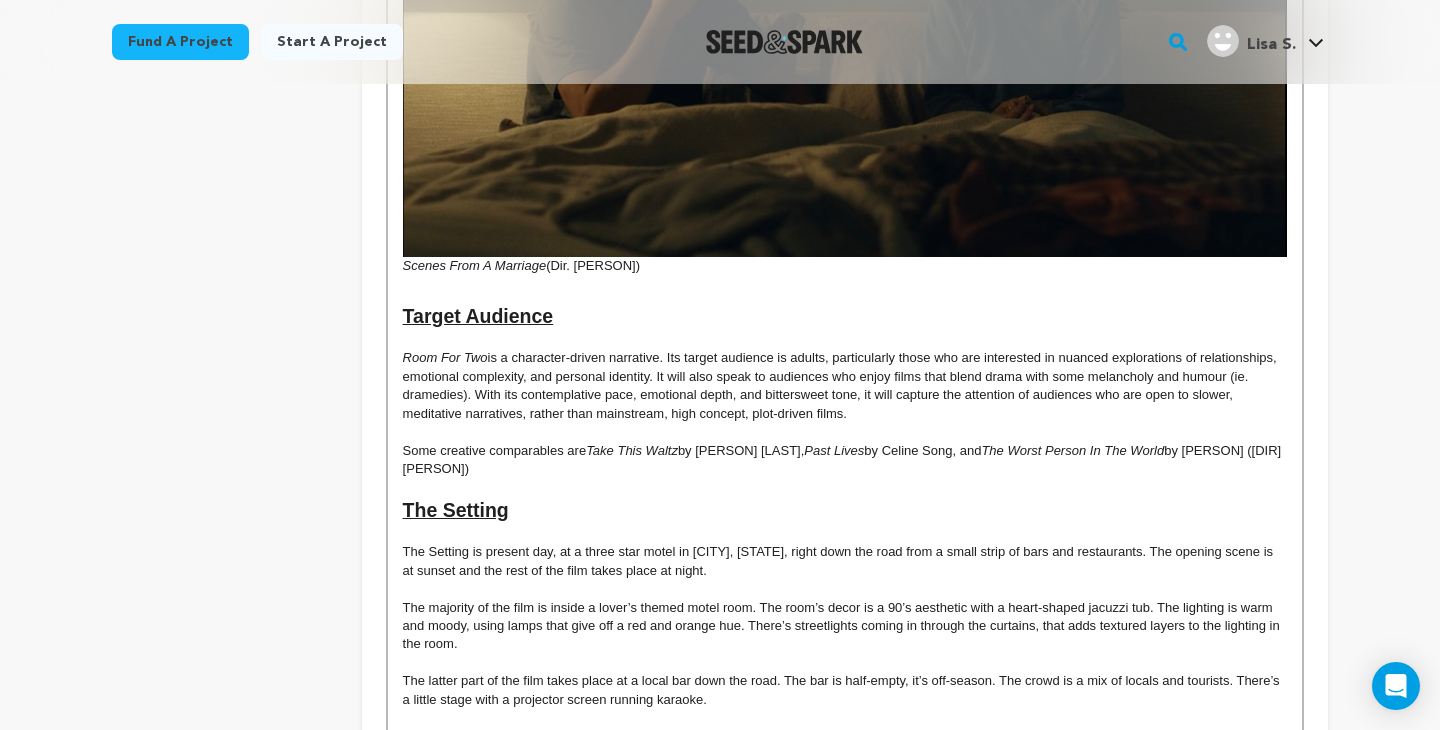 scroll, scrollTop: 1475, scrollLeft: 0, axis: vertical 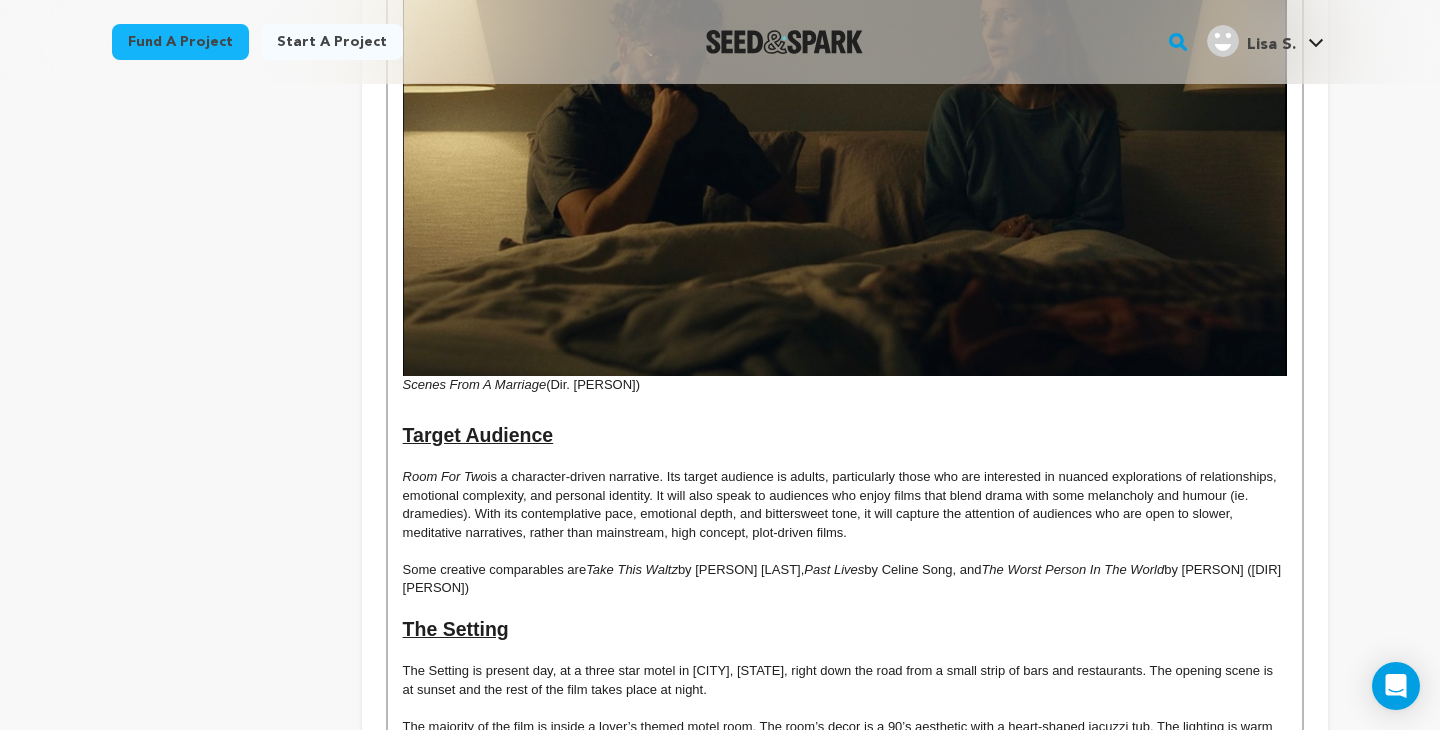 click on "Target Audience" at bounding box center [478, 435] 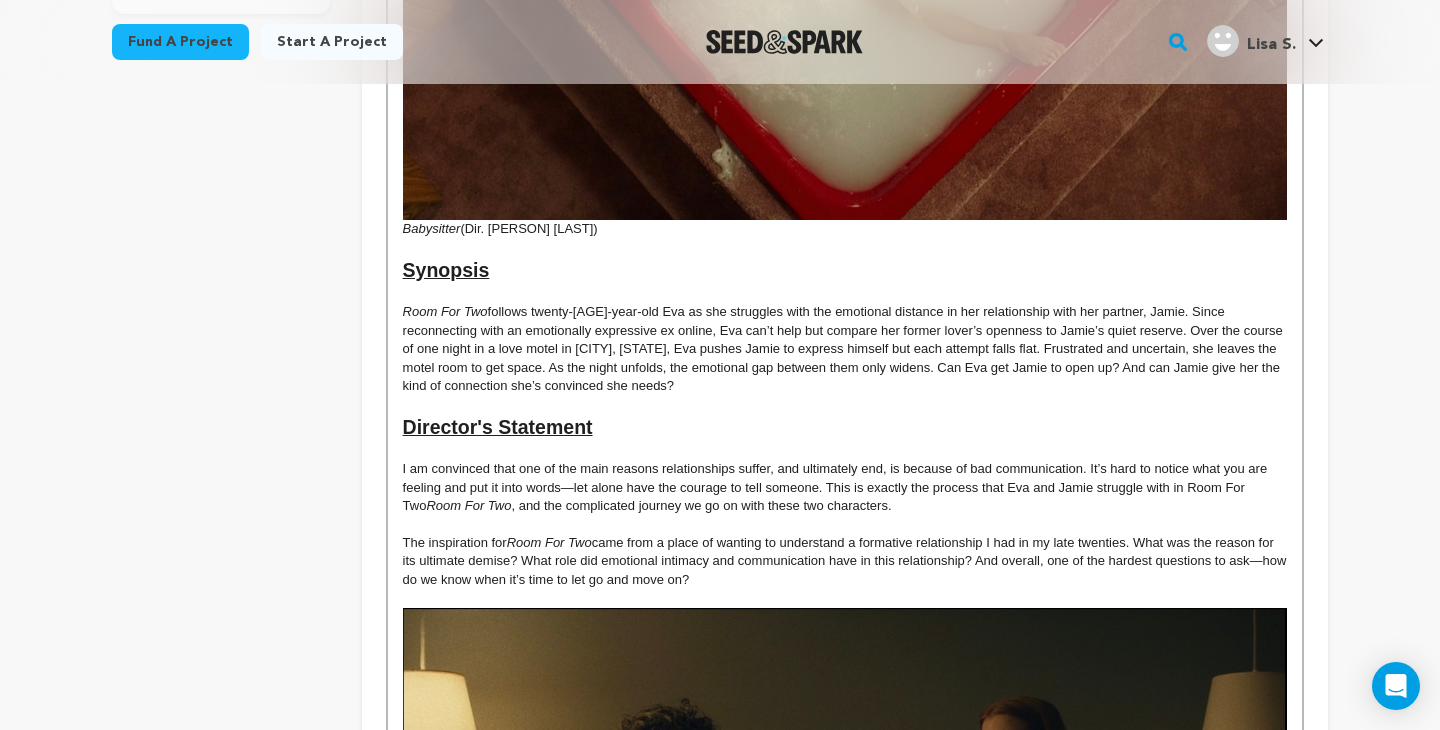 scroll, scrollTop: 808, scrollLeft: 0, axis: vertical 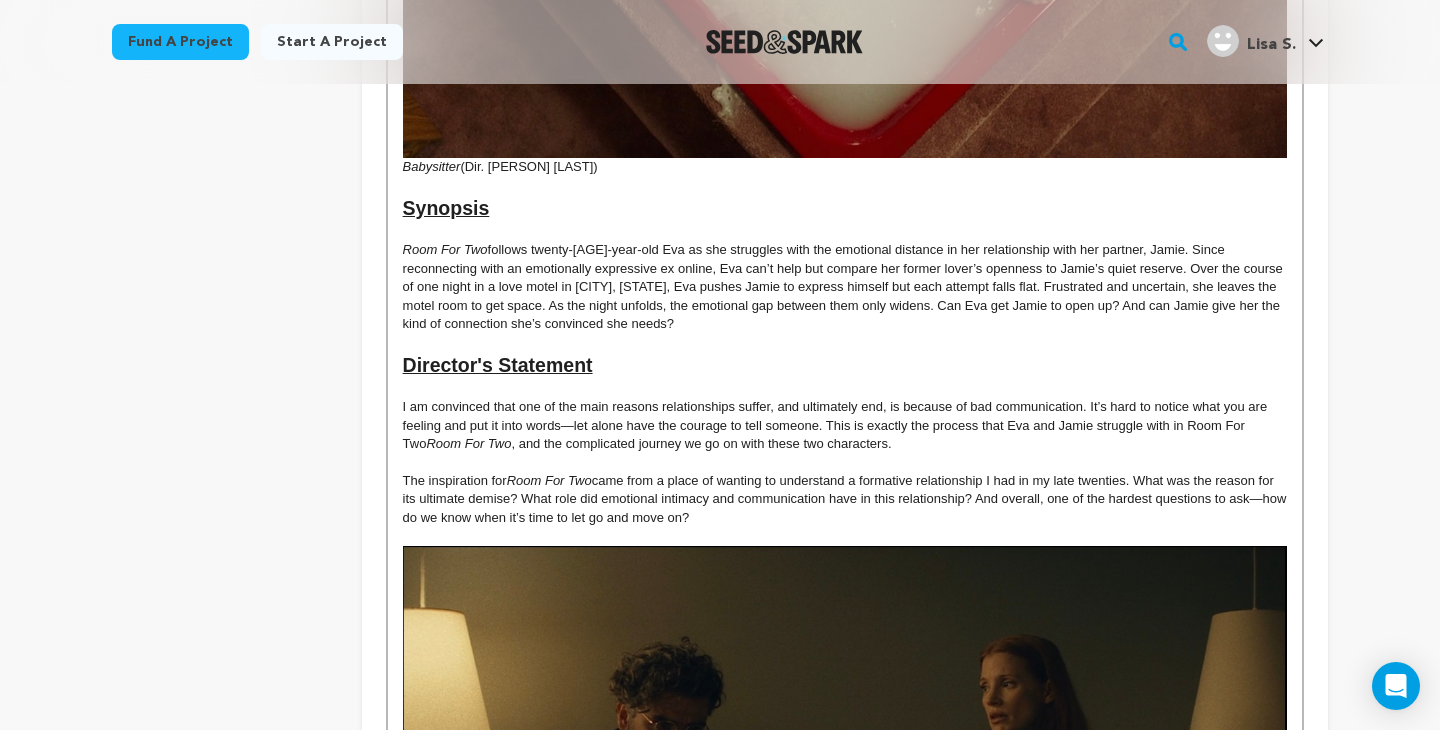 click on "Director's Statement" at bounding box center [498, 365] 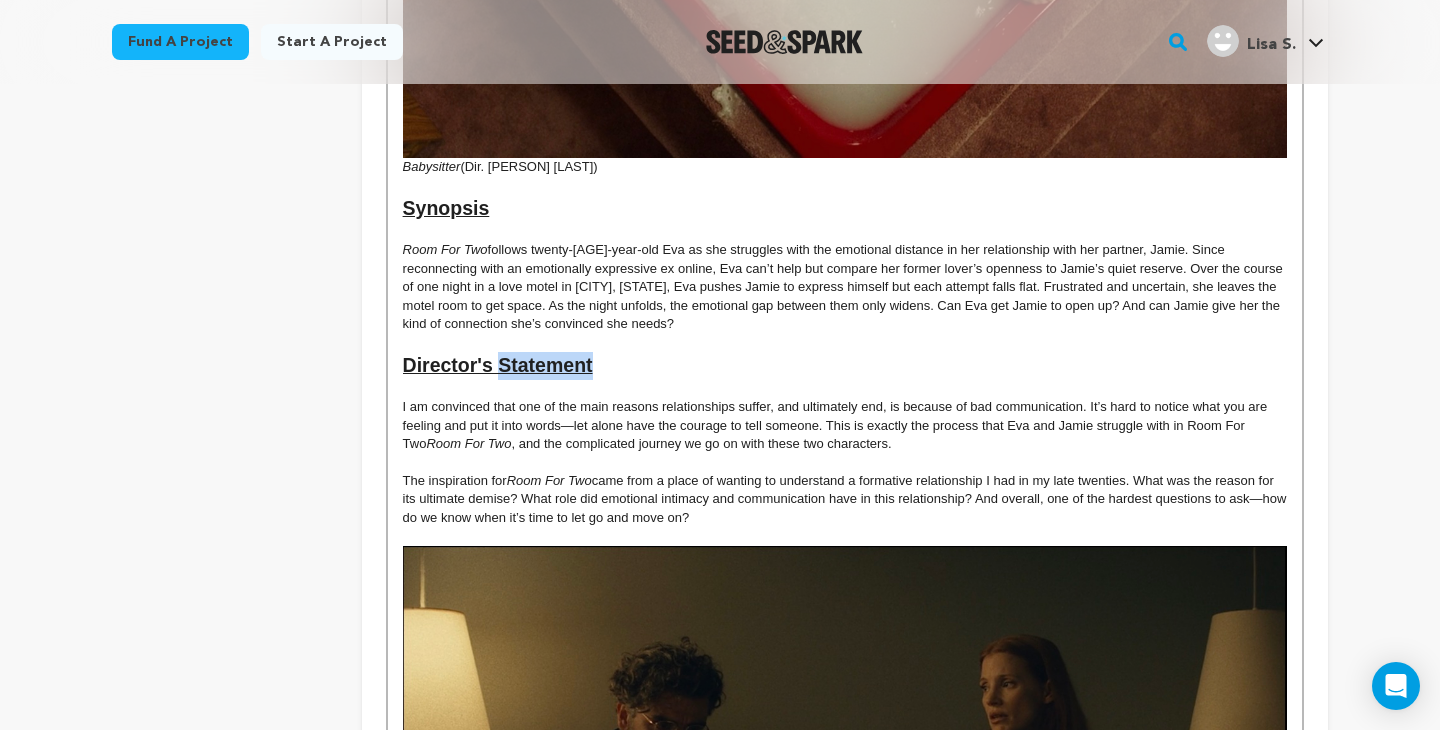 click on "Director's Statement" at bounding box center [498, 365] 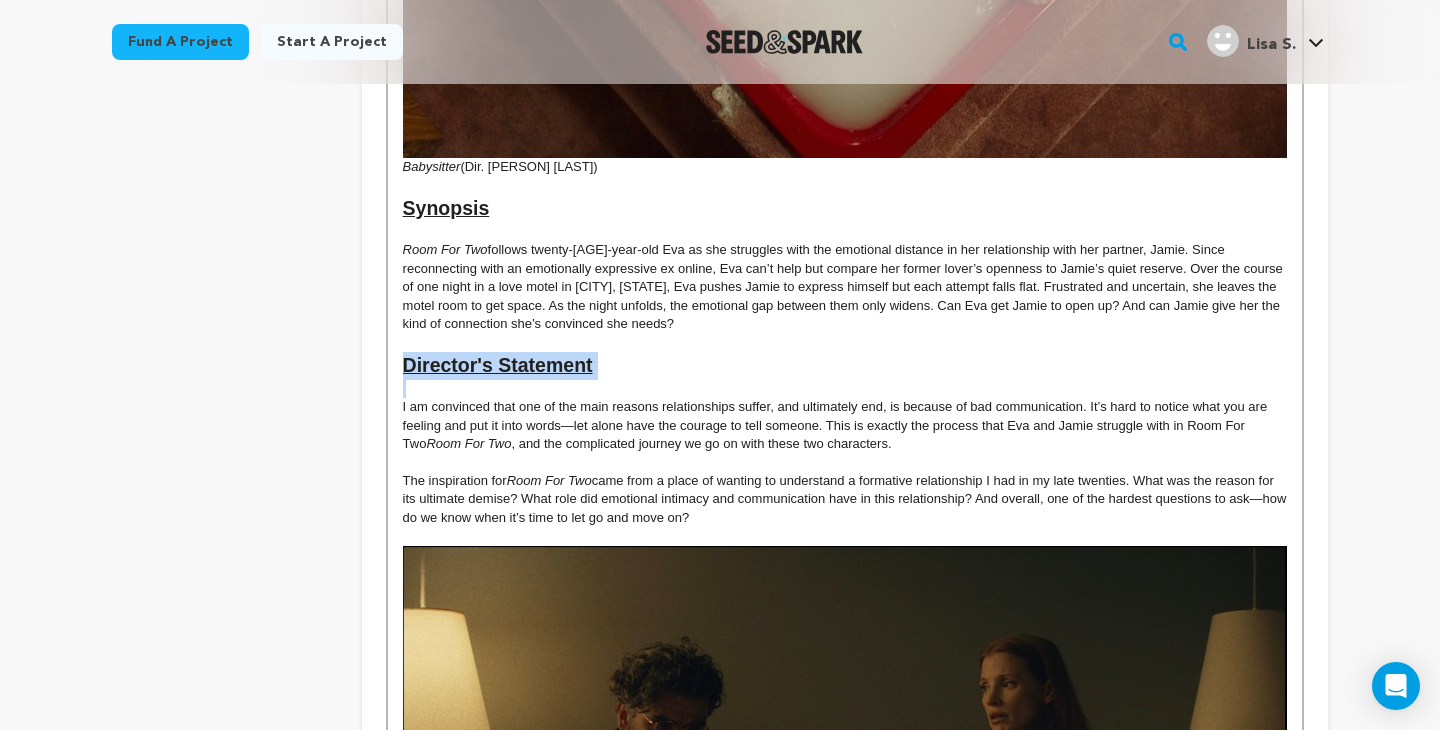 click on "Director's Statement" at bounding box center (498, 365) 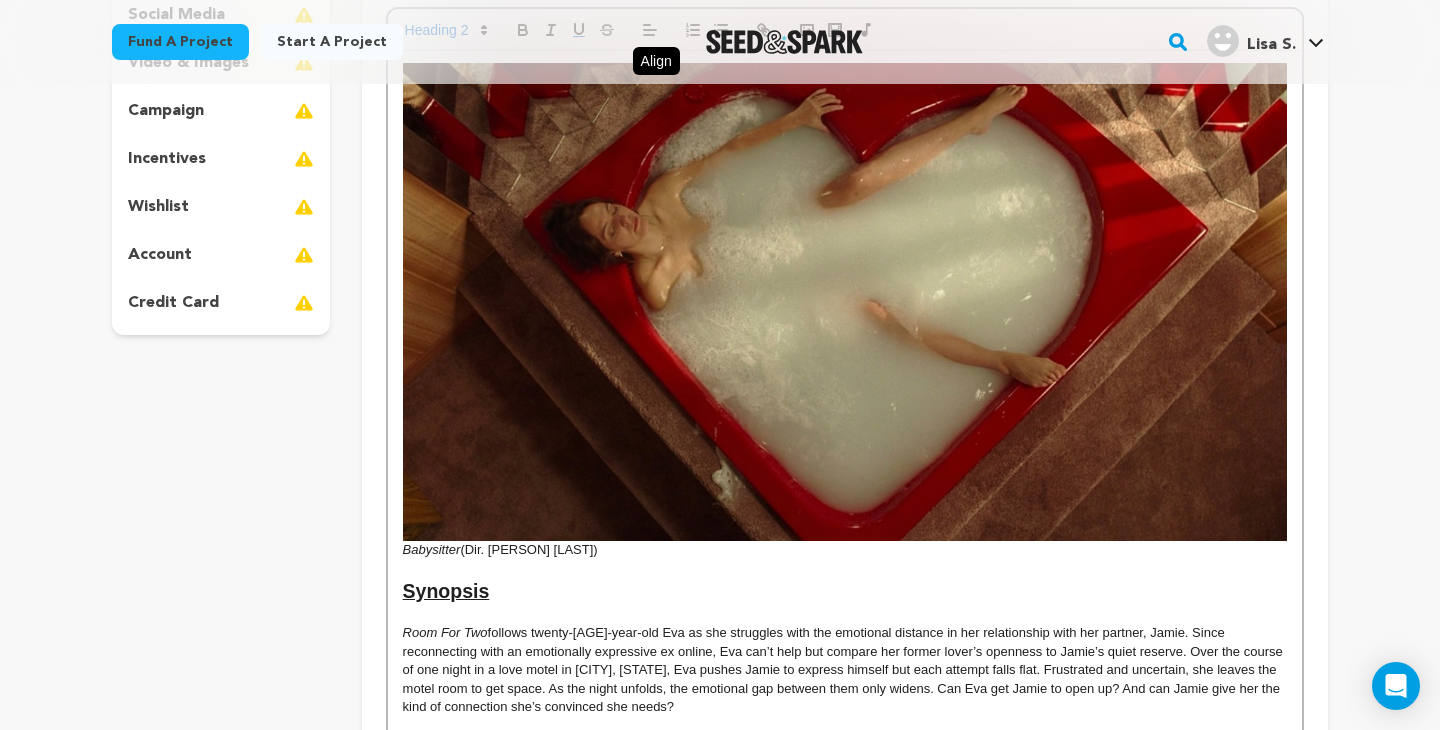 scroll, scrollTop: 0, scrollLeft: 0, axis: both 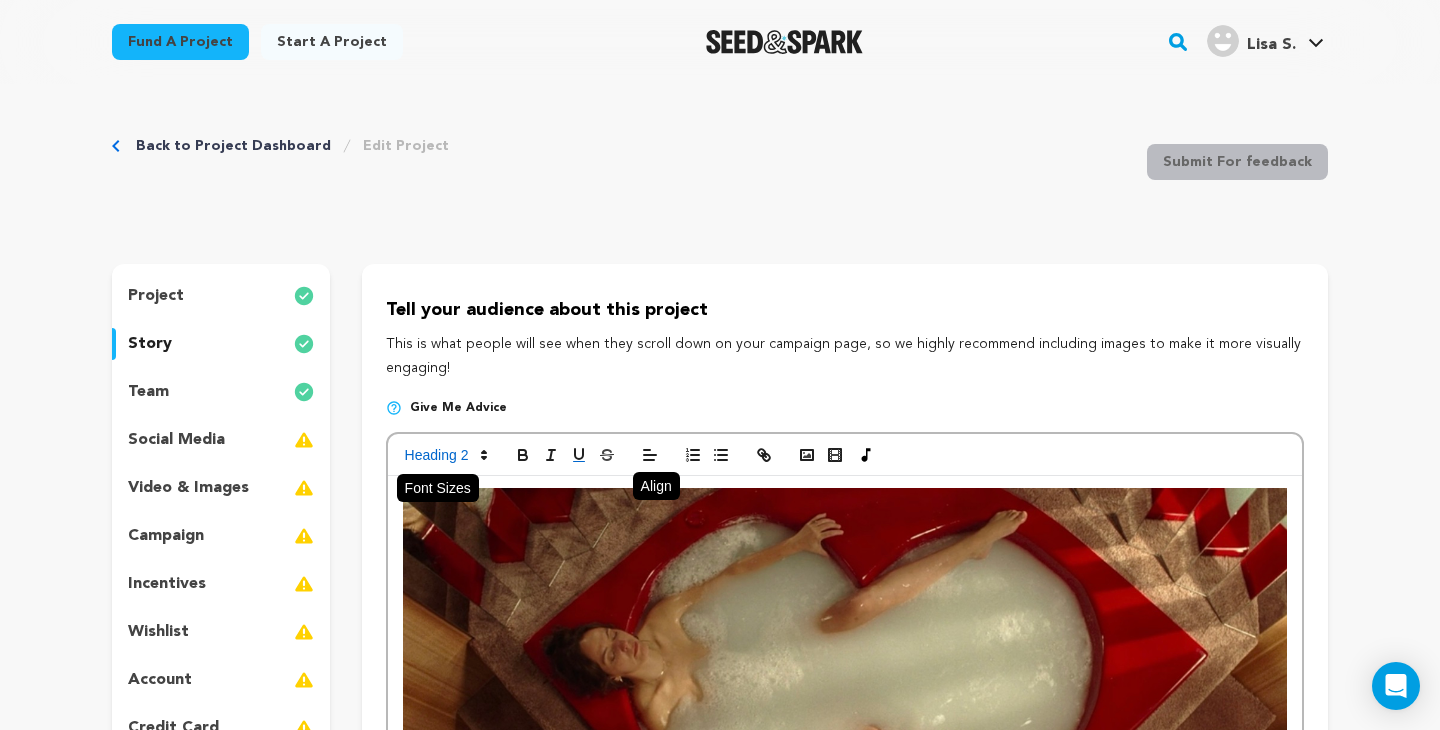 click at bounding box center (445, 455) 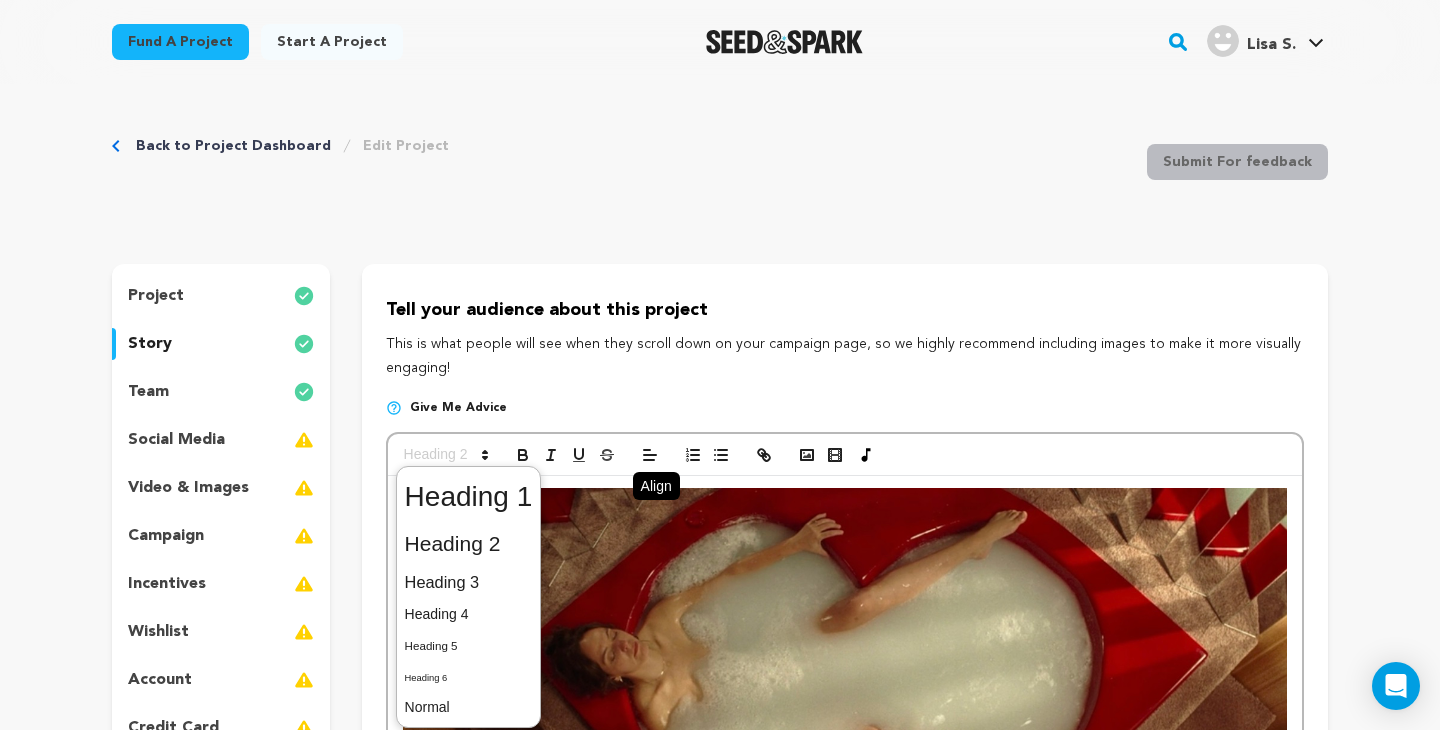 click on "Tell your audience about this project
This is what people will see when they scroll down on your campaign page, so we highly recommend including
images to make it more visually engaging!
Give me advice
Babysitter  (Dir. Monia Chokri) Synopsis Room For Two Director's Statement I am convinced that one of the main reasons relationships suffer, and ultimately end, is because of bad communication. It’s hard to notice what you are feeling and put it into words—let alone have the courage to tell someone. This is exactly the process that Eva and Jamie struggle with in  Room For Two Timeline" at bounding box center [845, 3929] 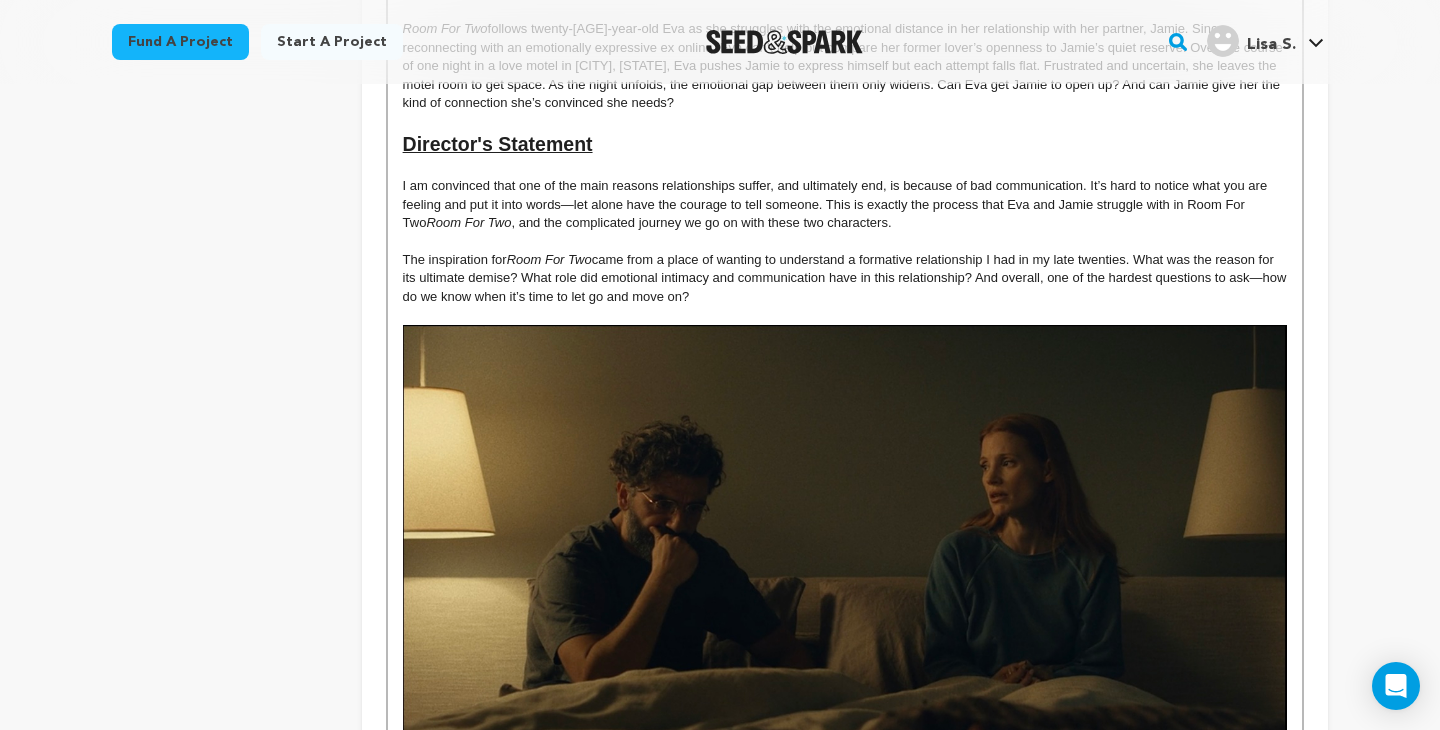 scroll, scrollTop: 772, scrollLeft: 0, axis: vertical 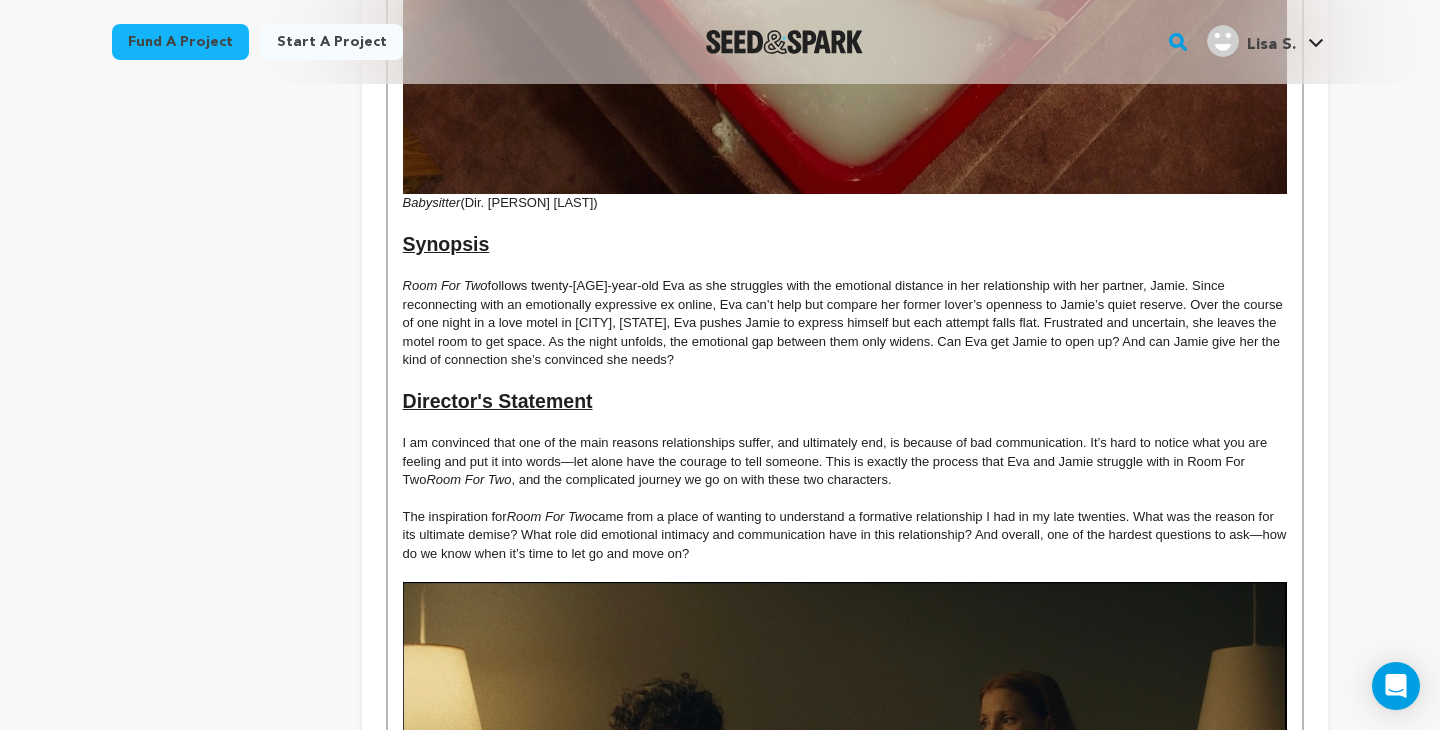 click on "Director's Statement" at bounding box center [845, 402] 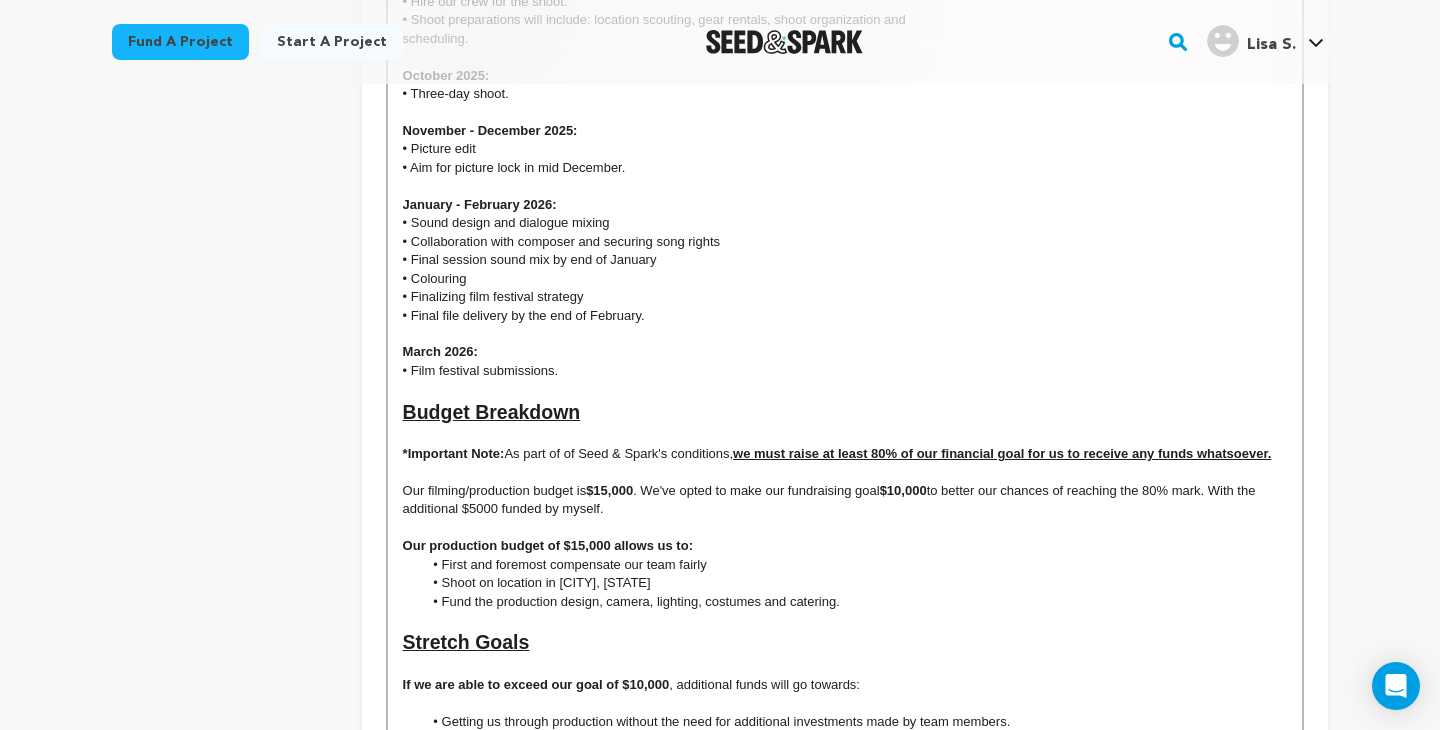 scroll, scrollTop: 6483, scrollLeft: 0, axis: vertical 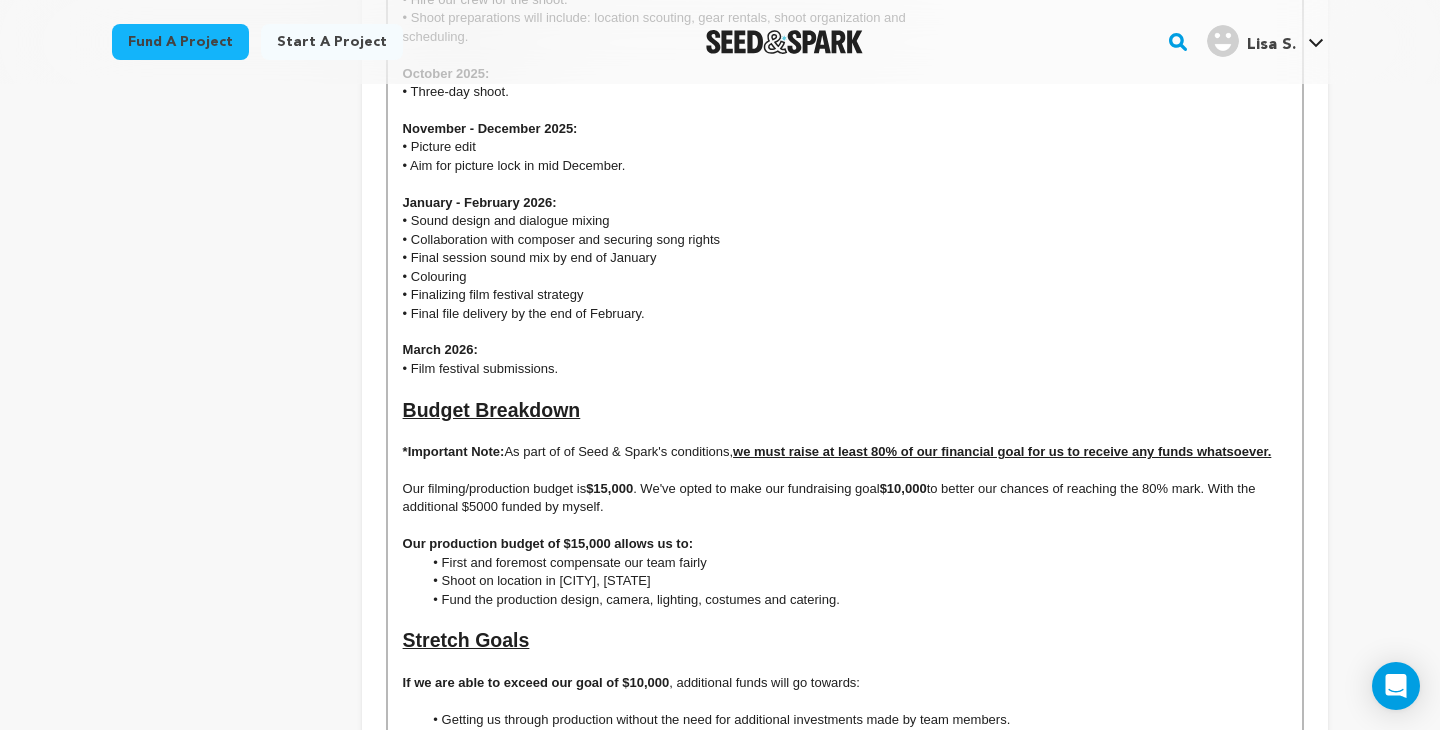 click on "Budget Breakdown" at bounding box center (845, 411) 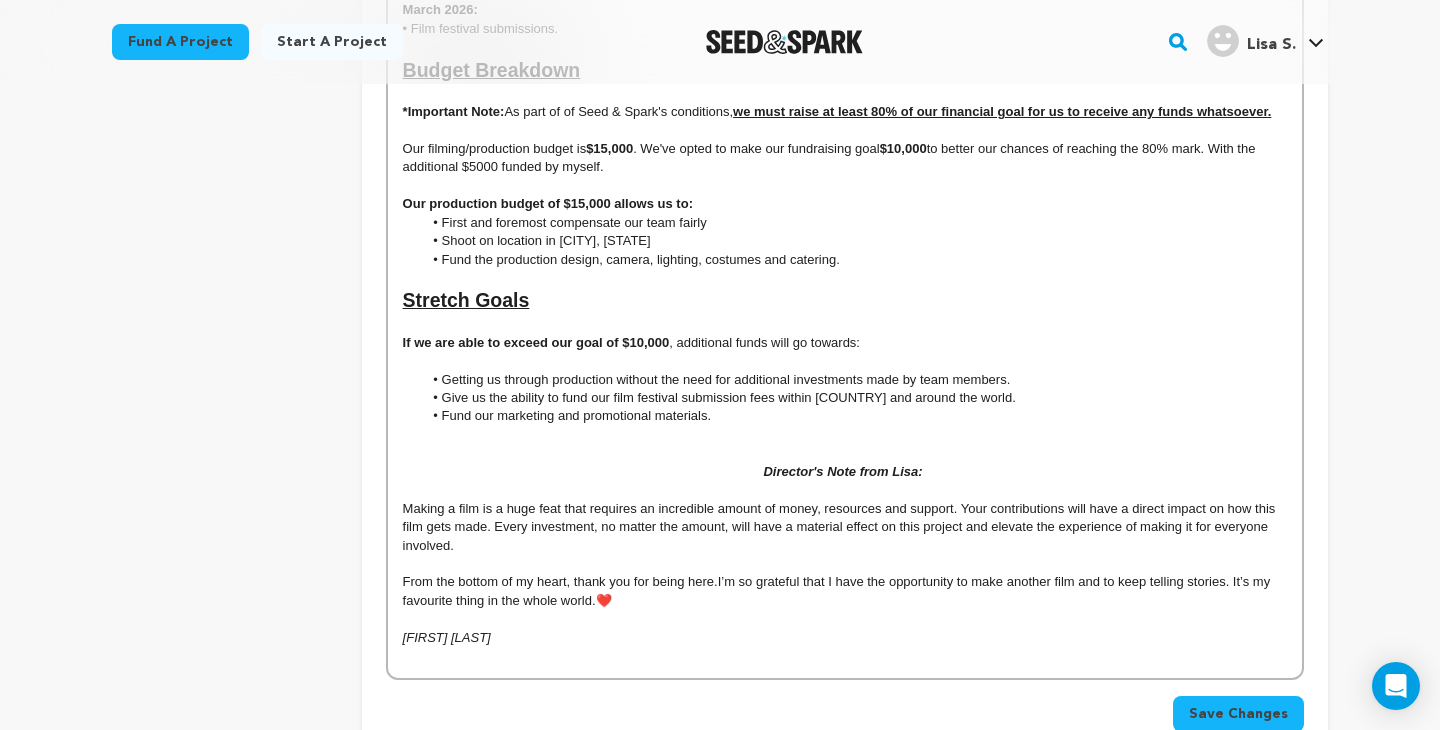 scroll, scrollTop: 6837, scrollLeft: 0, axis: vertical 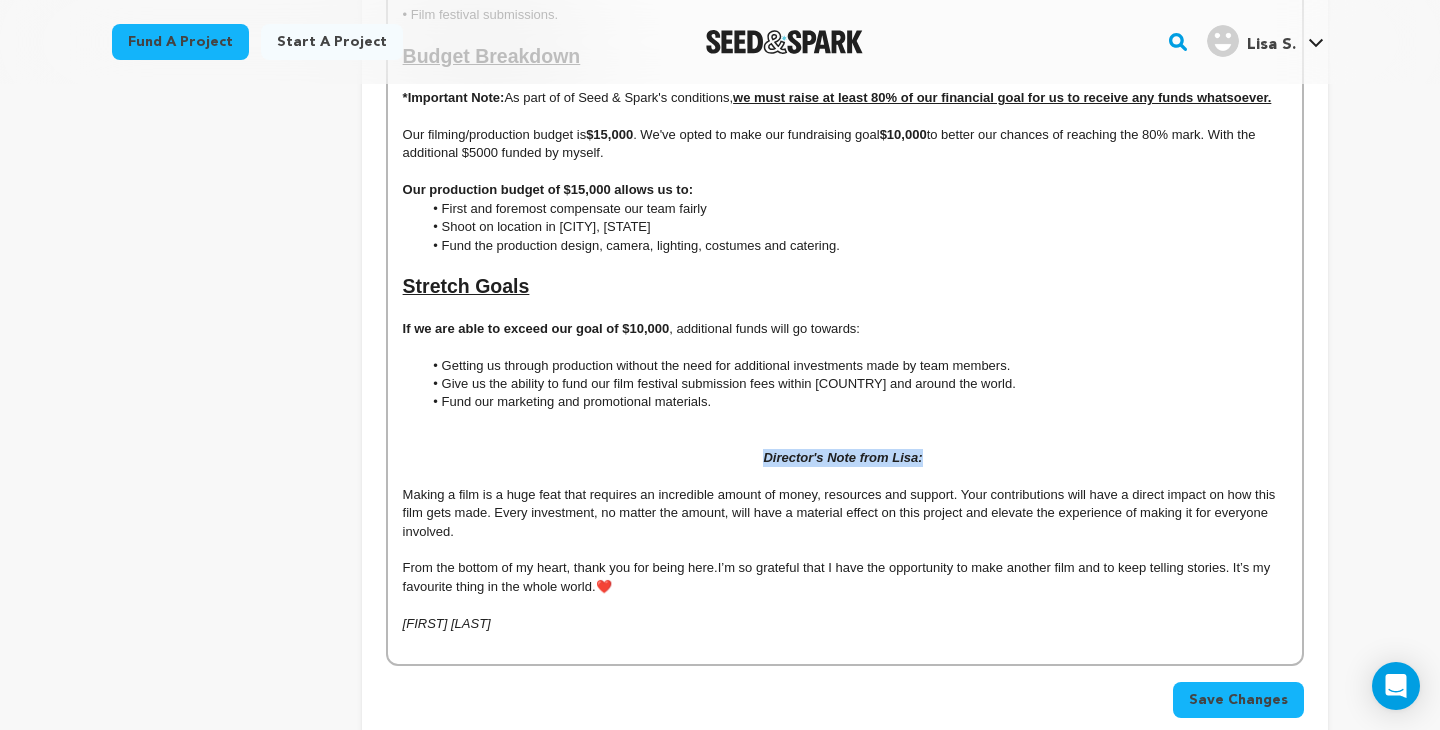 drag, startPoint x: 924, startPoint y: 439, endPoint x: 755, endPoint y: 443, distance: 169.04733 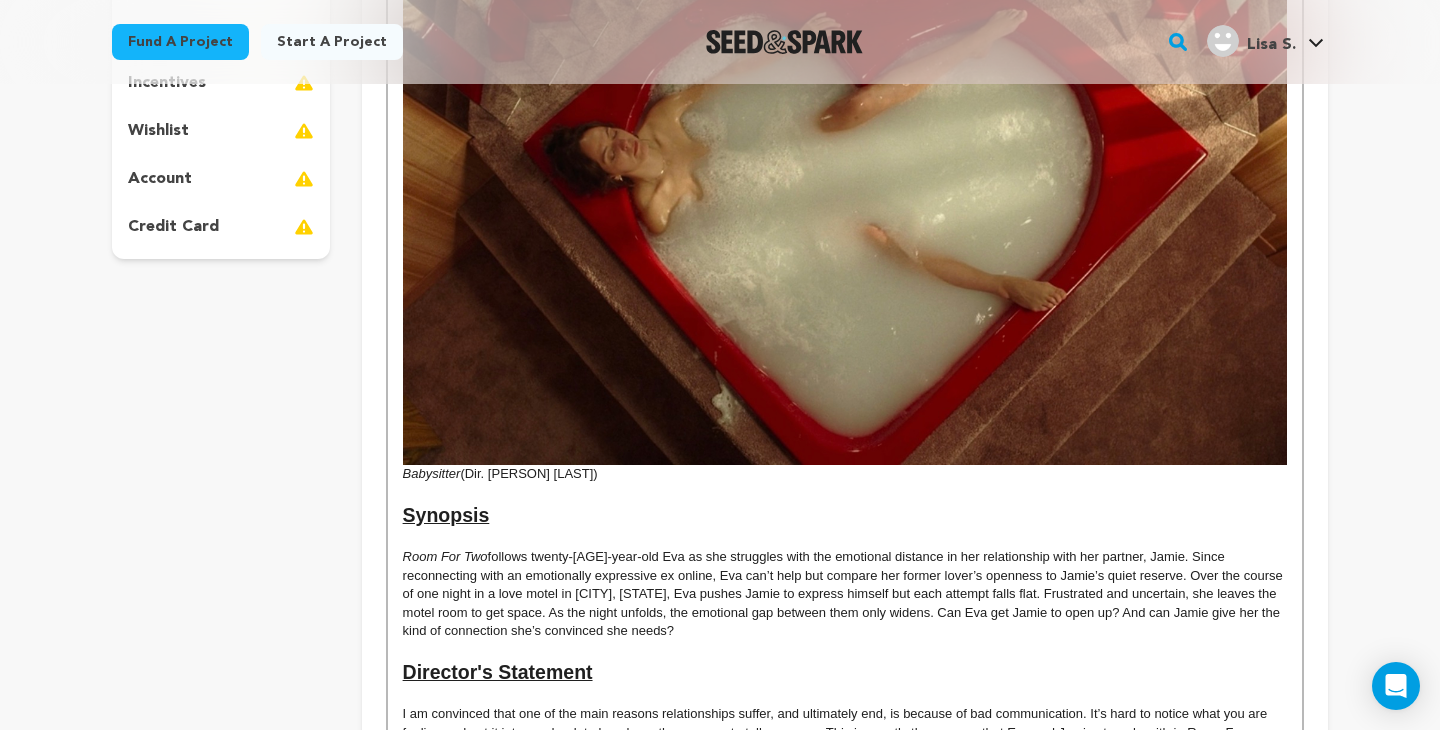 scroll, scrollTop: 0, scrollLeft: 0, axis: both 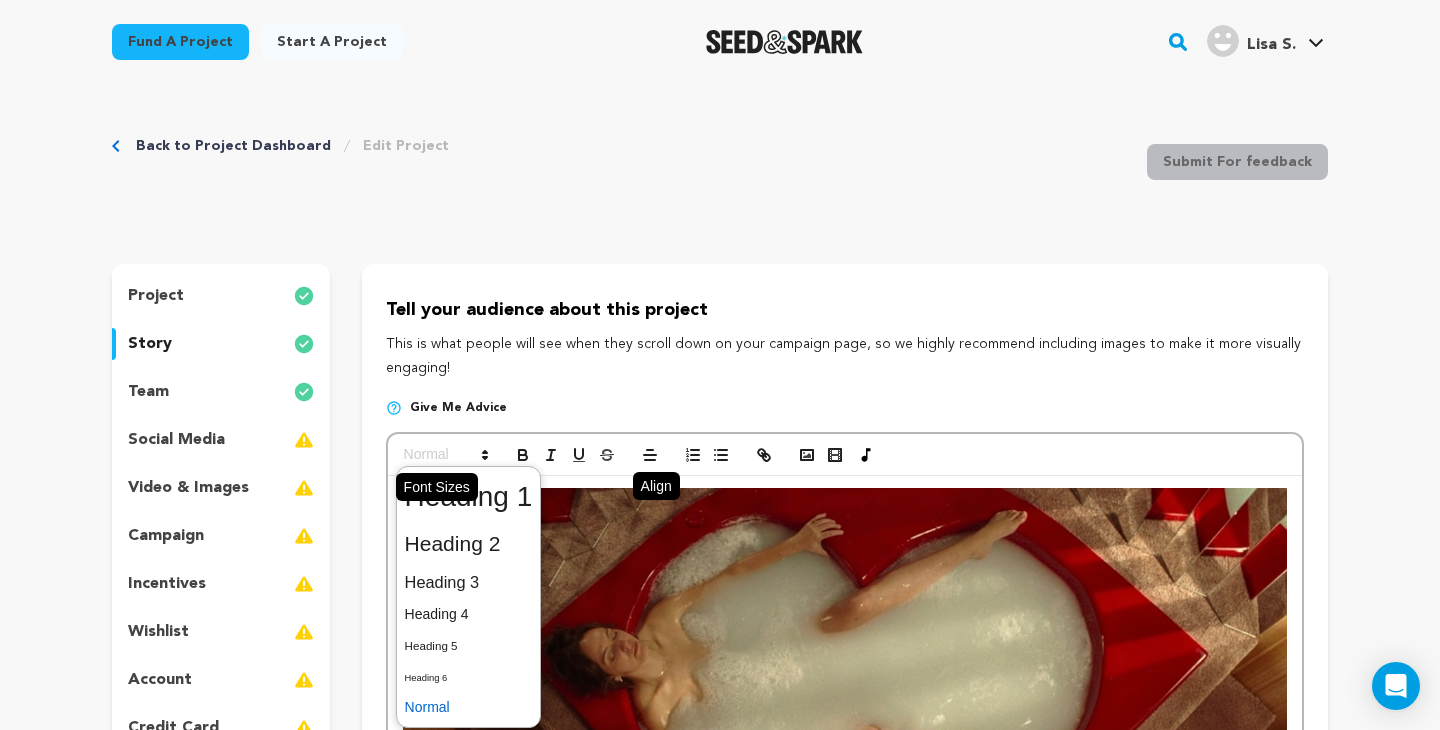click at bounding box center [445, 455] 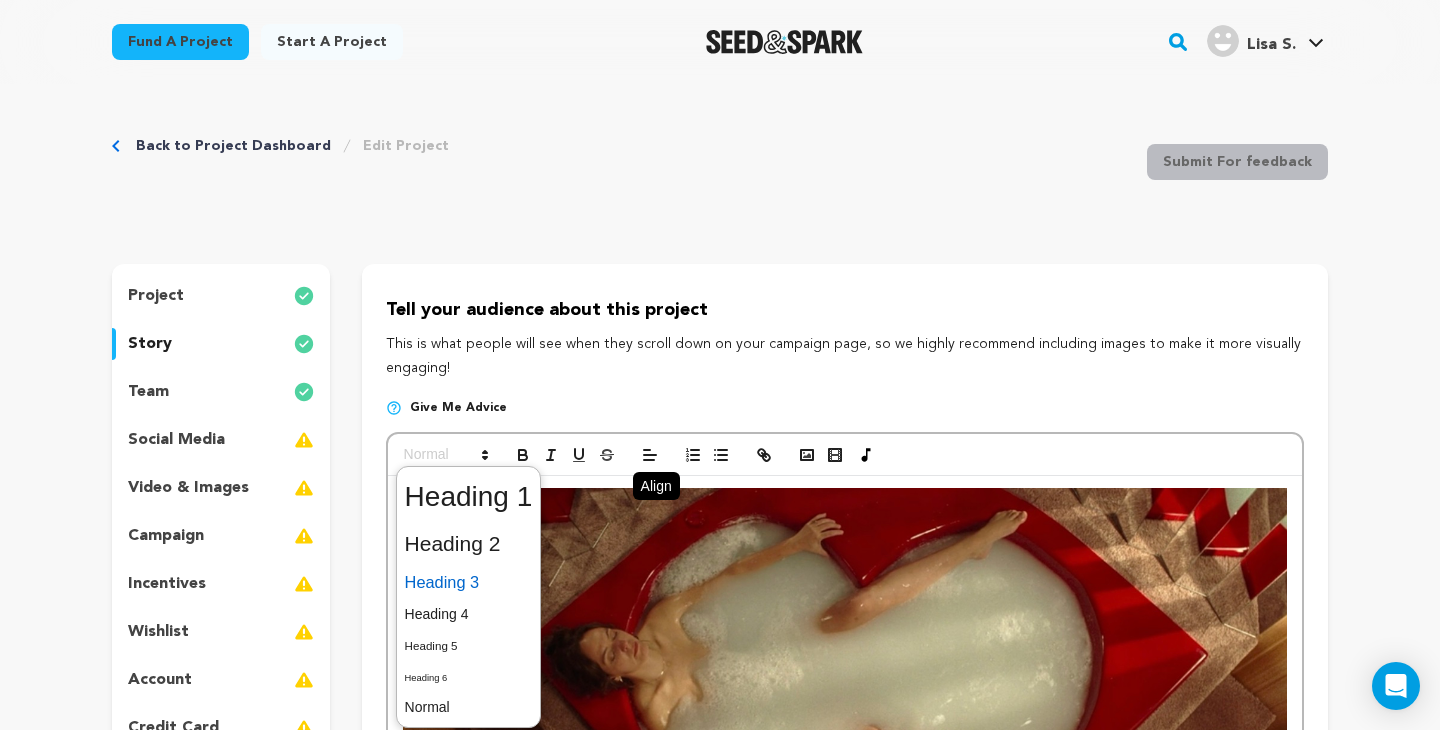 click at bounding box center (469, 582) 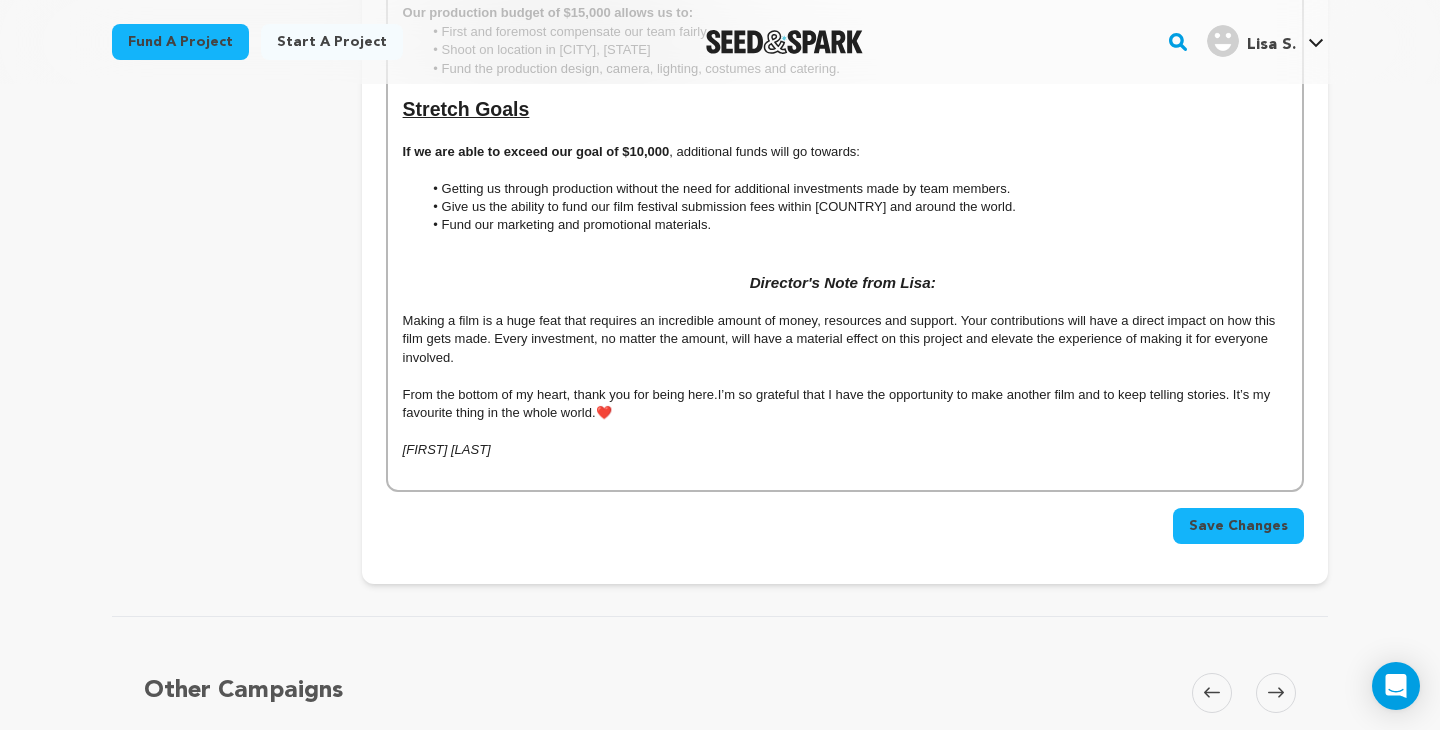 scroll, scrollTop: 7021, scrollLeft: 0, axis: vertical 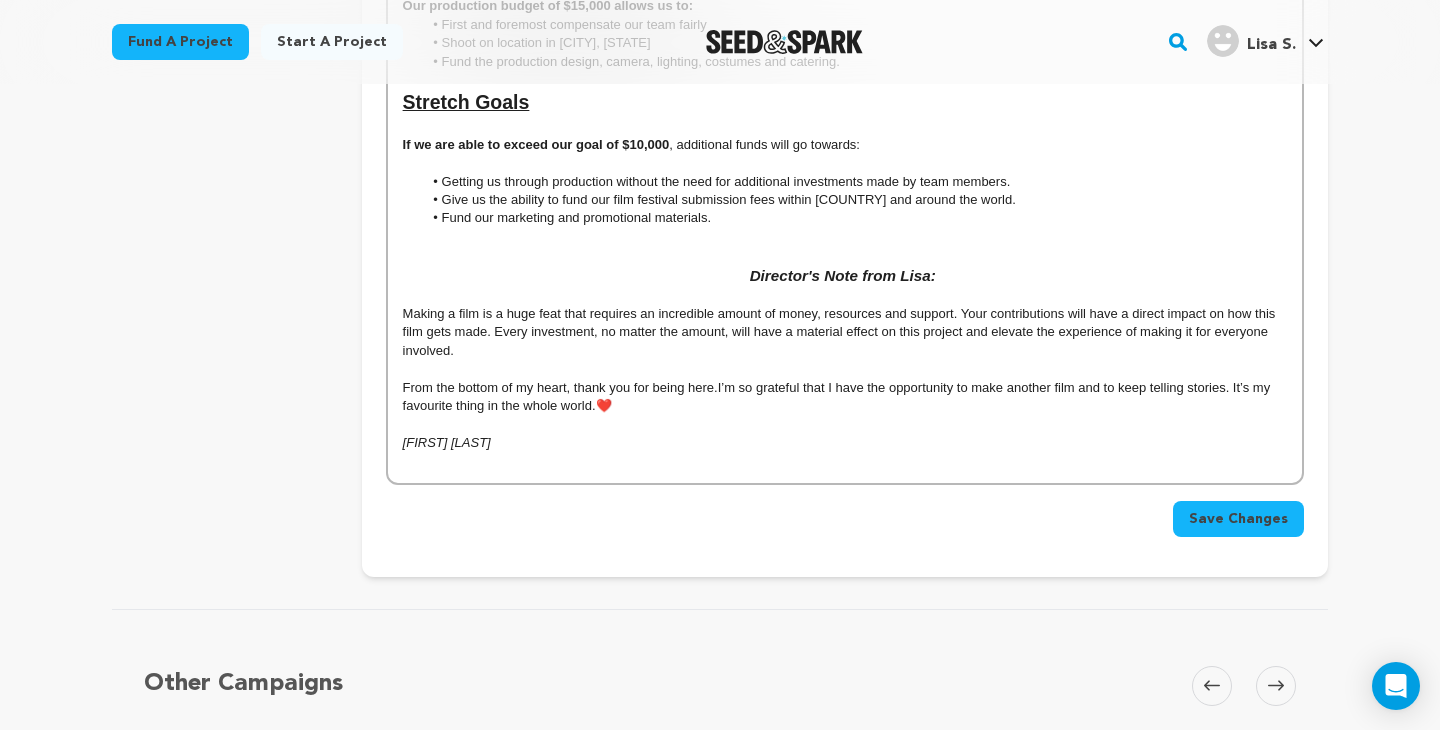 click at bounding box center (845, 237) 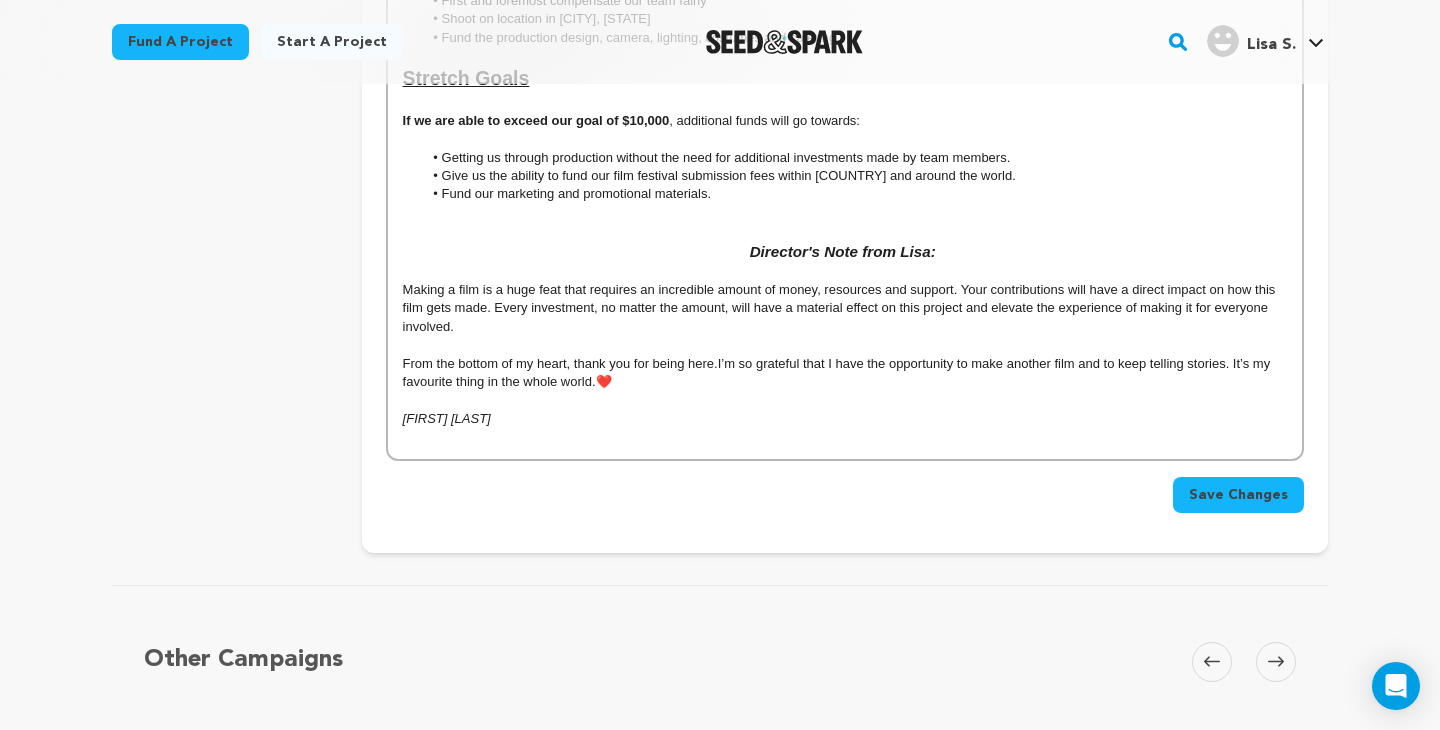 scroll, scrollTop: 7030, scrollLeft: 0, axis: vertical 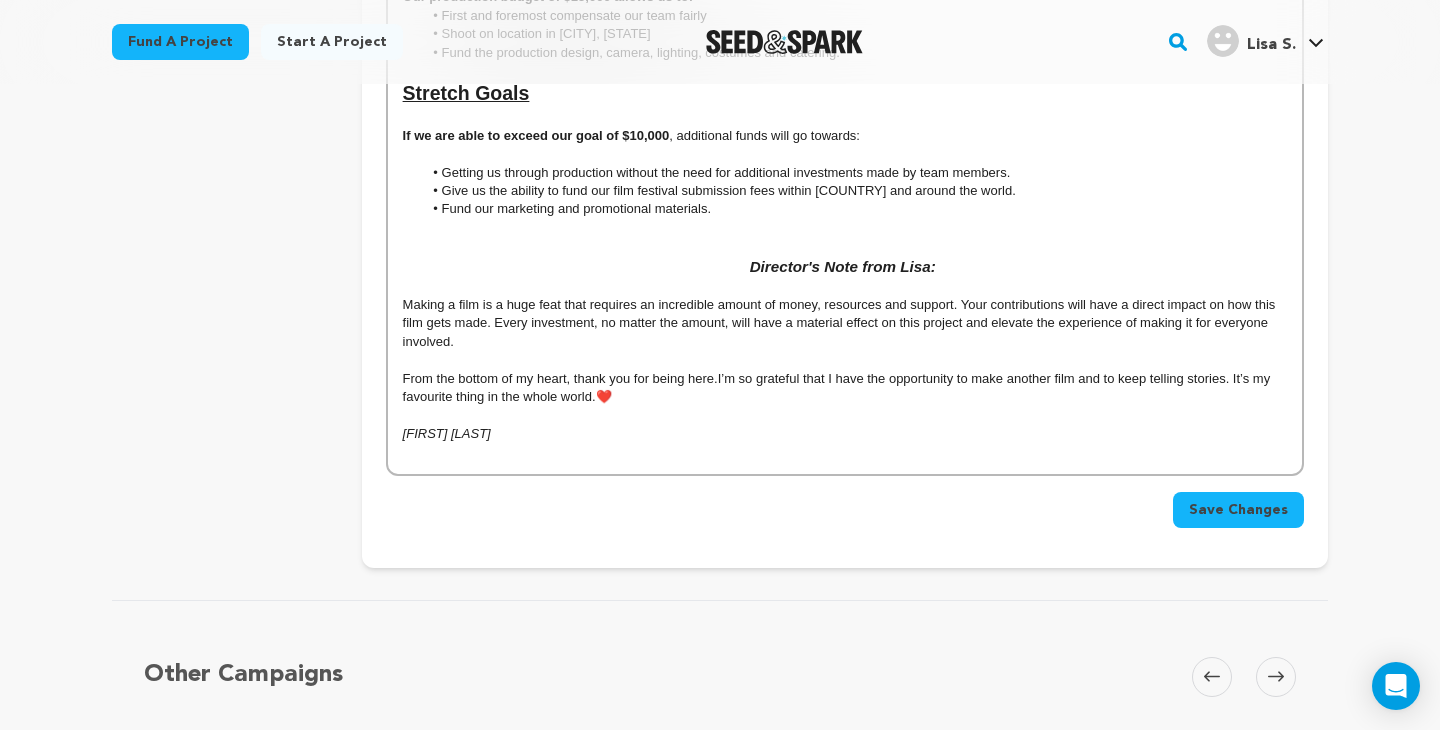 click on "Making a film is a huge feat that requires an incredible amount of money, resources and support. Your contributions will have a direct impact on how this film gets made. Every investment, no matter the amount, will have a material effect on this project and elevate the experience of making it for everyone involved." at bounding box center [845, 323] 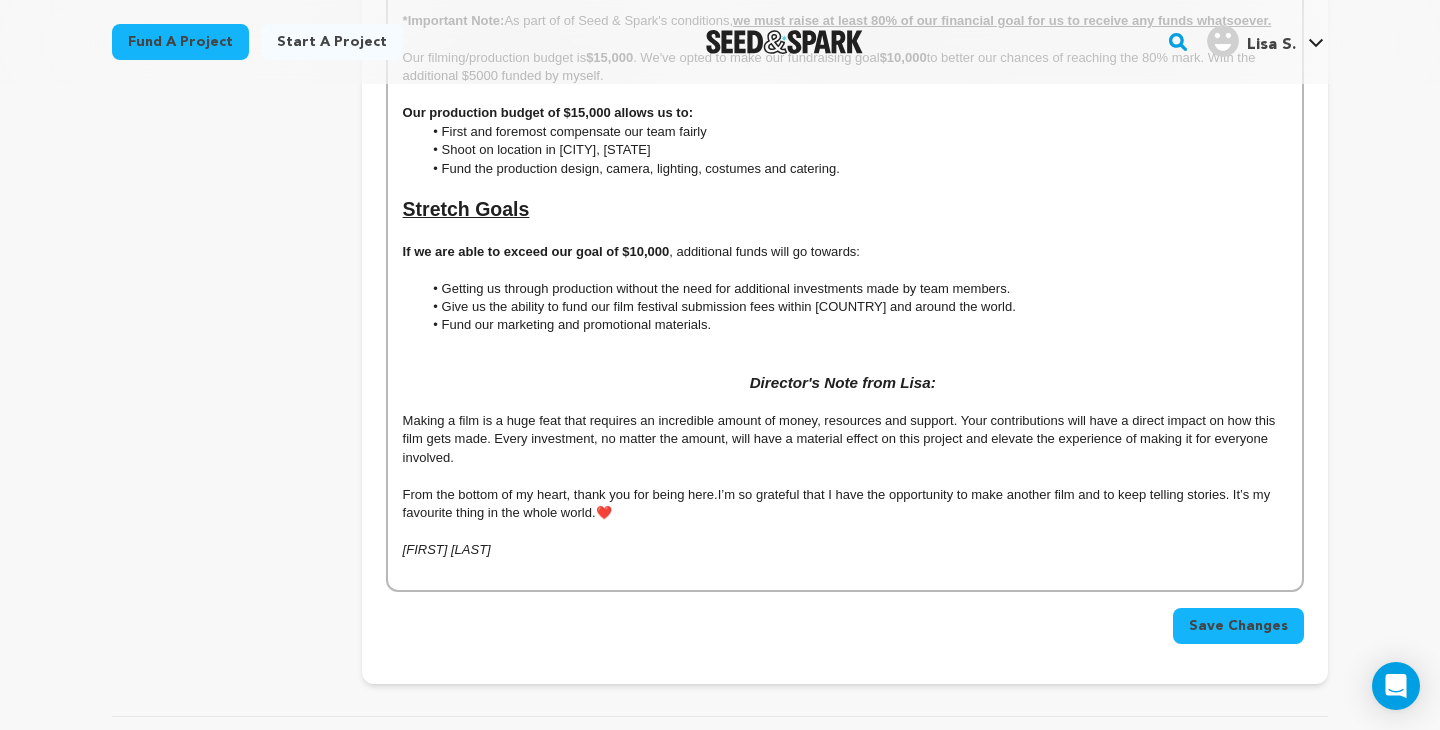 scroll, scrollTop: 6922, scrollLeft: 0, axis: vertical 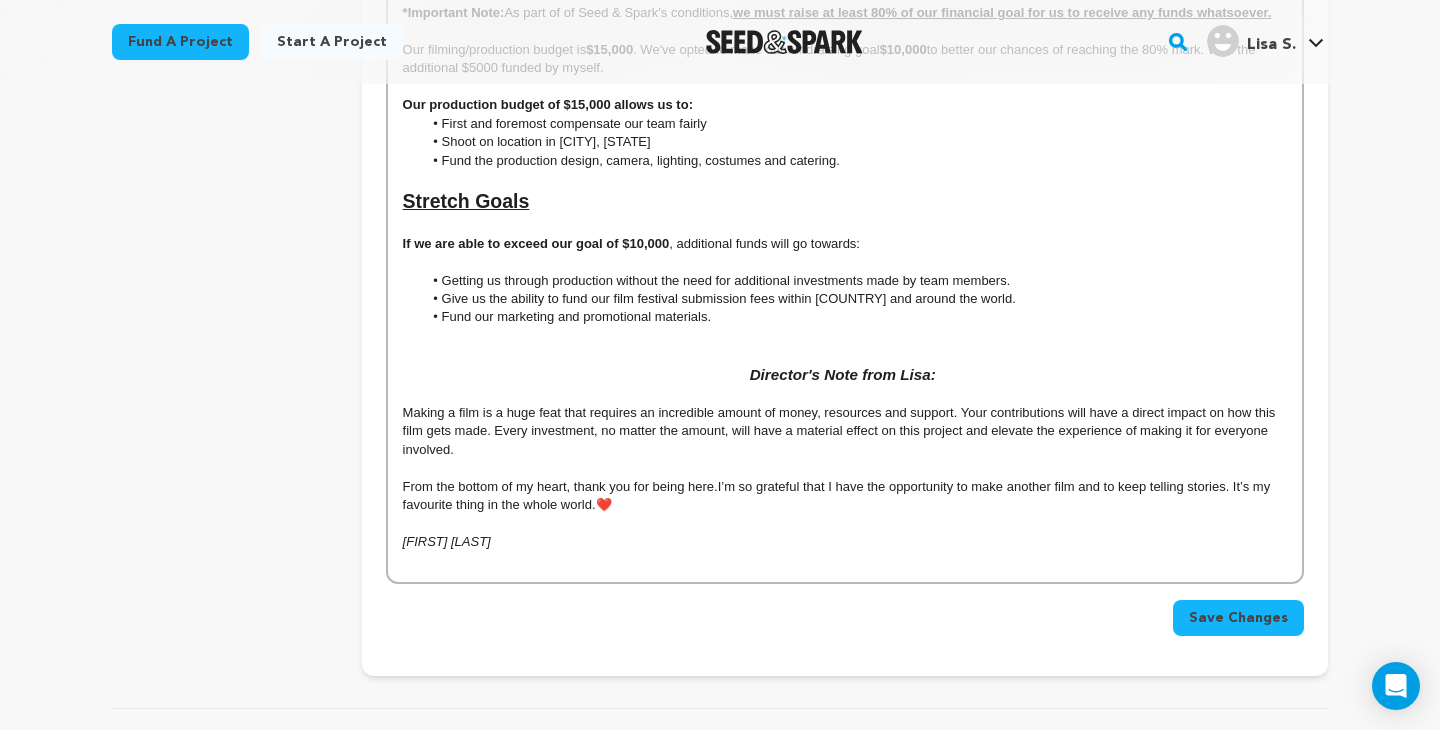 click on "Give us the abitilty to fund our film festival submission fees within Canada and around the world." at bounding box center (854, 299) 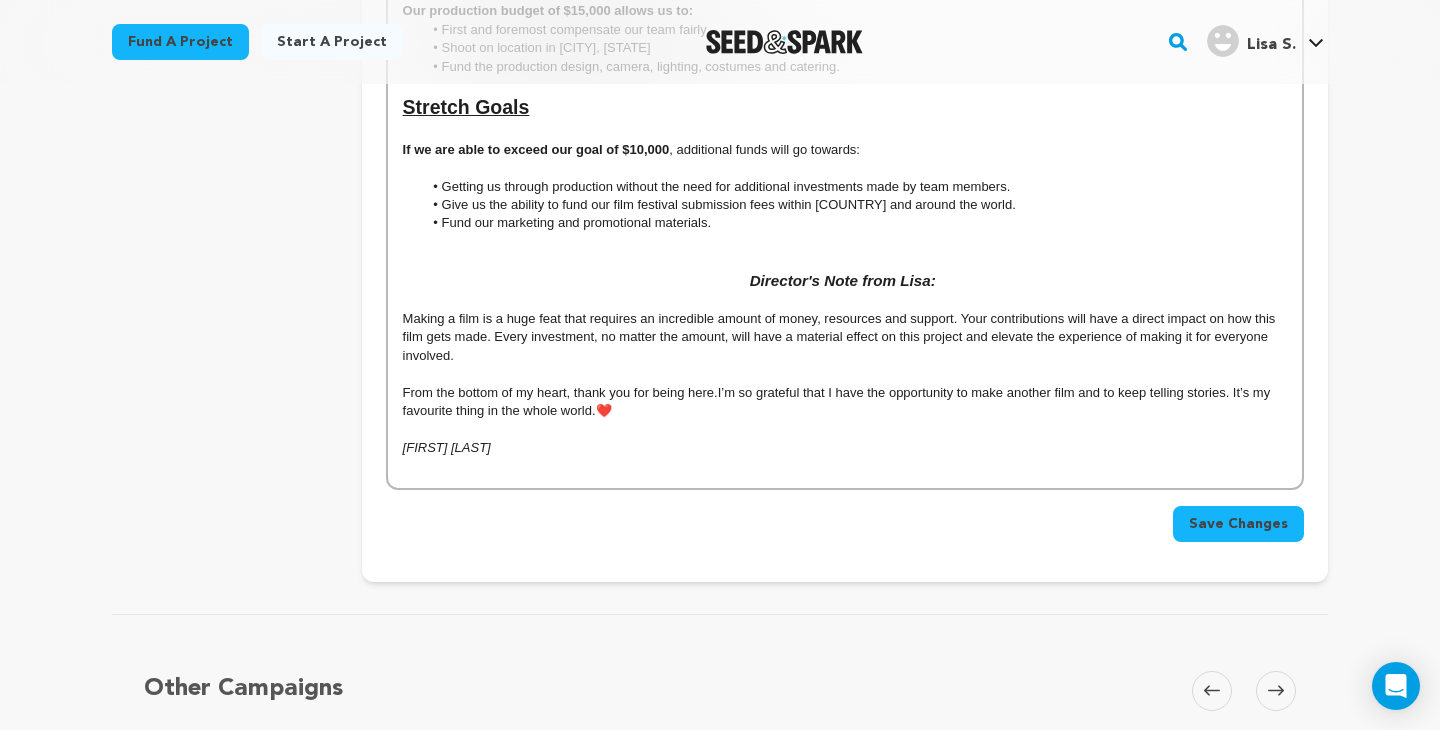 scroll, scrollTop: 7020, scrollLeft: 0, axis: vertical 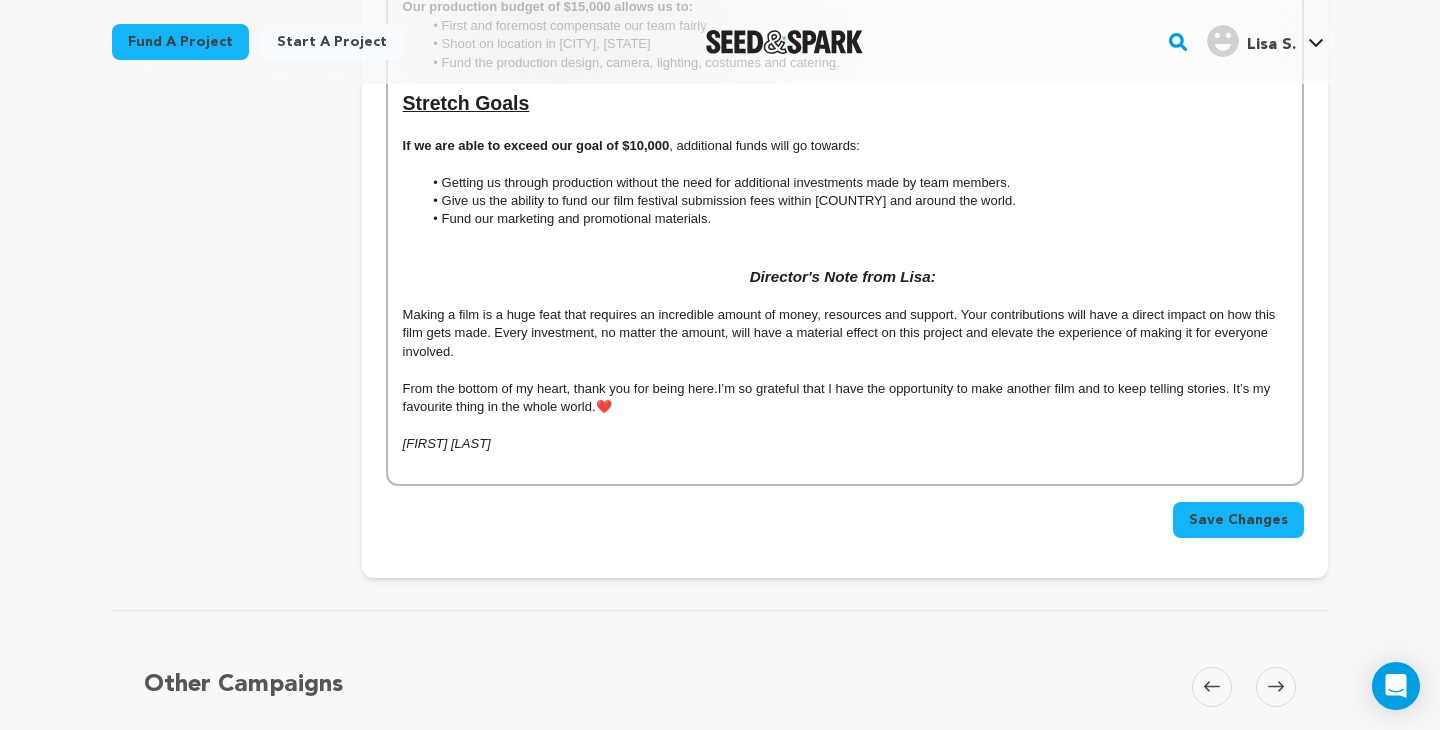 click on "Save Changes" at bounding box center [1238, 520] 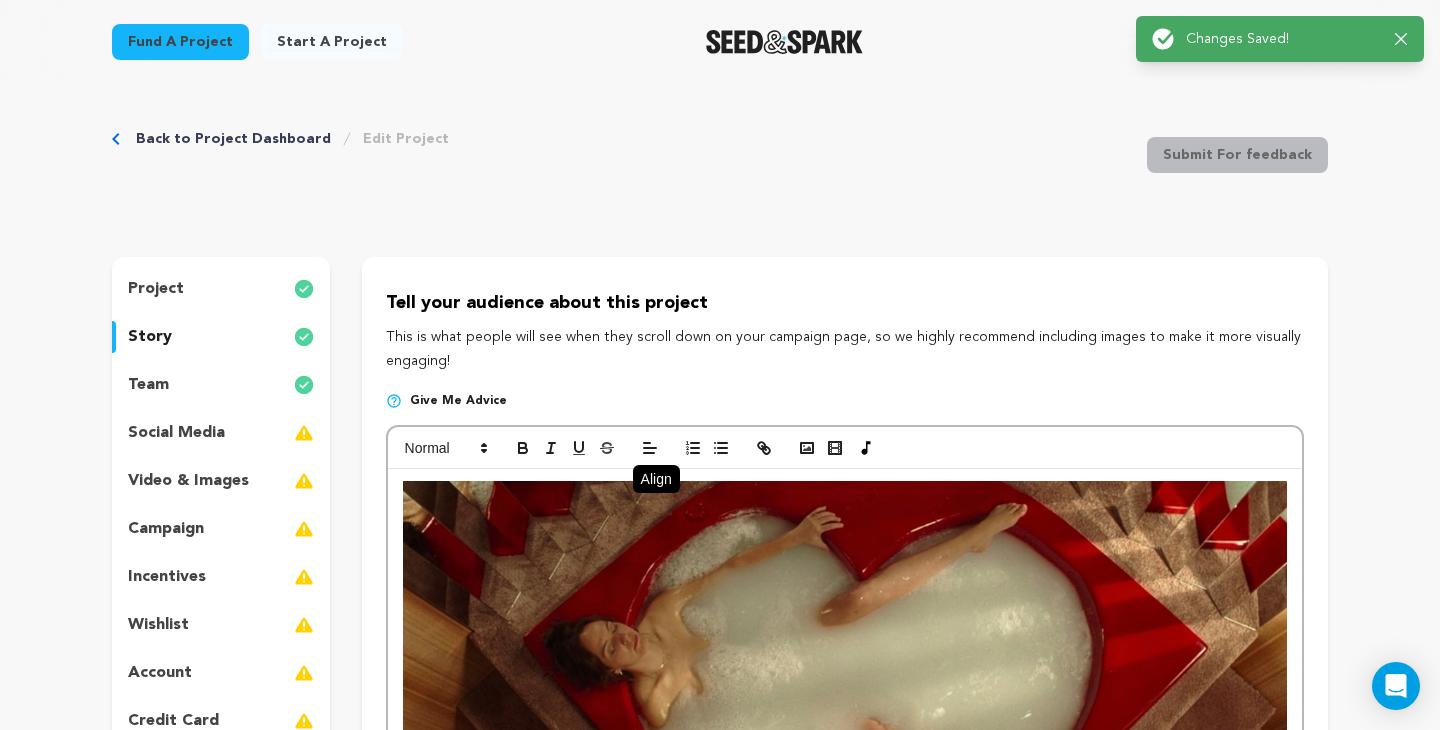 scroll, scrollTop: 0, scrollLeft: 0, axis: both 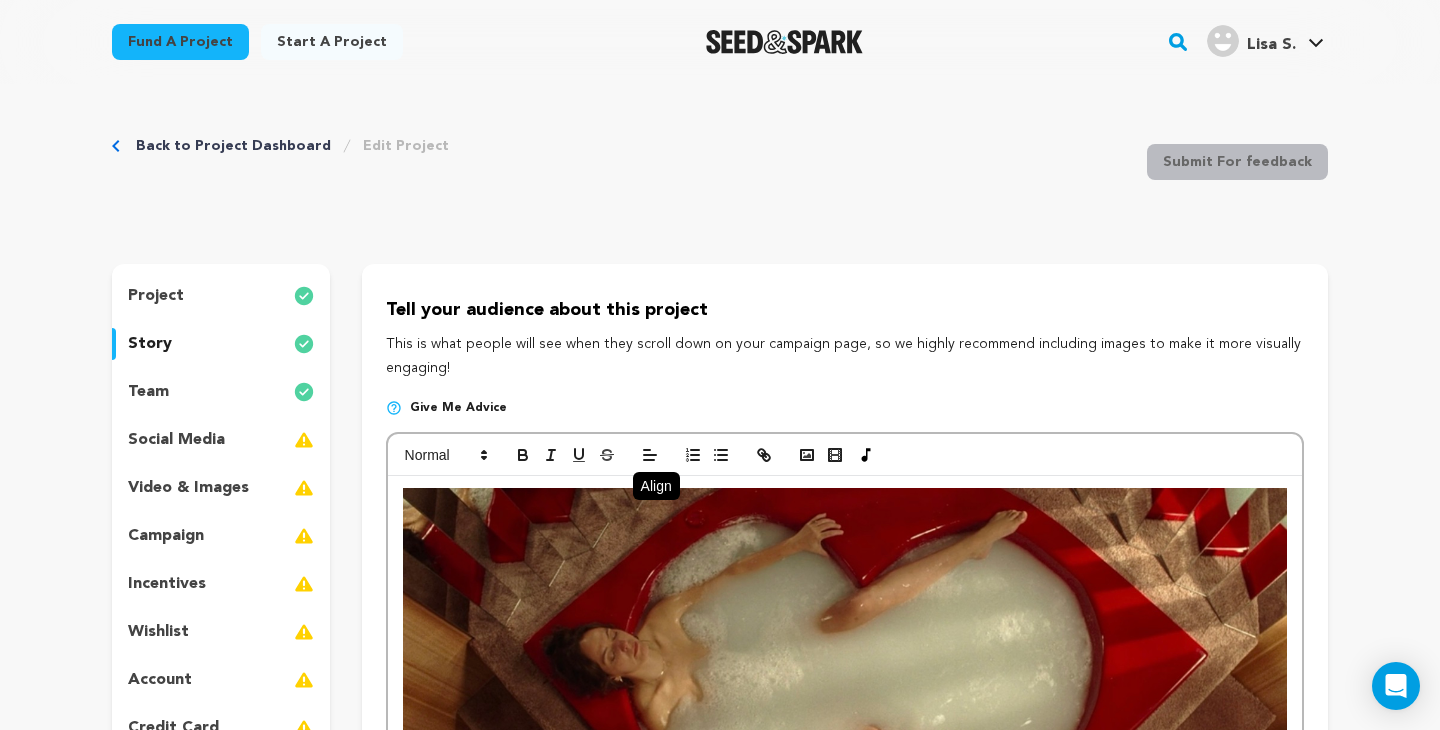 click on "team" at bounding box center (221, 392) 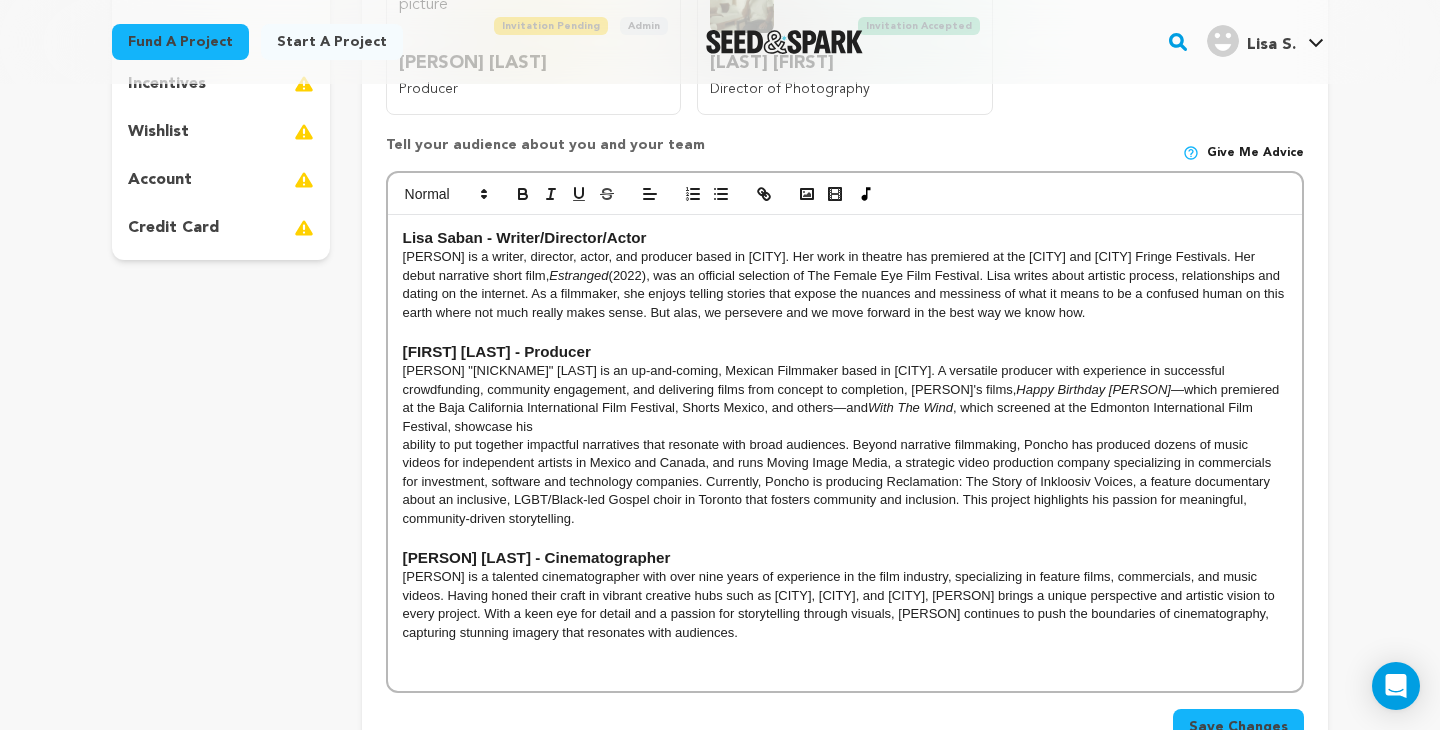 scroll, scrollTop: 572, scrollLeft: 0, axis: vertical 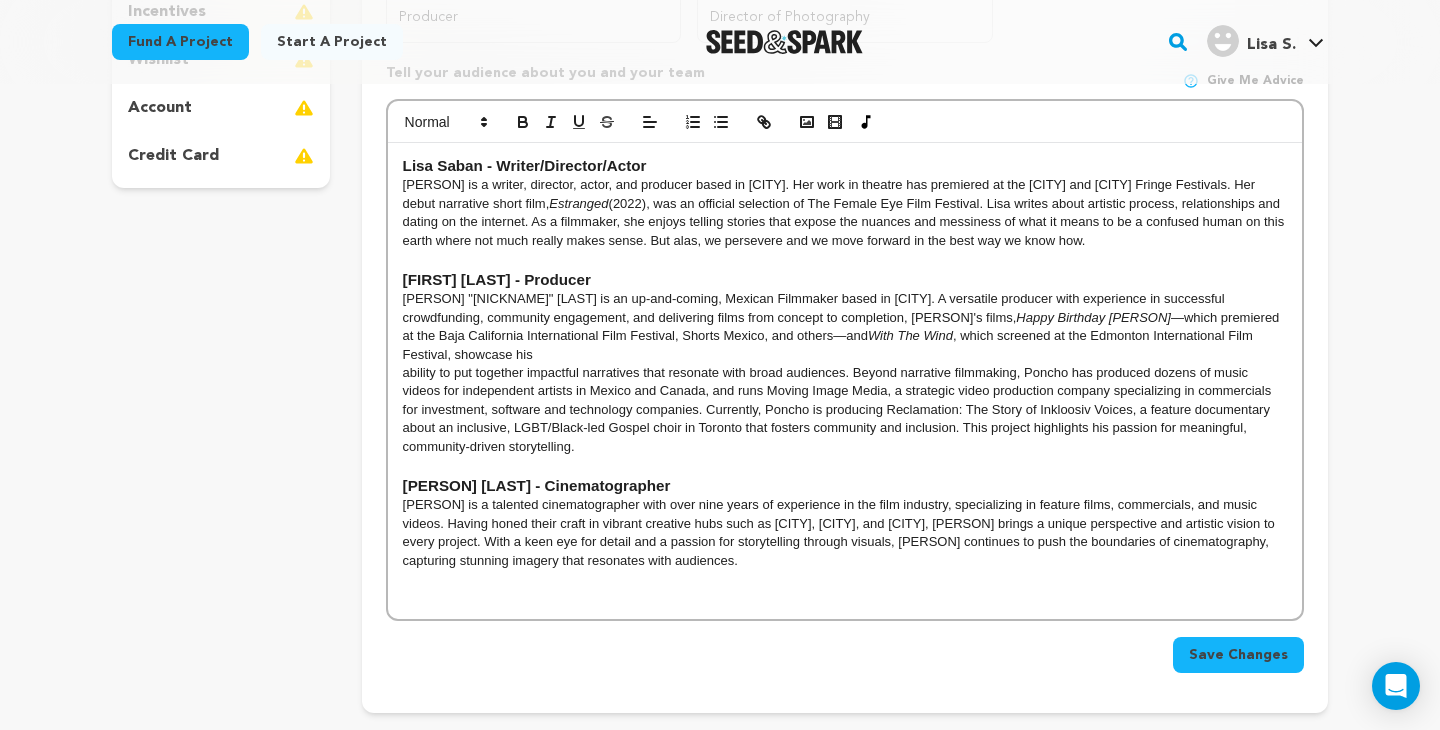 click on "Save Changes" at bounding box center [1238, 655] 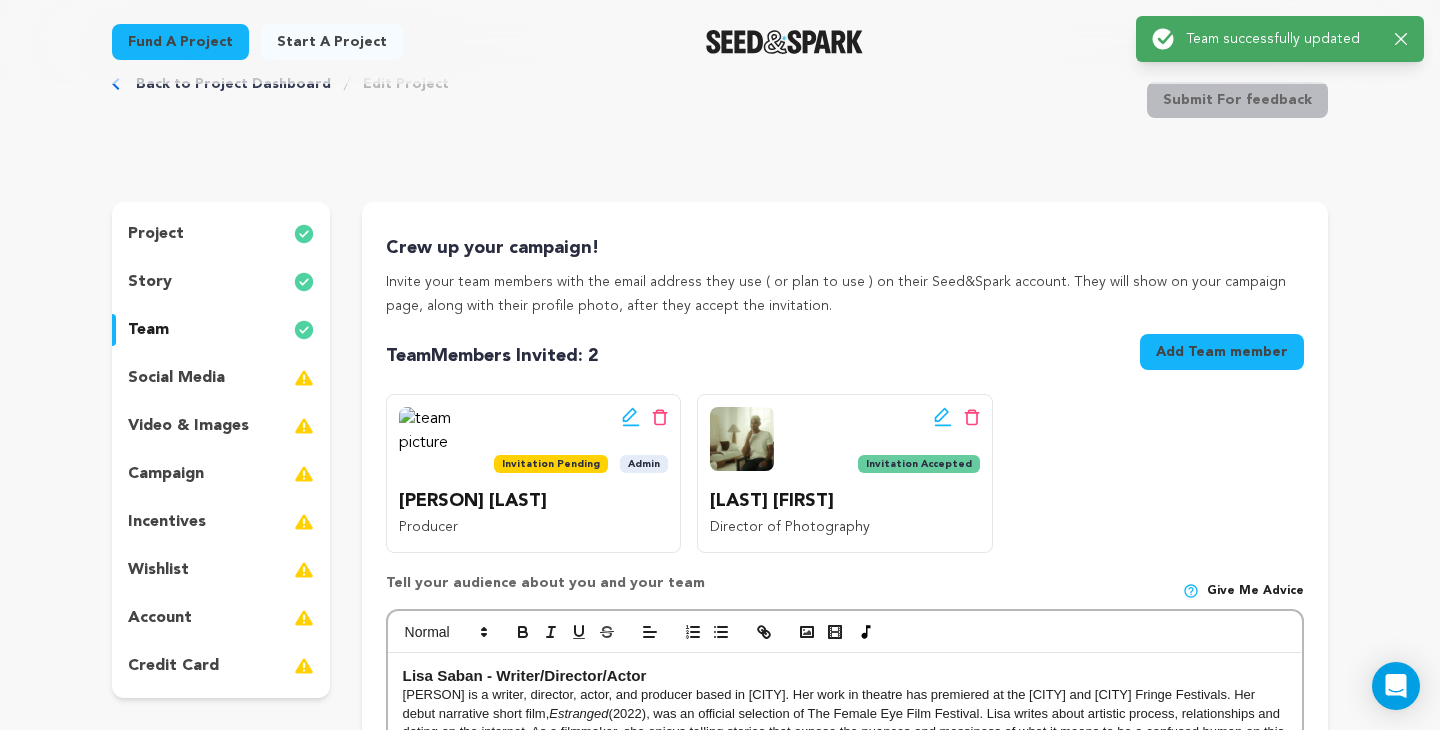 scroll, scrollTop: 0, scrollLeft: 0, axis: both 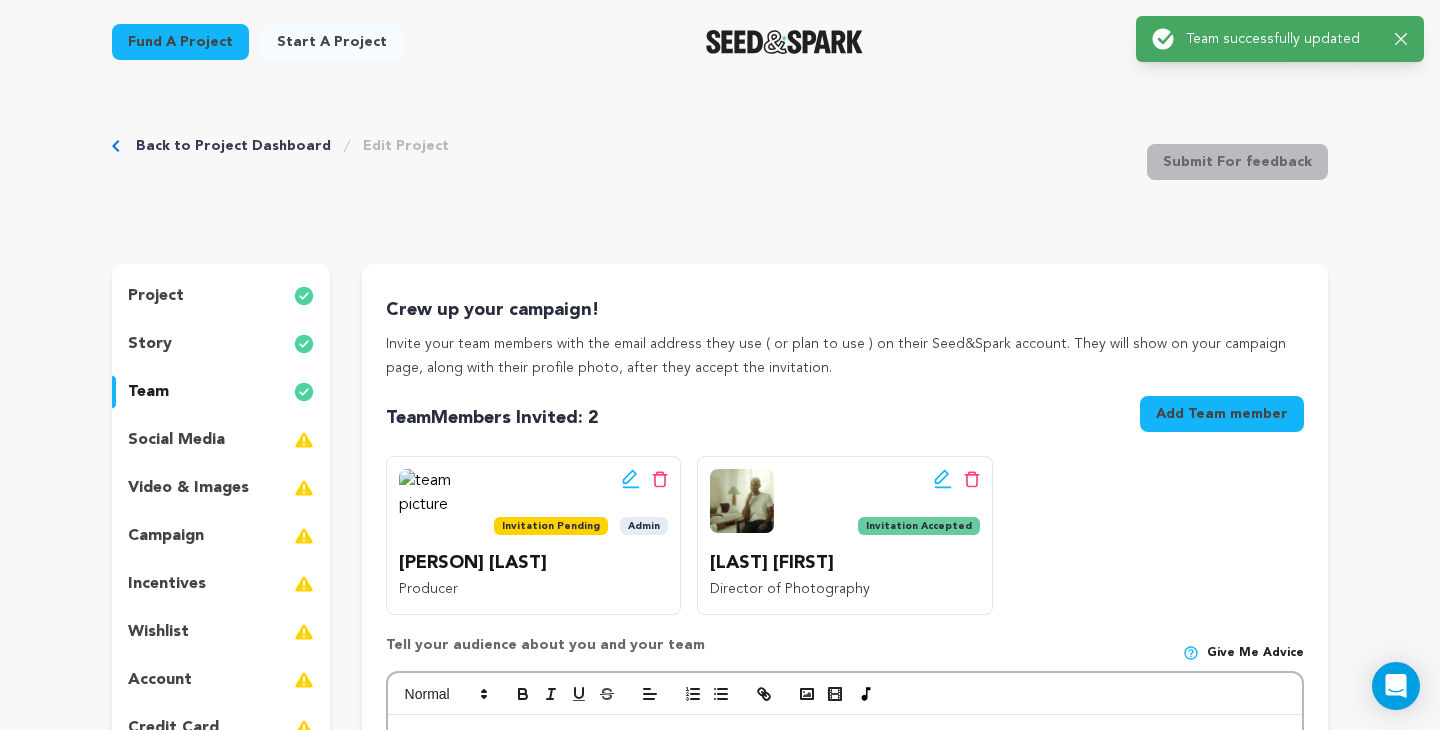 click on "Back to Project Dashboard" at bounding box center [233, 146] 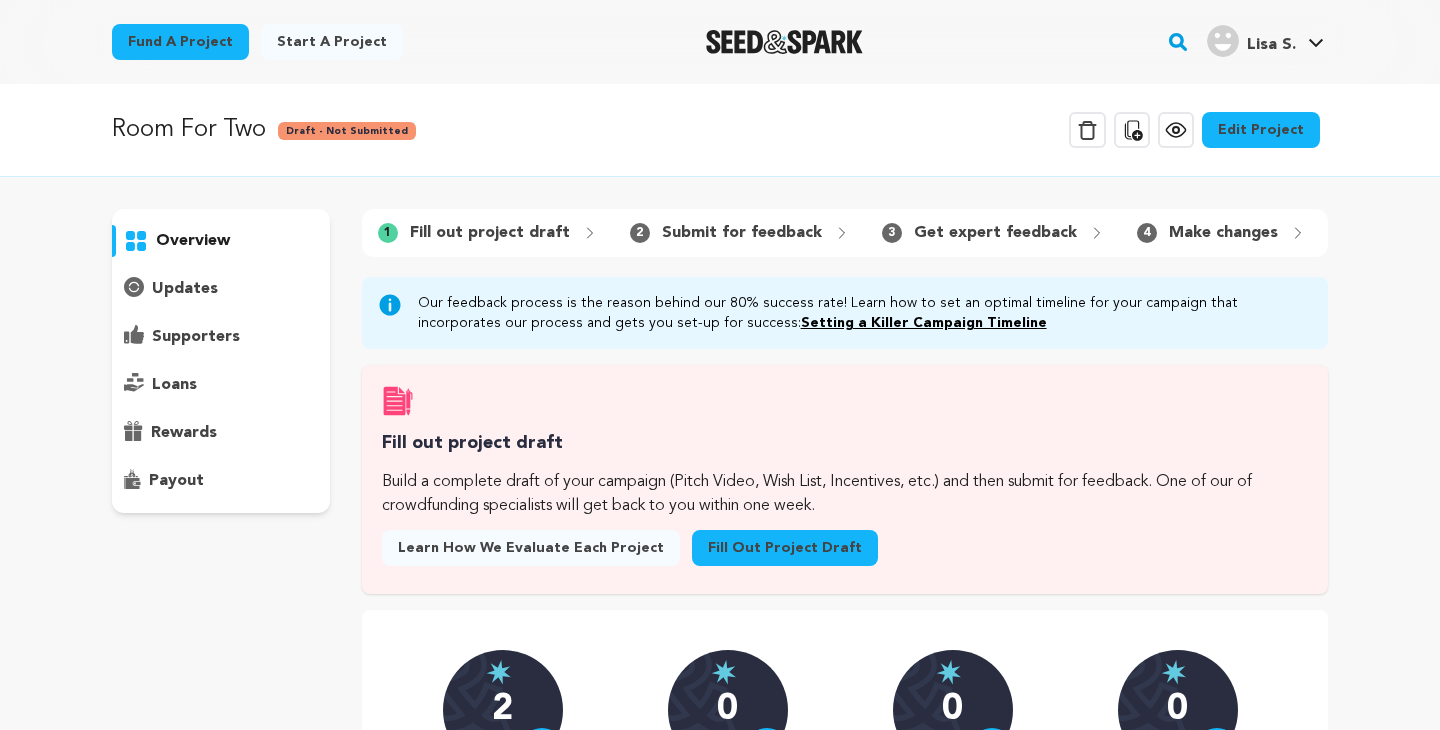 scroll, scrollTop: 0, scrollLeft: 0, axis: both 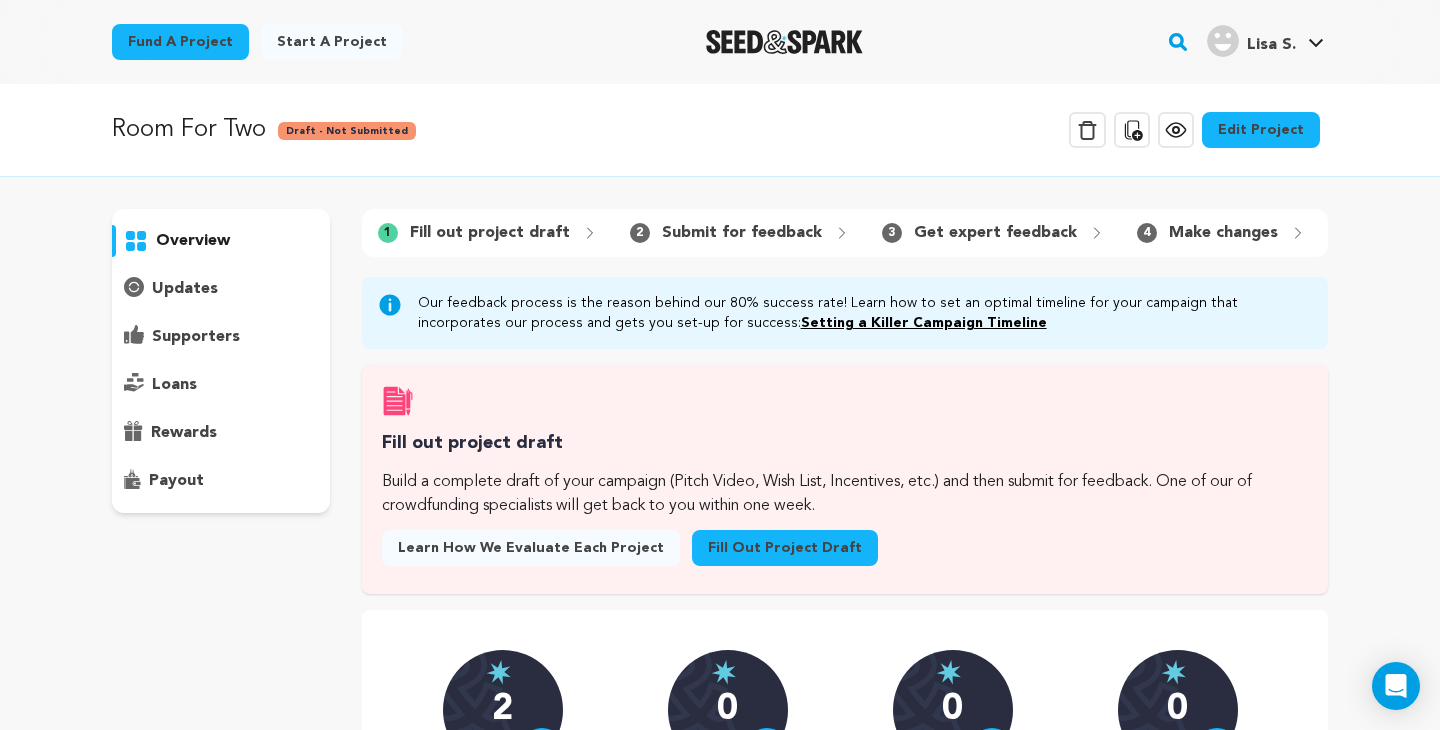 click 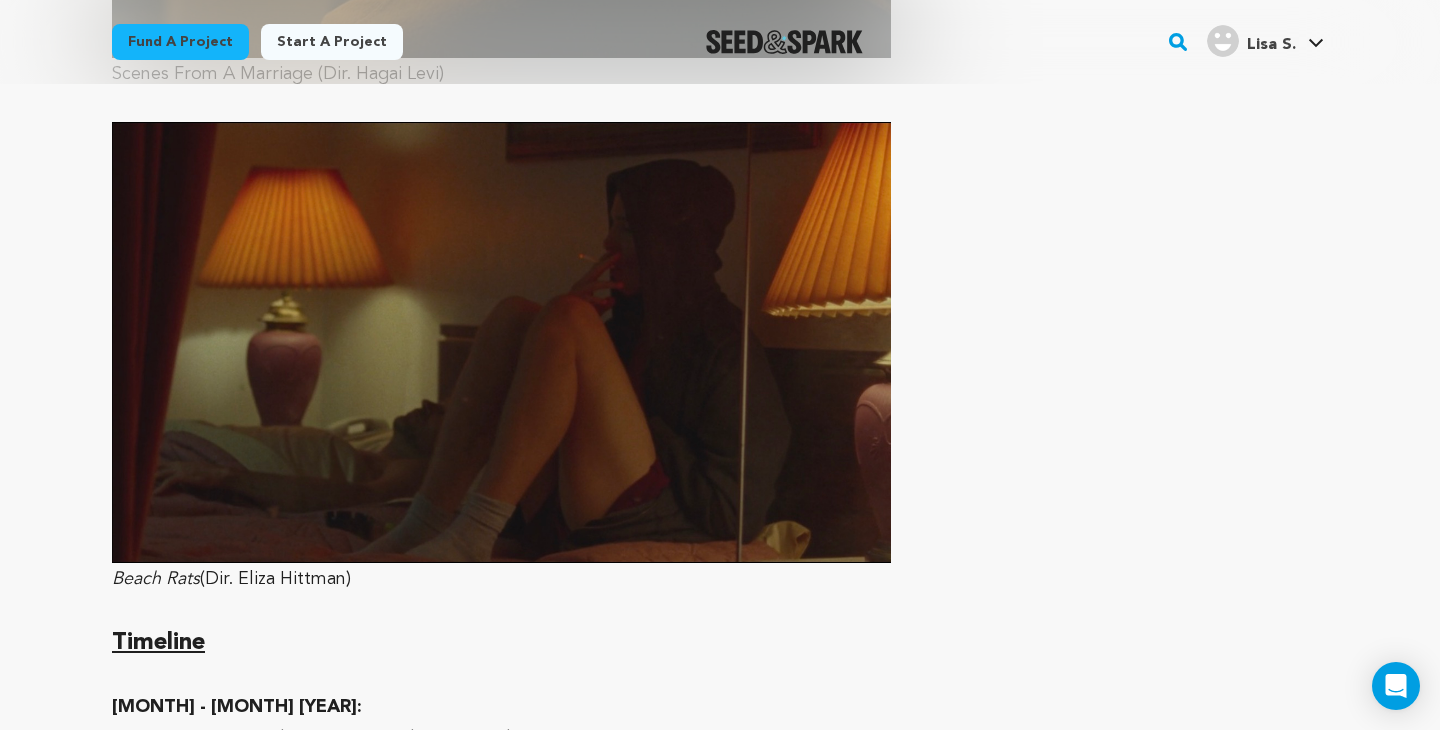 scroll, scrollTop: 7476, scrollLeft: 0, axis: vertical 